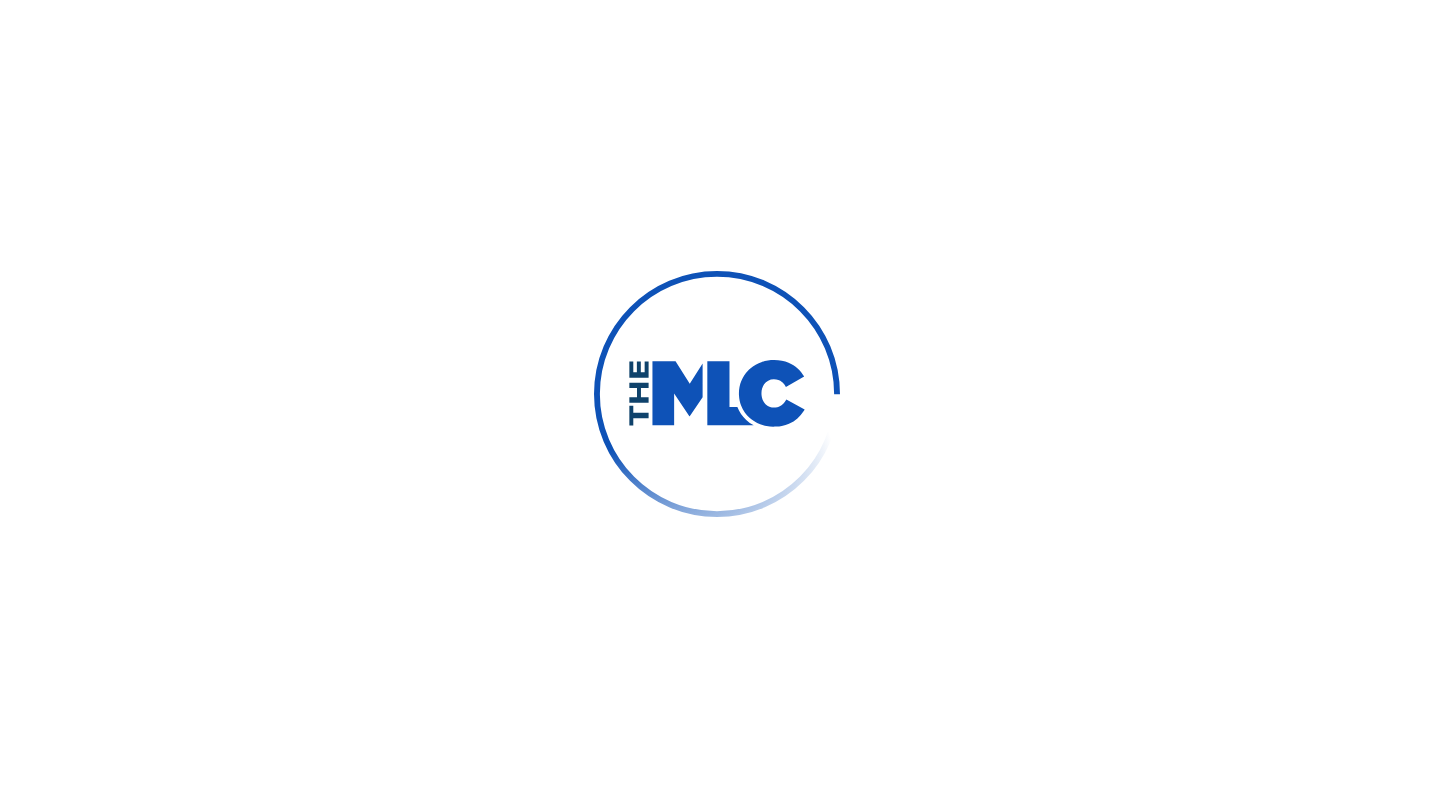 scroll, scrollTop: 0, scrollLeft: 0, axis: both 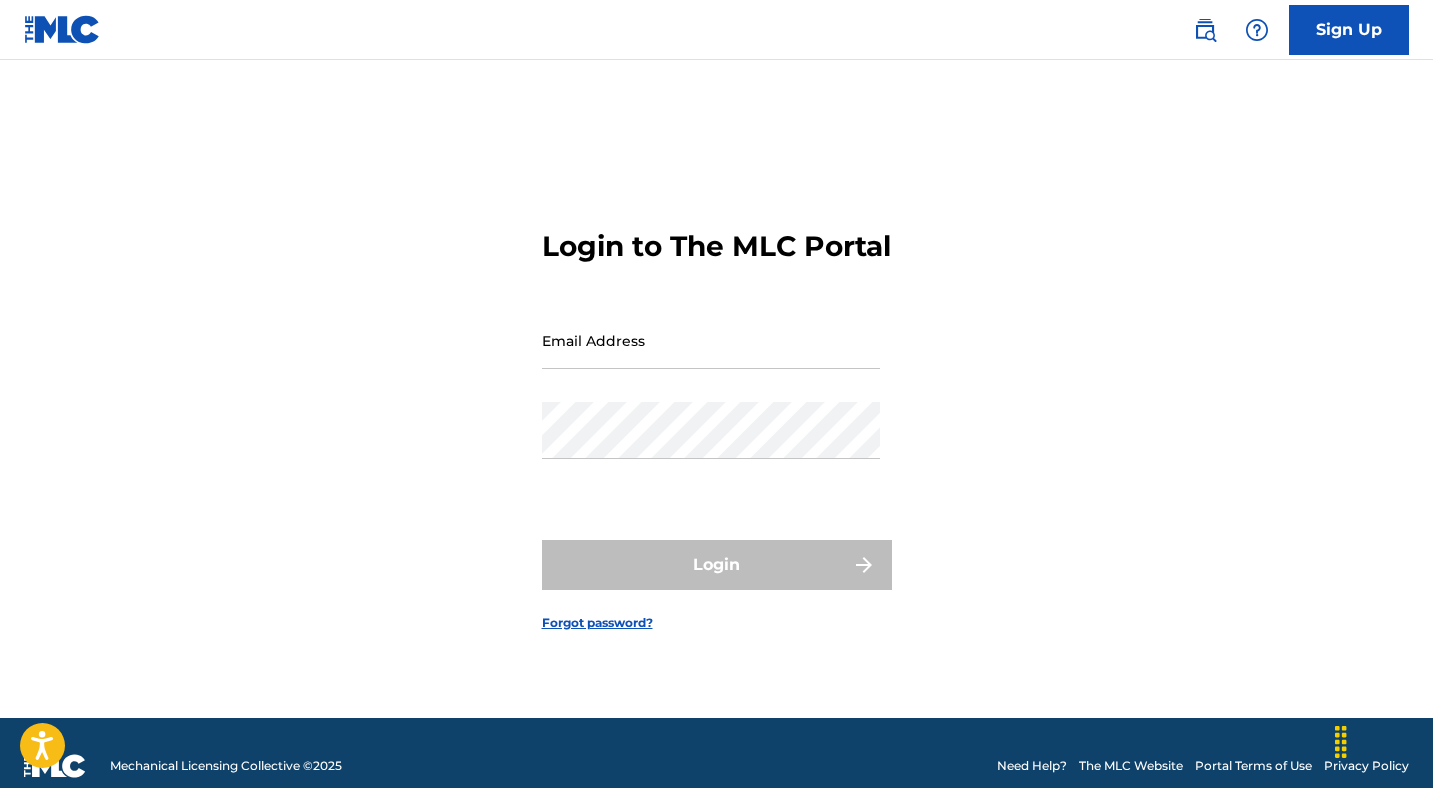 click on "Email Address" at bounding box center [711, 340] 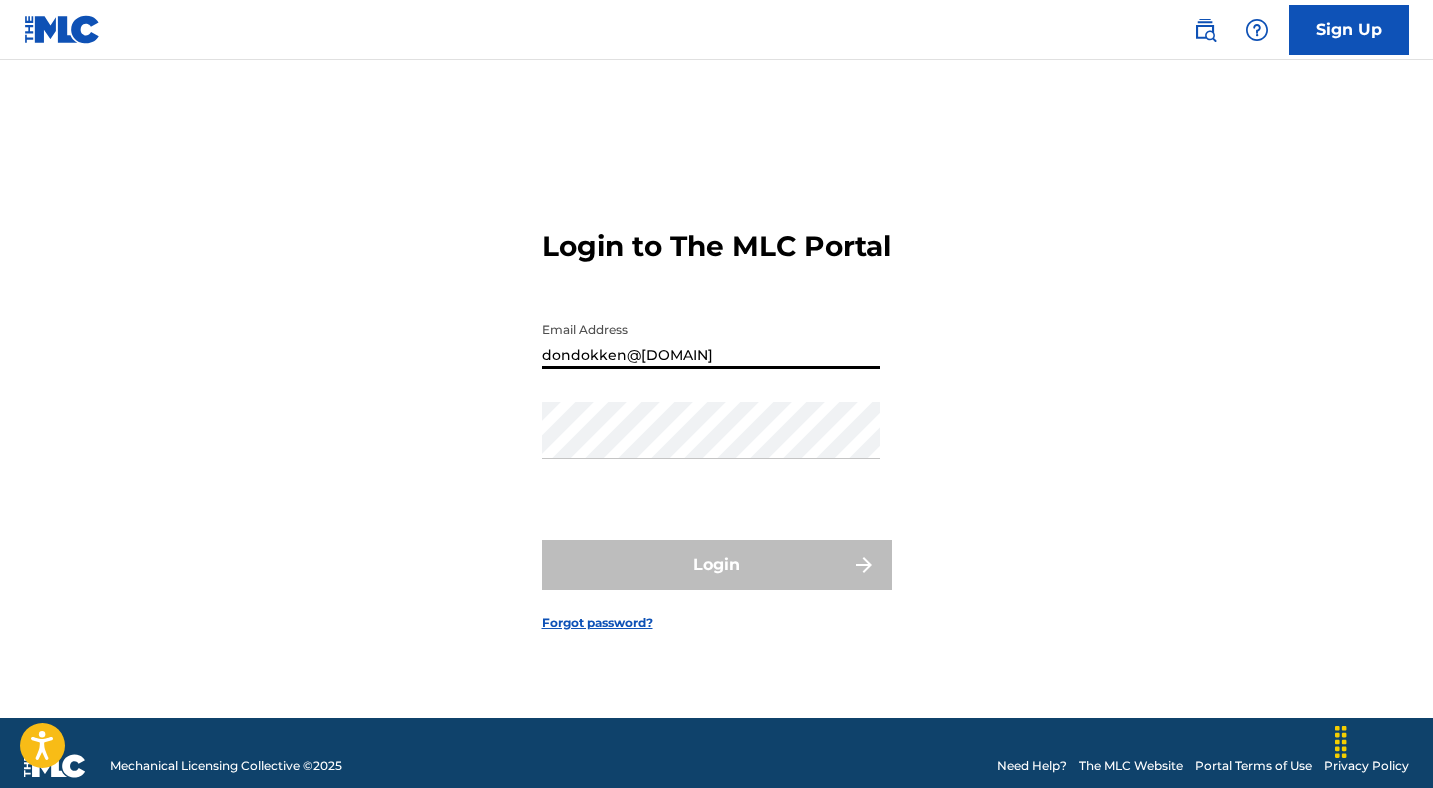 type on "dondokken@[DOMAIN]" 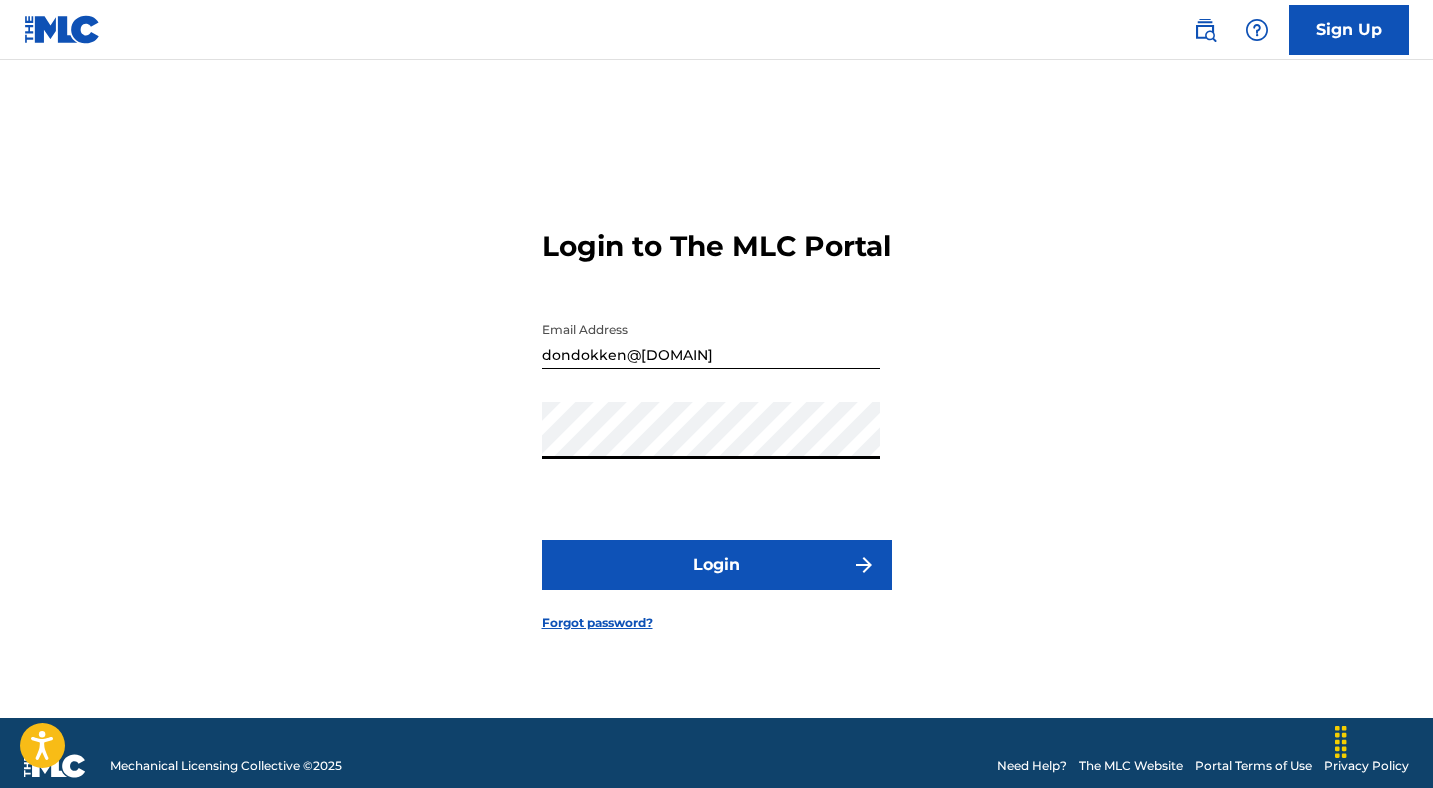 click on "Login" at bounding box center [717, 565] 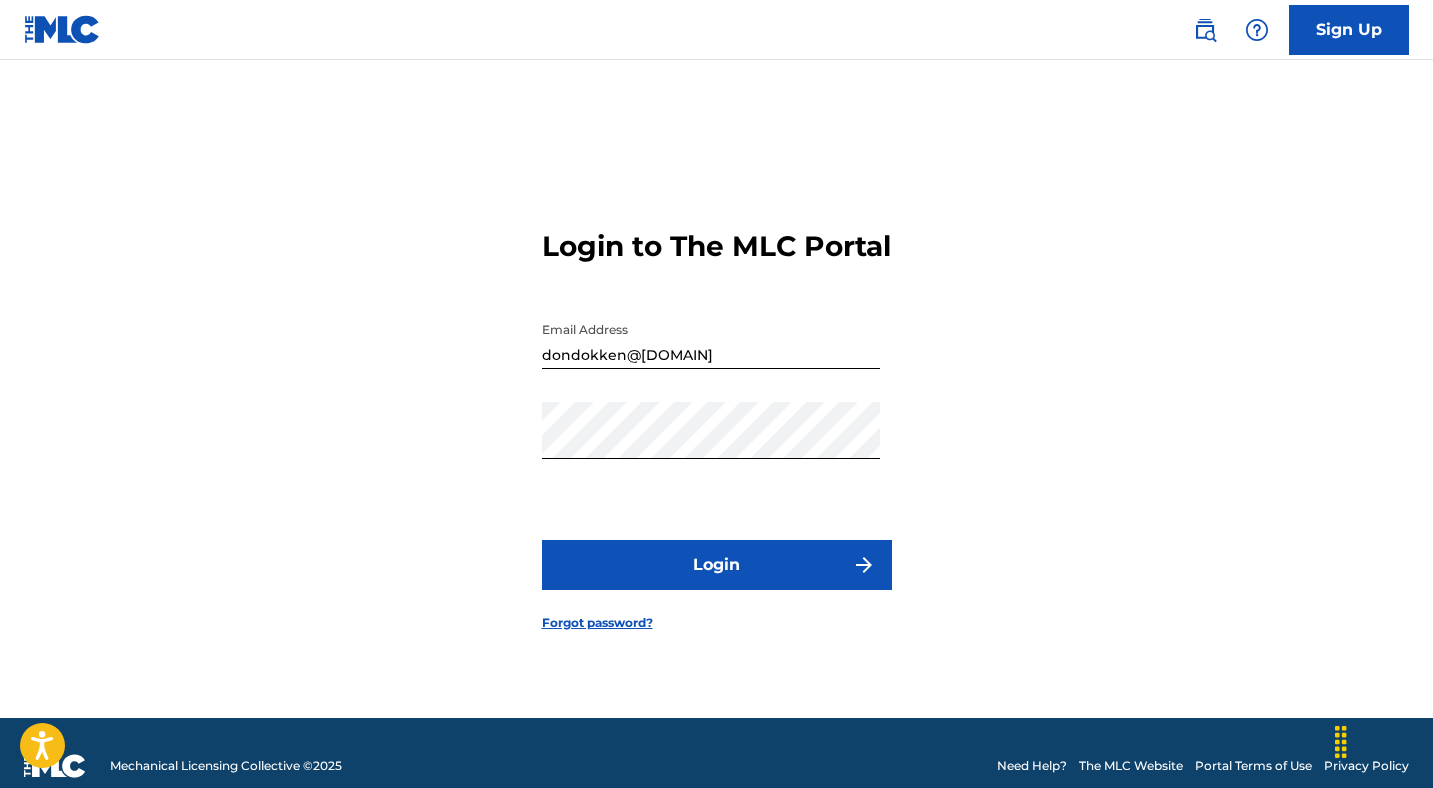 click on "Forgot password?" at bounding box center (597, 623) 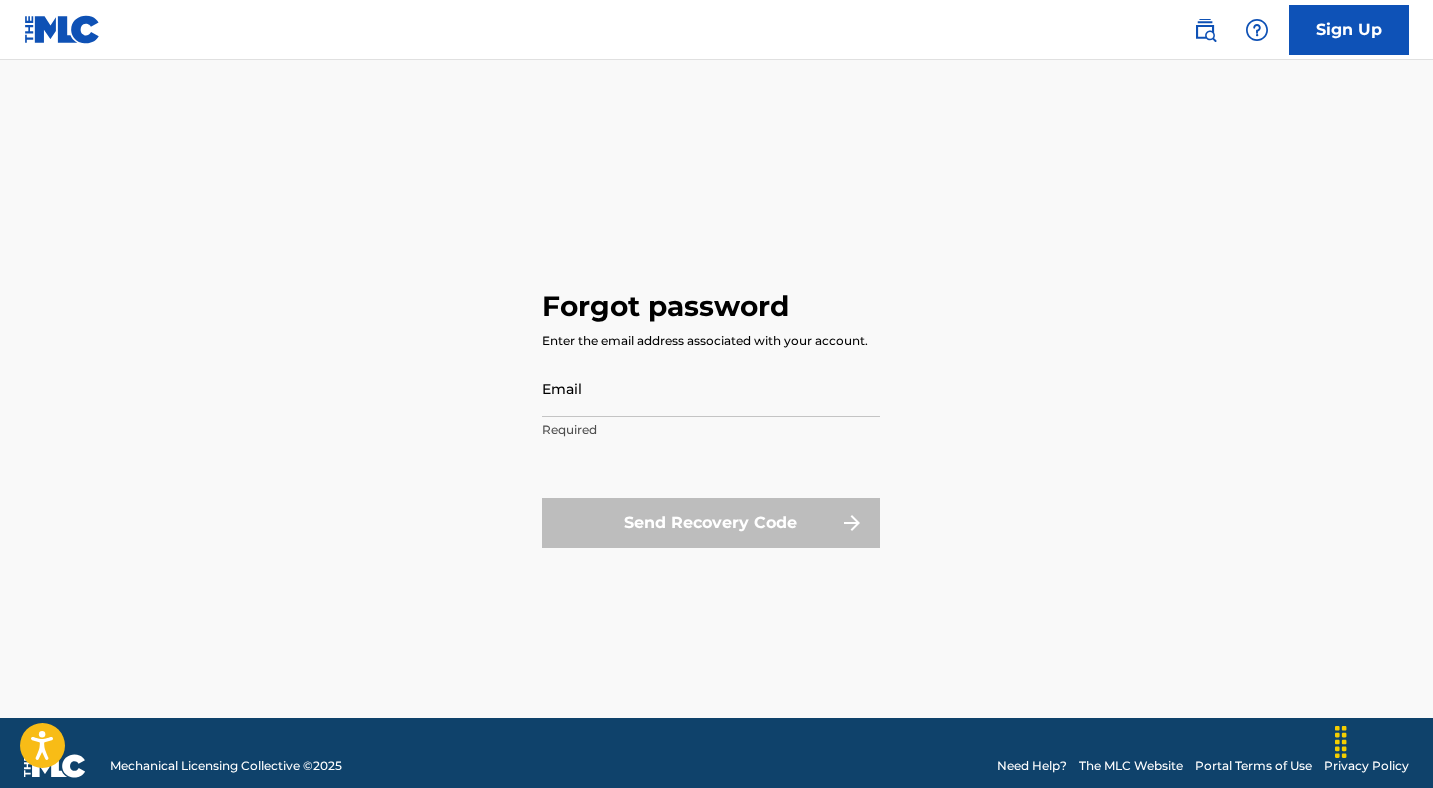 click on "Email" at bounding box center (711, 388) 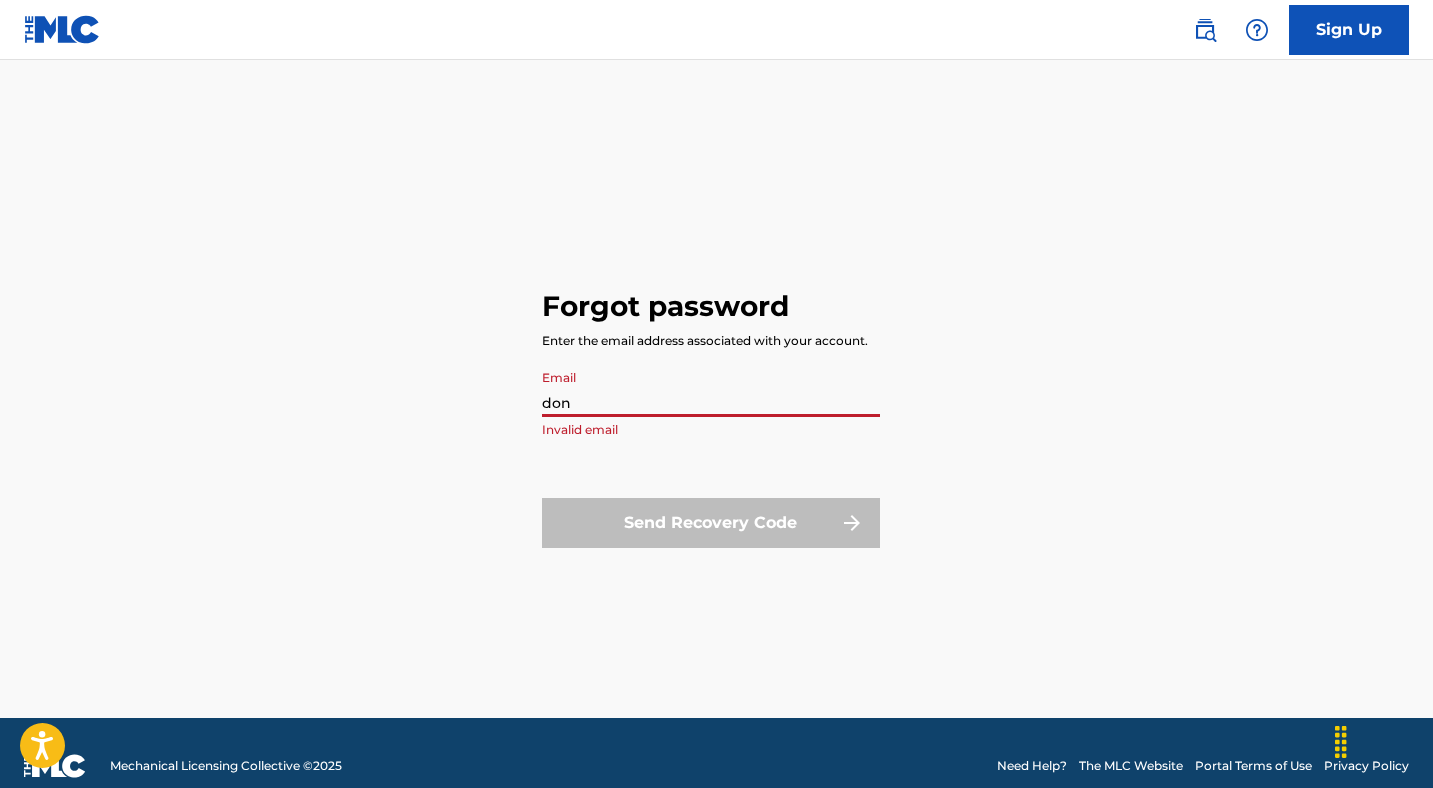 type on "dondokken@[DOMAIN]" 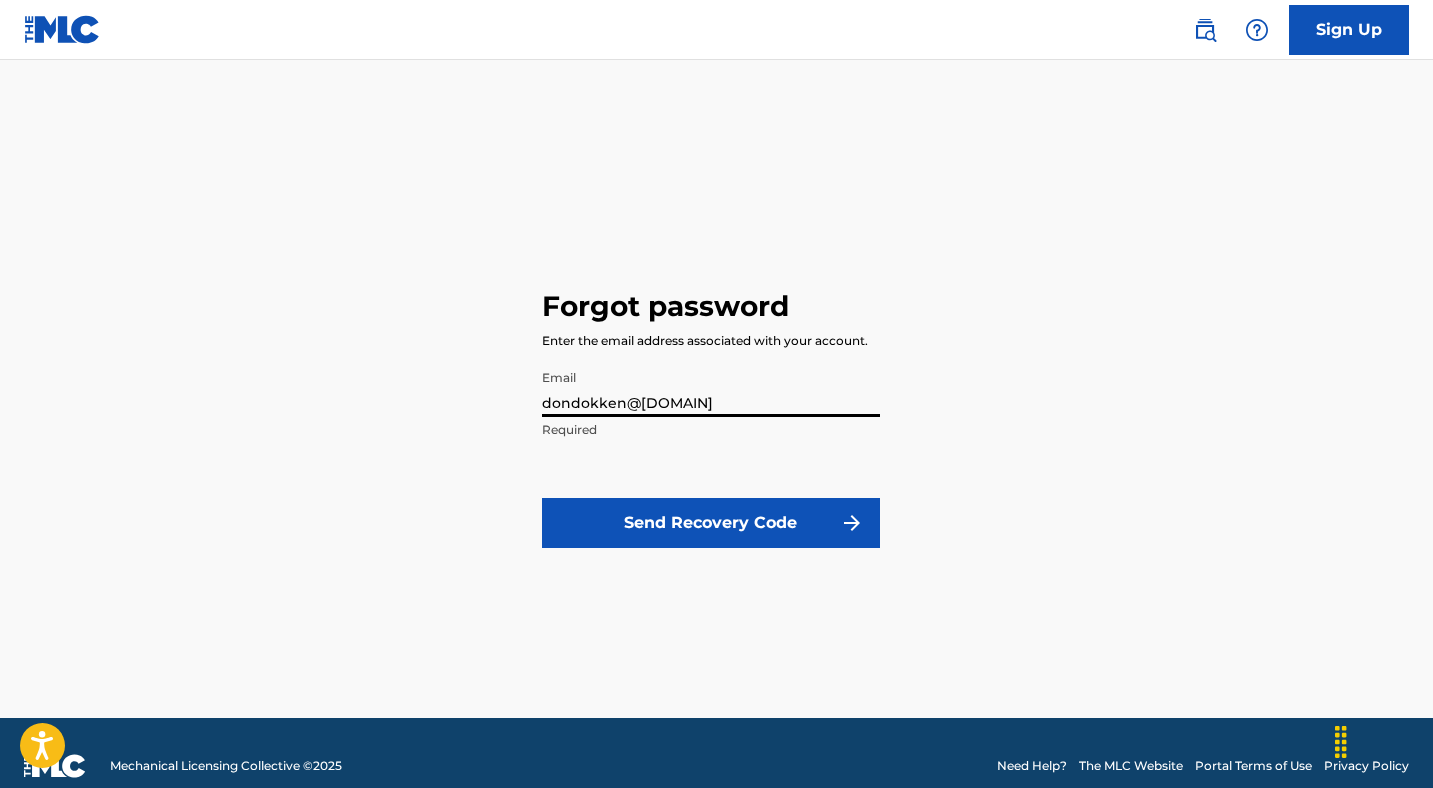 click on "Send Recovery Code" at bounding box center [711, 523] 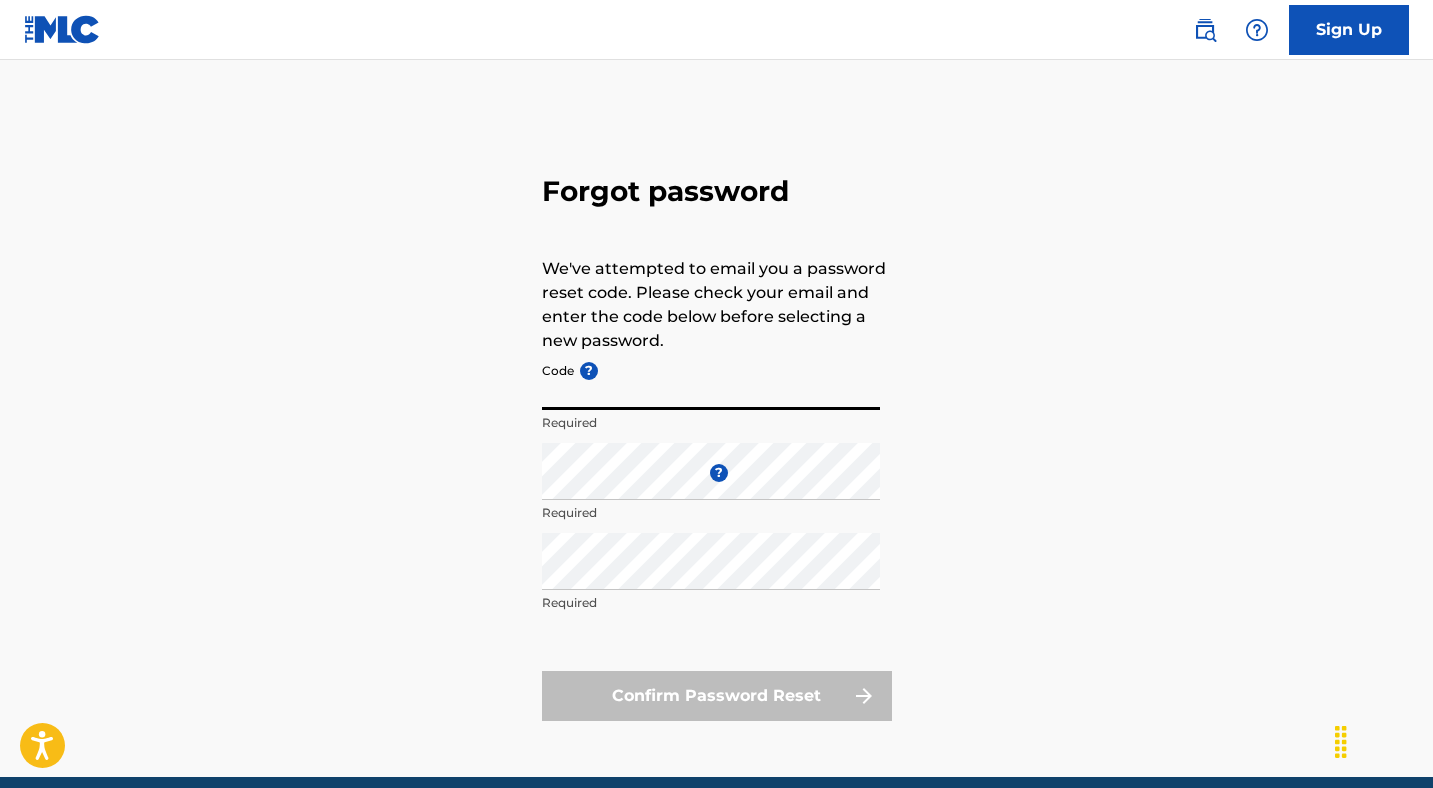 click on "Code ?" at bounding box center [711, 381] 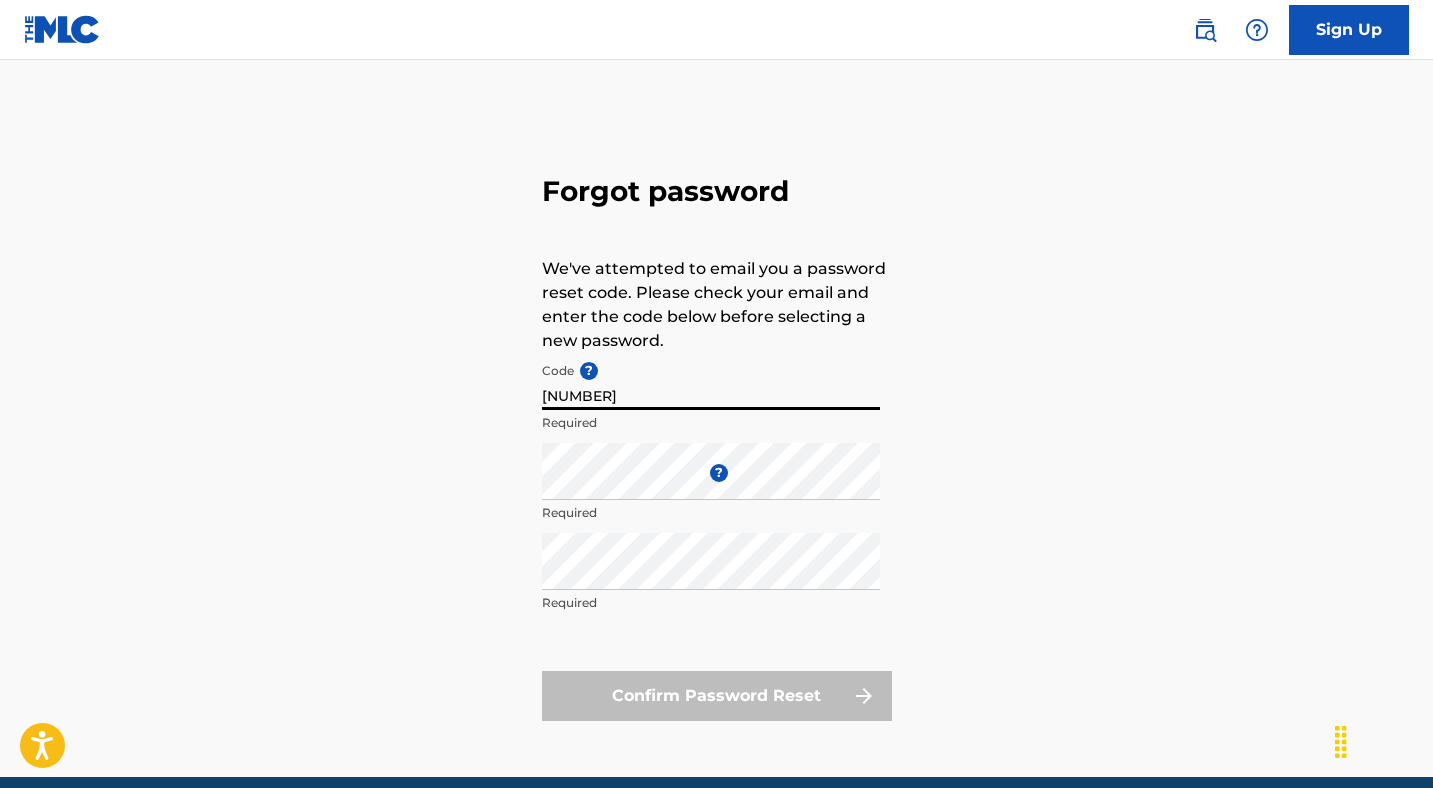 type on "[NUMBER]" 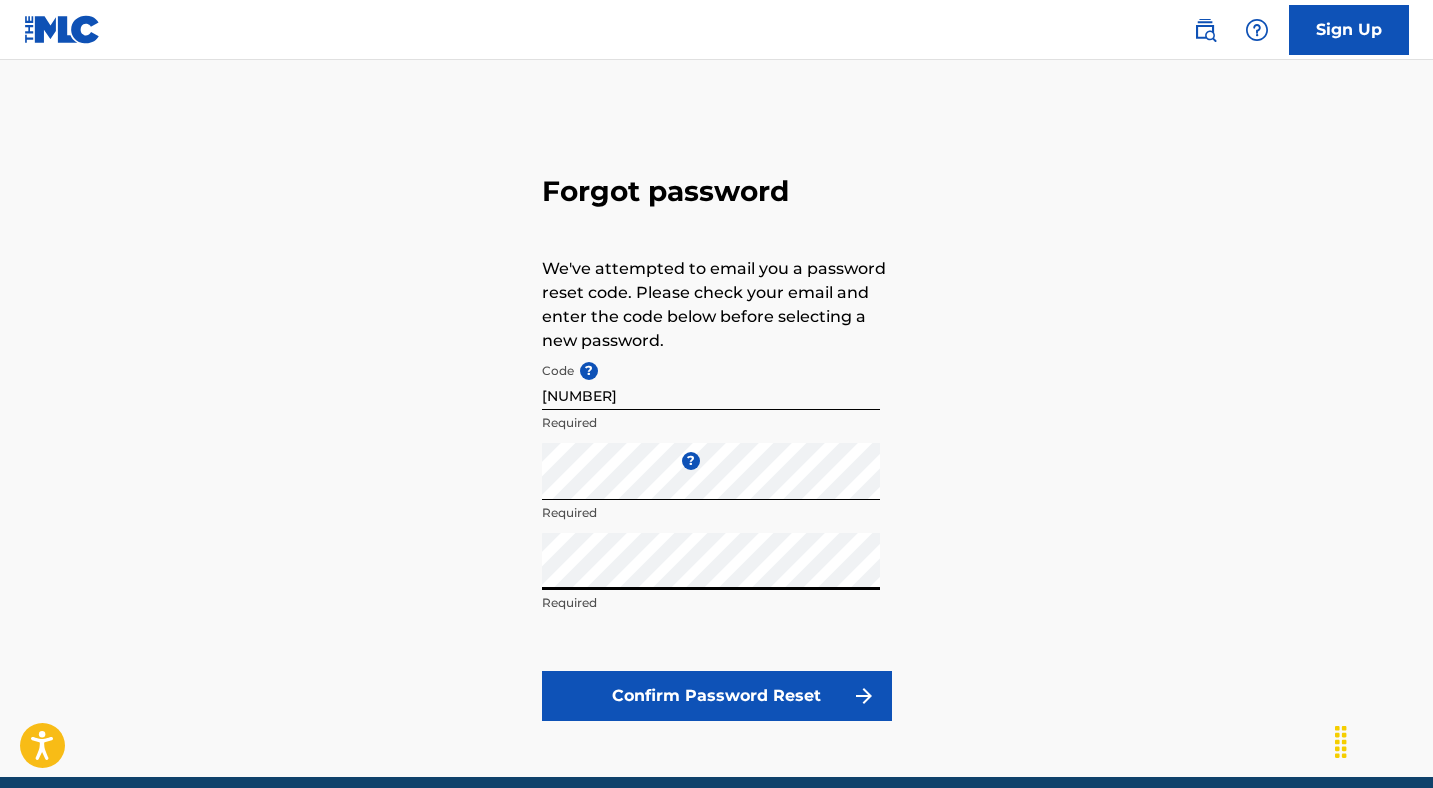 click on "Confirm Password Reset" at bounding box center (717, 696) 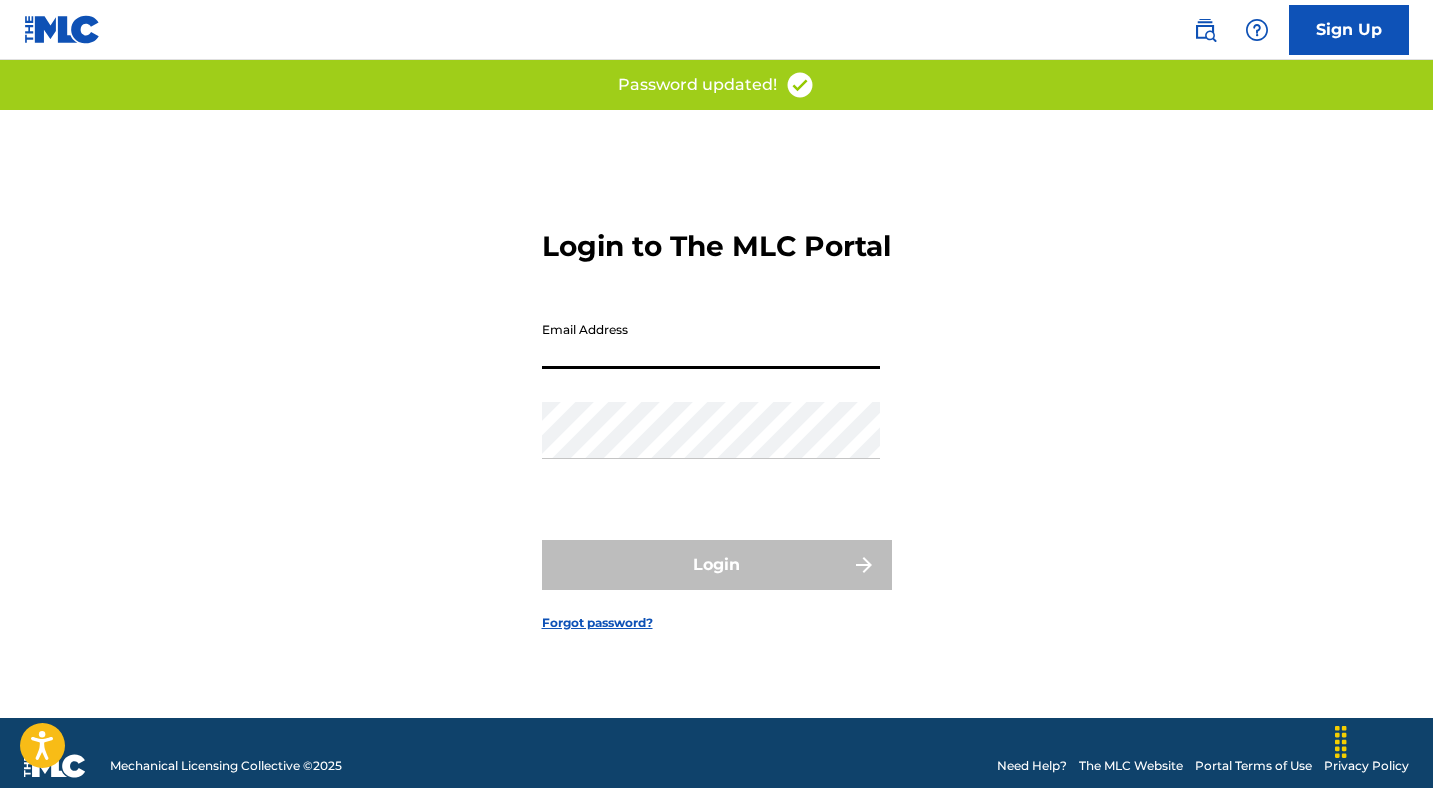click on "Email Address" at bounding box center (711, 340) 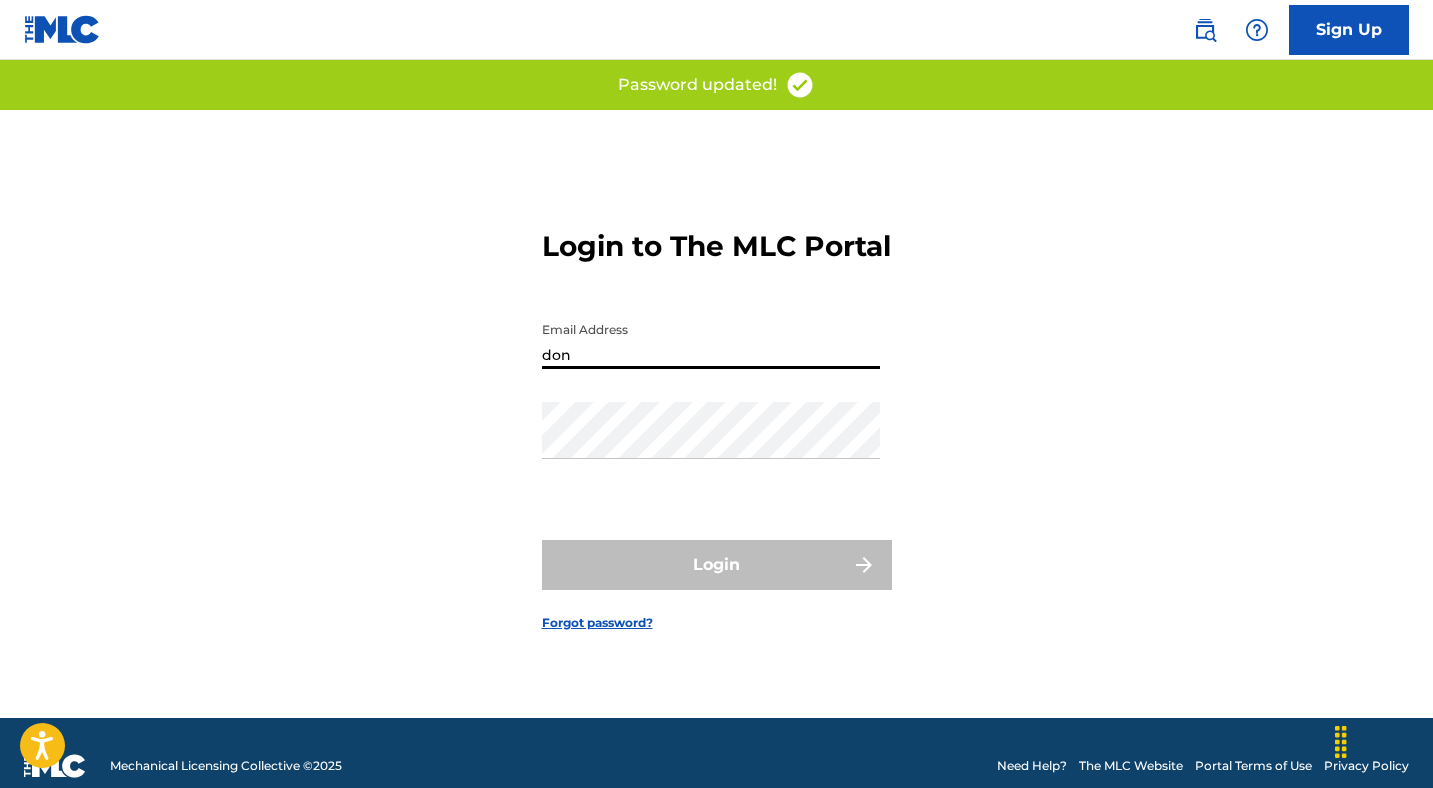 type on "dondokken@[DOMAIN]" 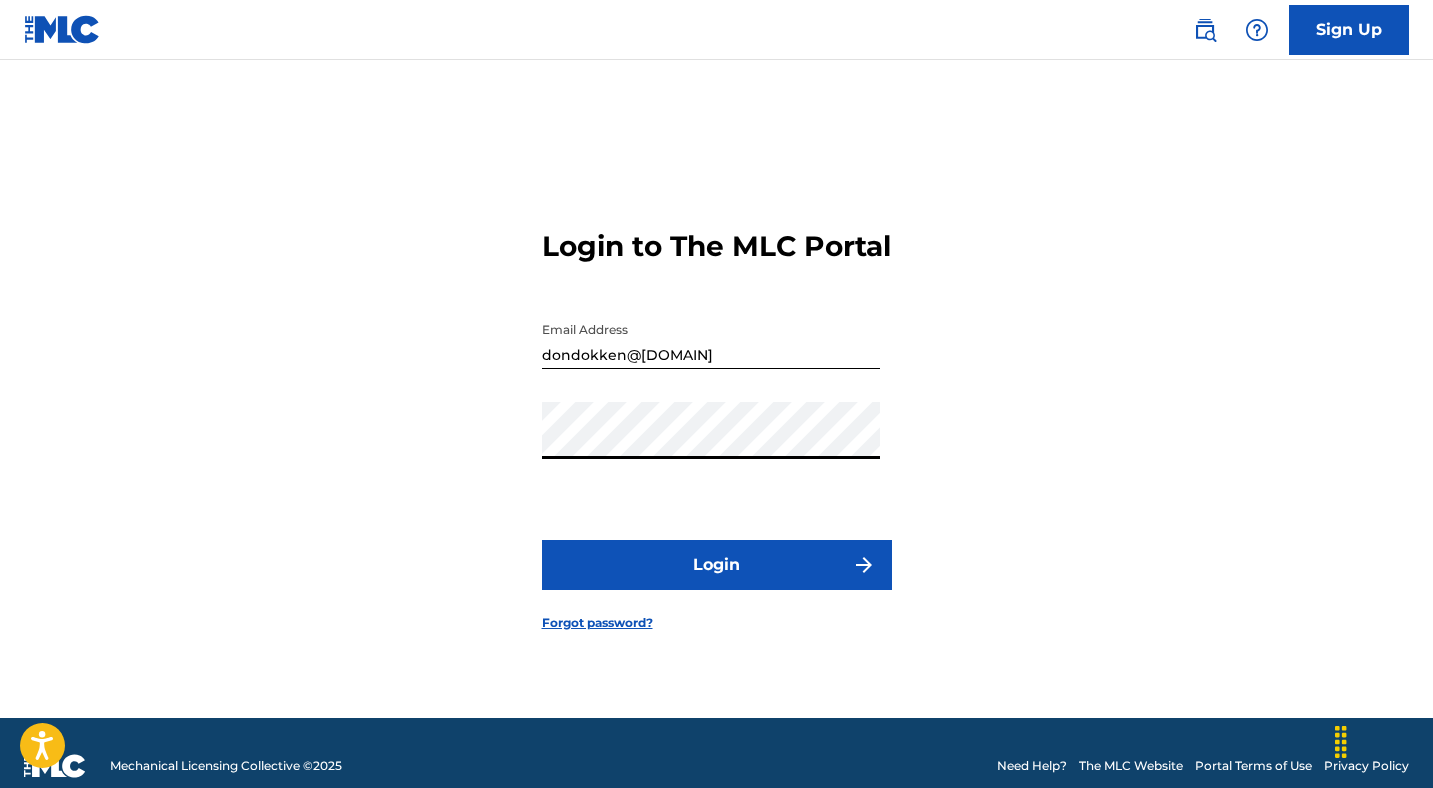 click on "Login" at bounding box center [717, 565] 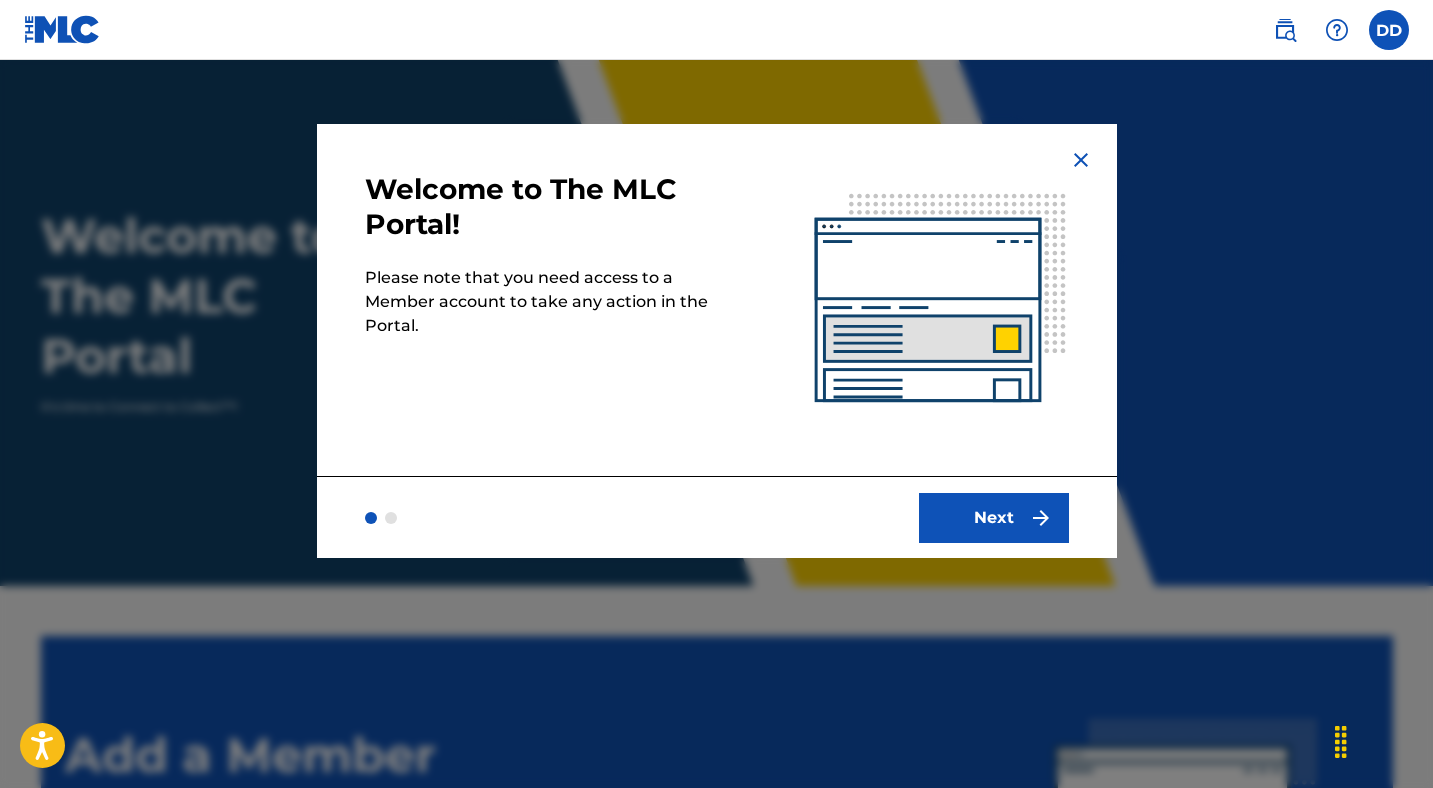 scroll, scrollTop: 0, scrollLeft: 0, axis: both 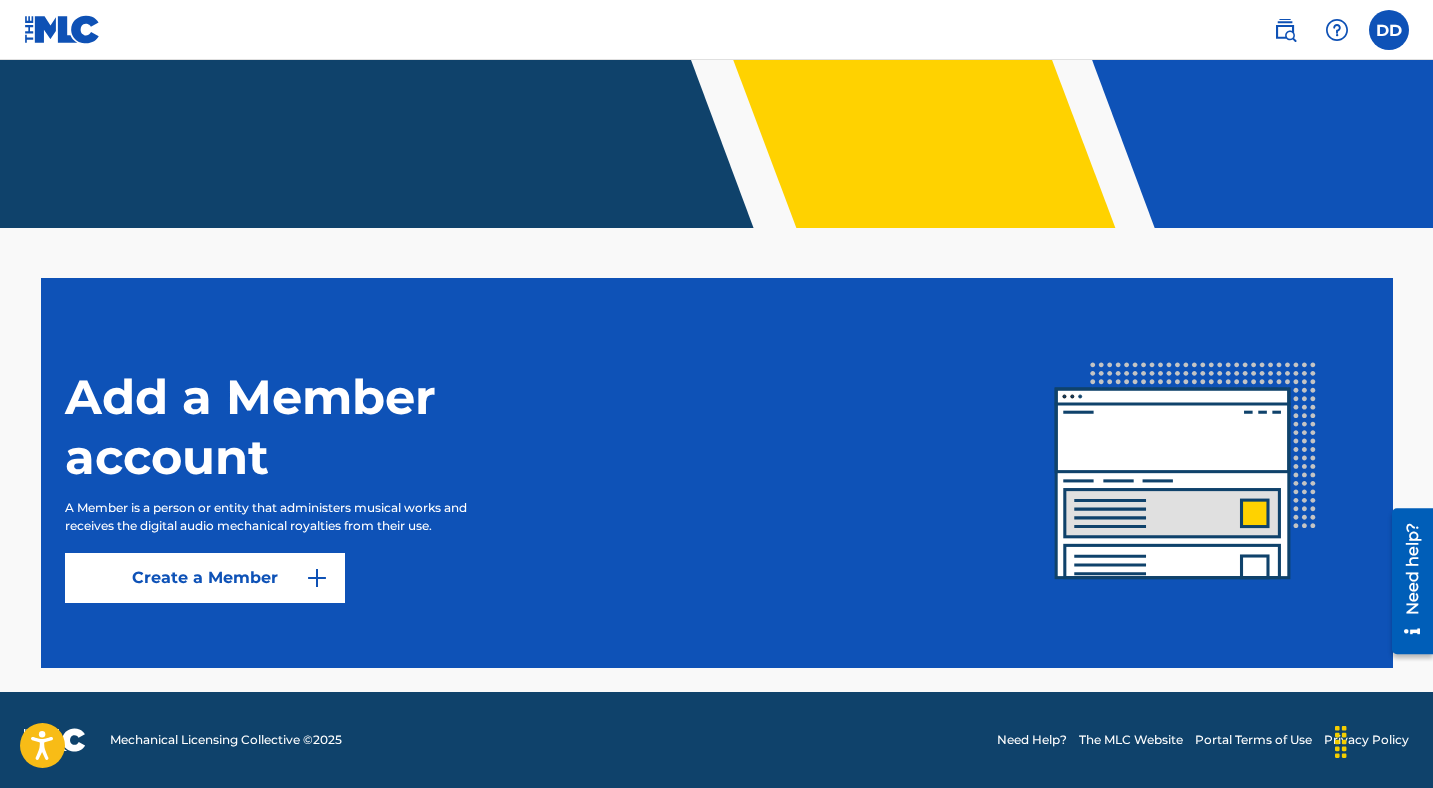 click on "Create a Member" at bounding box center (205, 578) 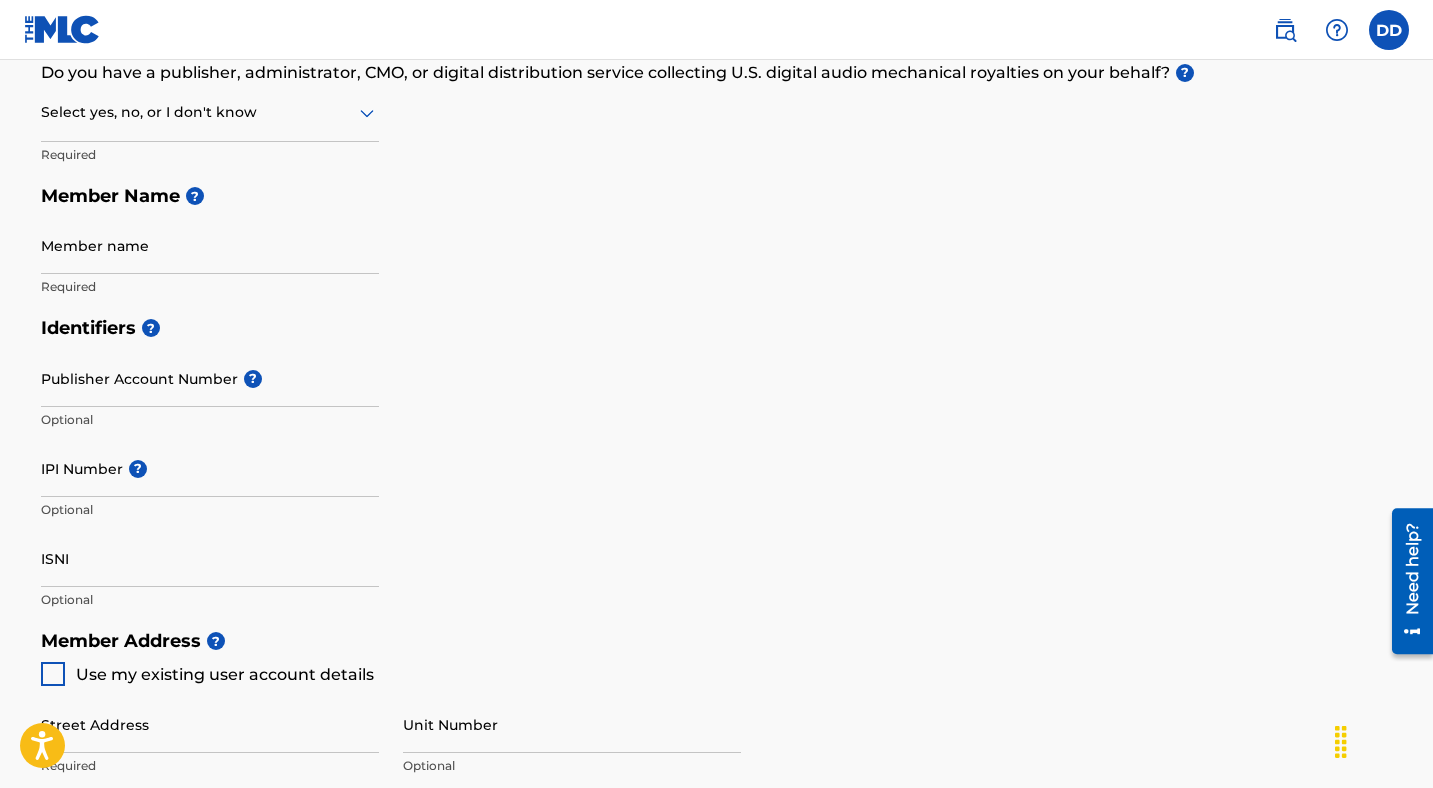 scroll, scrollTop: 0, scrollLeft: 0, axis: both 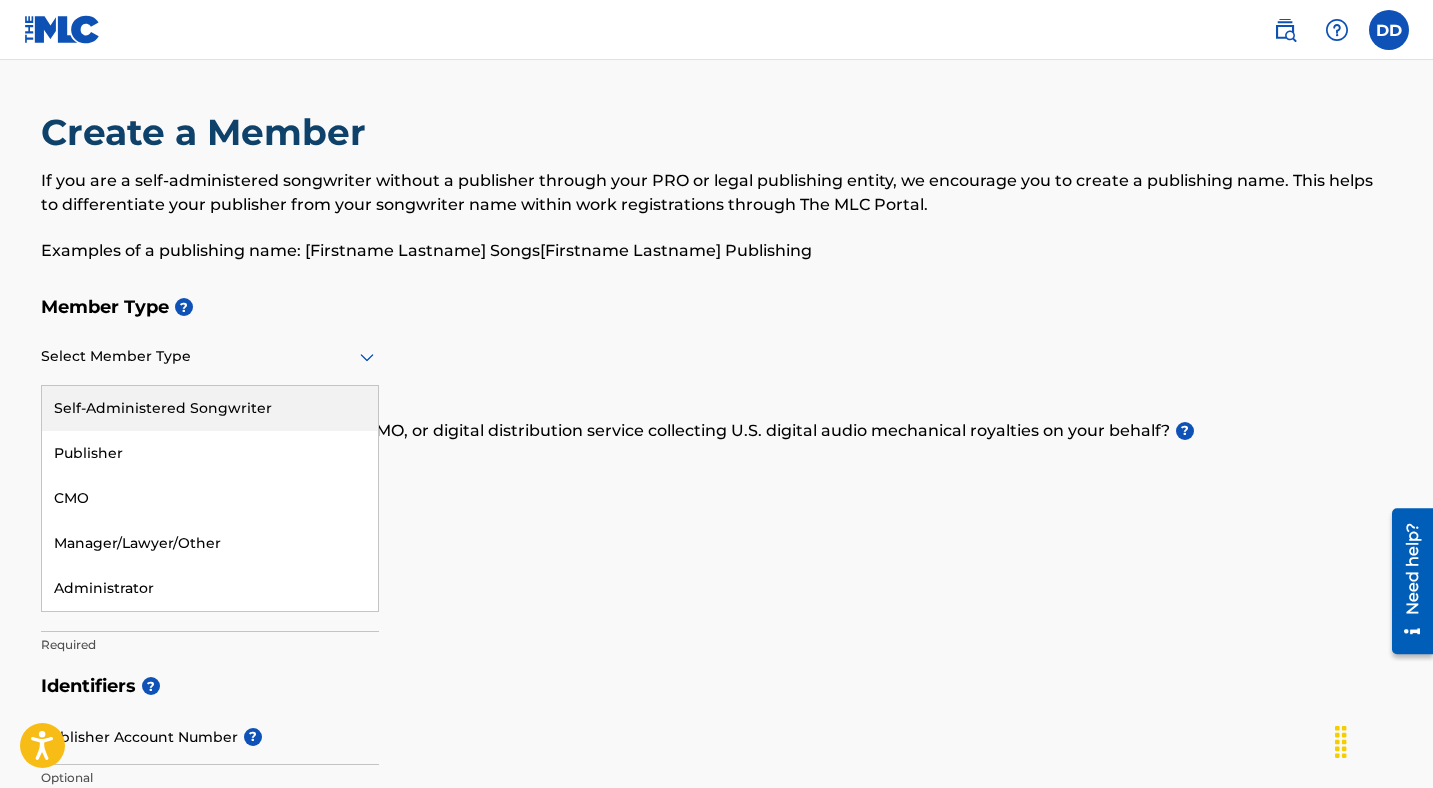 click at bounding box center [210, 356] 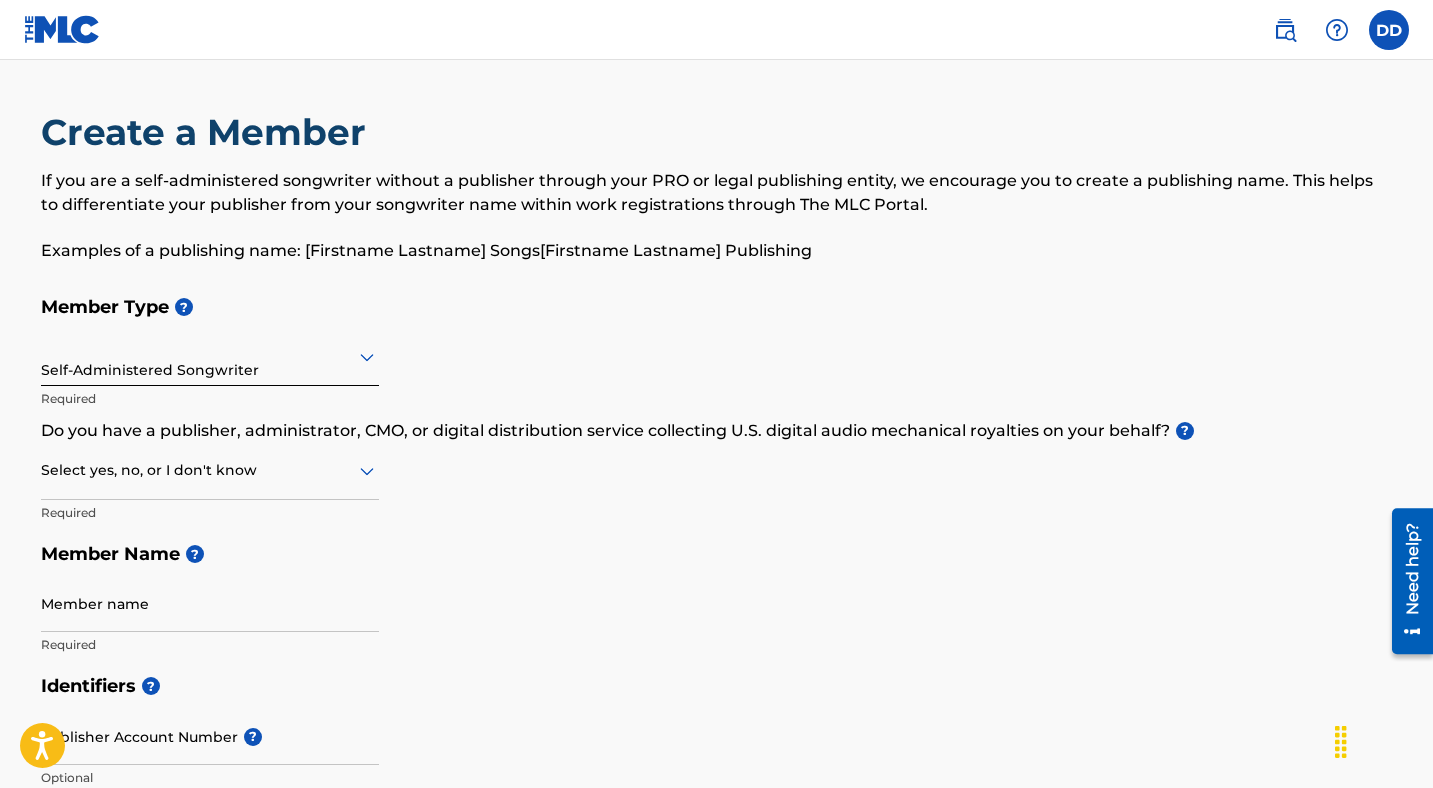 click at bounding box center [210, 470] 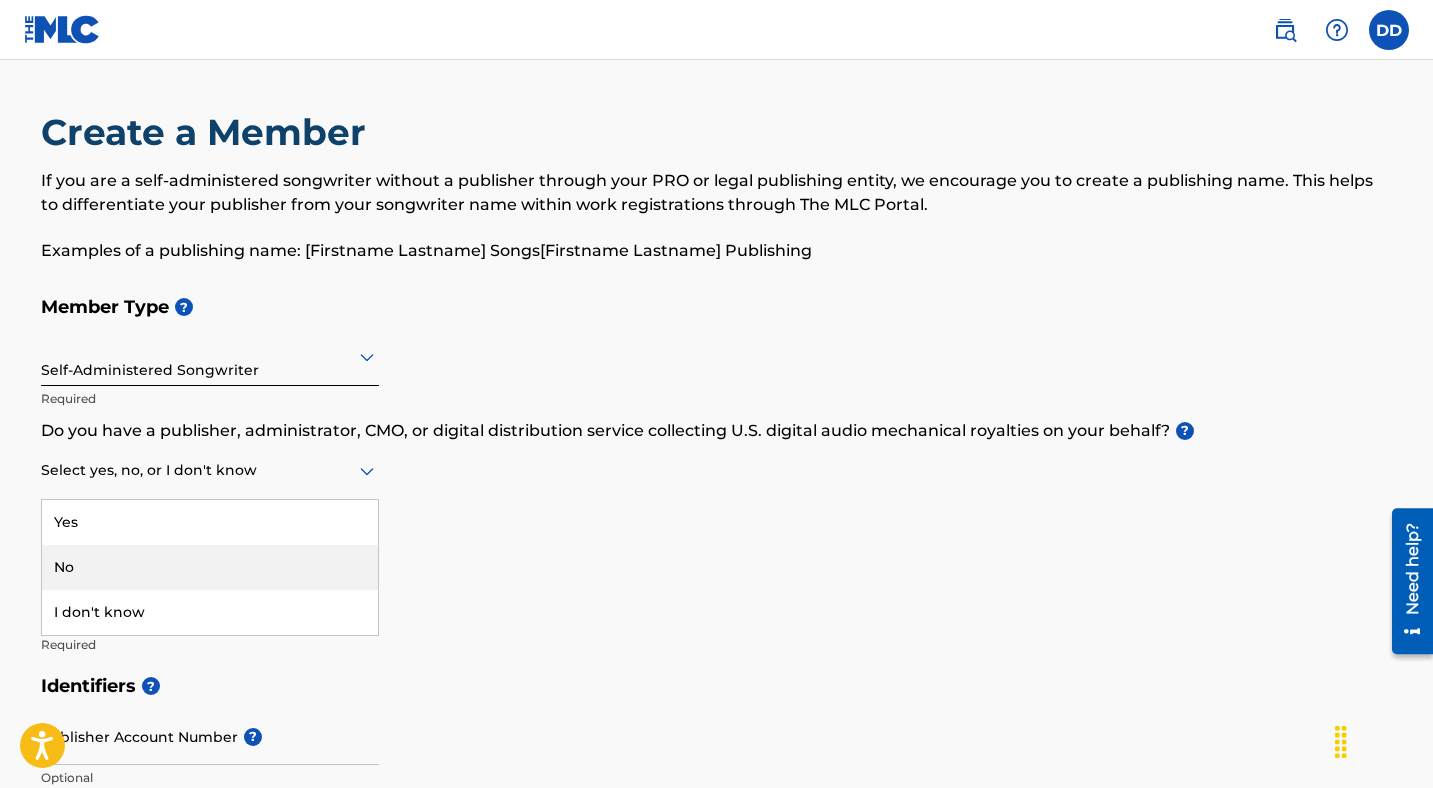 click on "No" at bounding box center [210, 567] 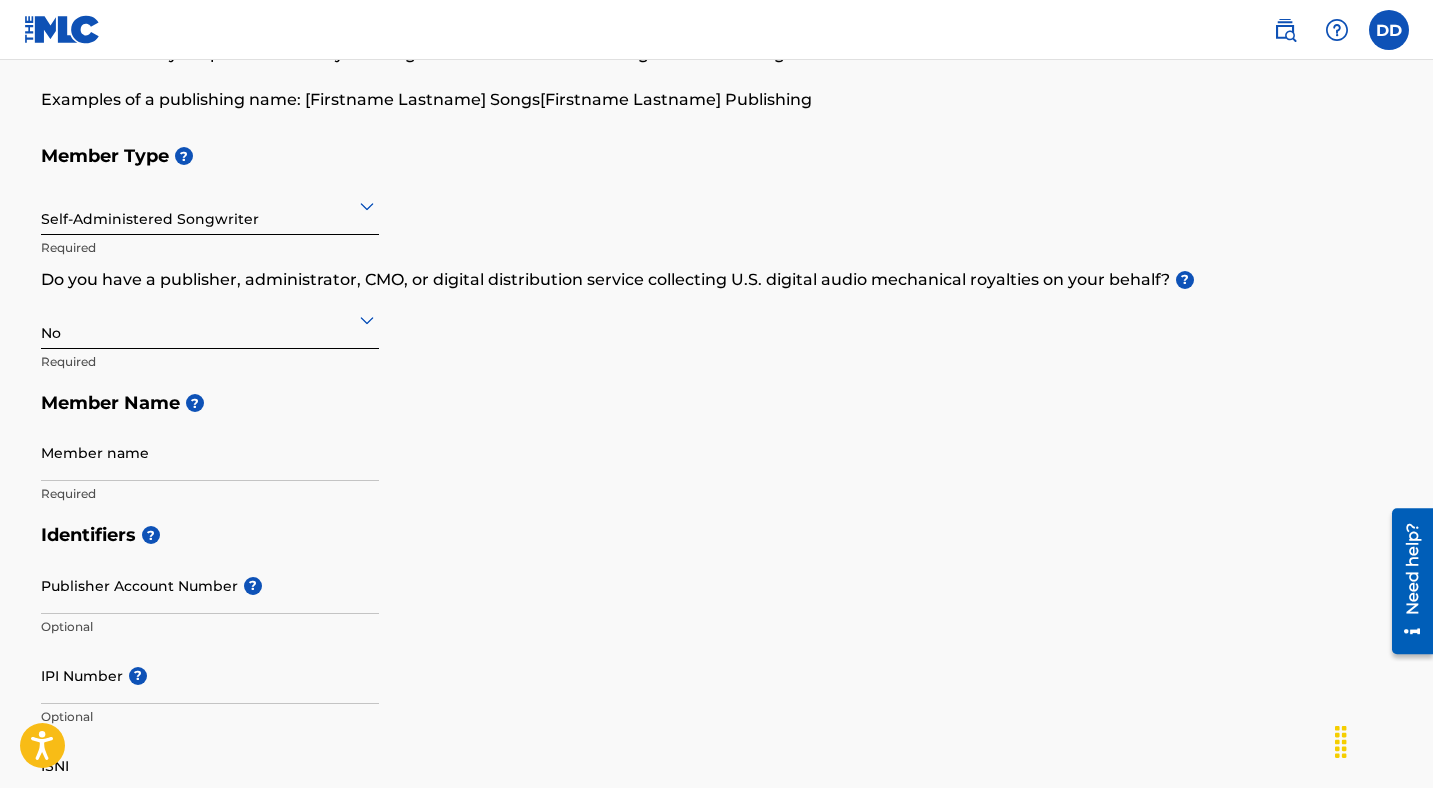 scroll, scrollTop: 186, scrollLeft: 0, axis: vertical 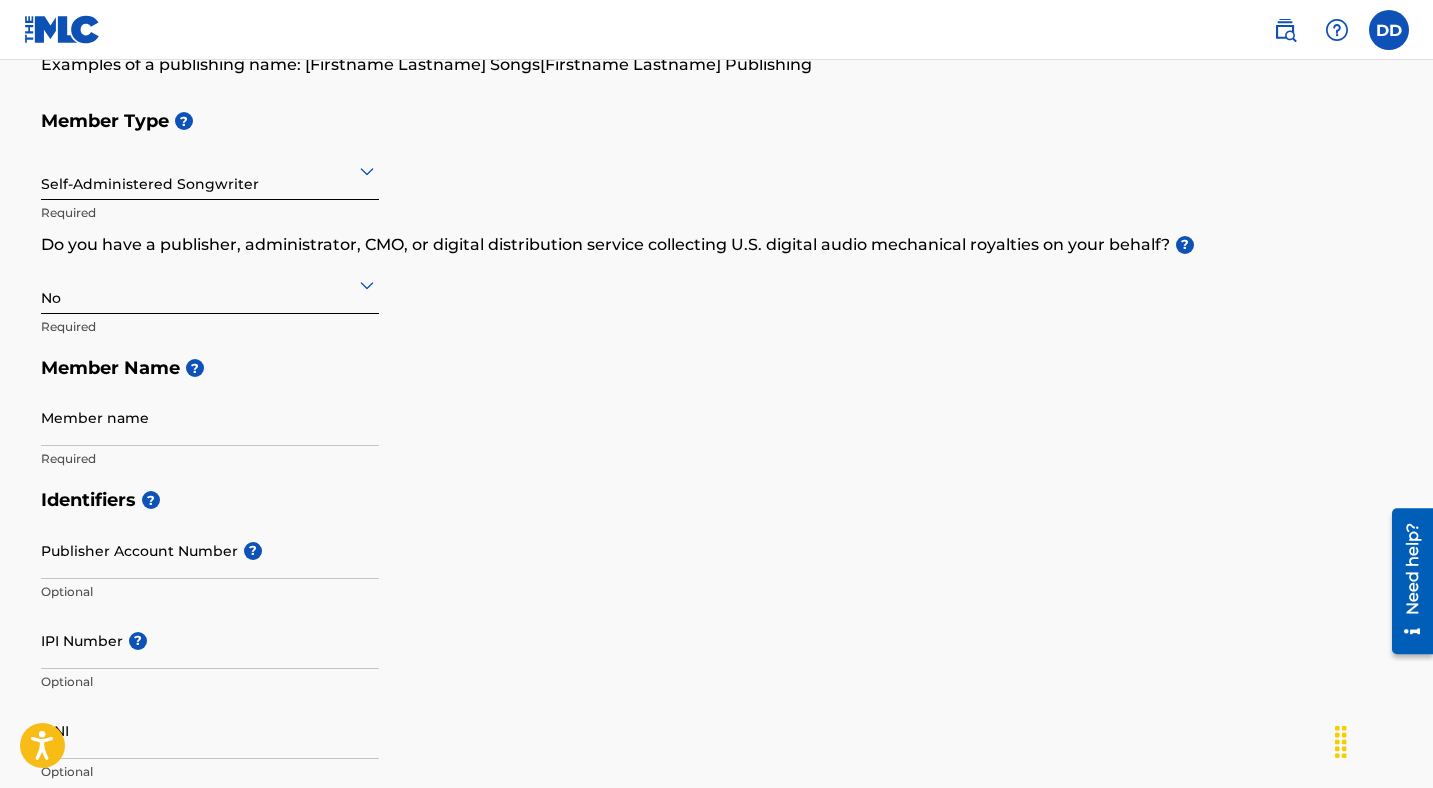 click on "Member name" at bounding box center [210, 417] 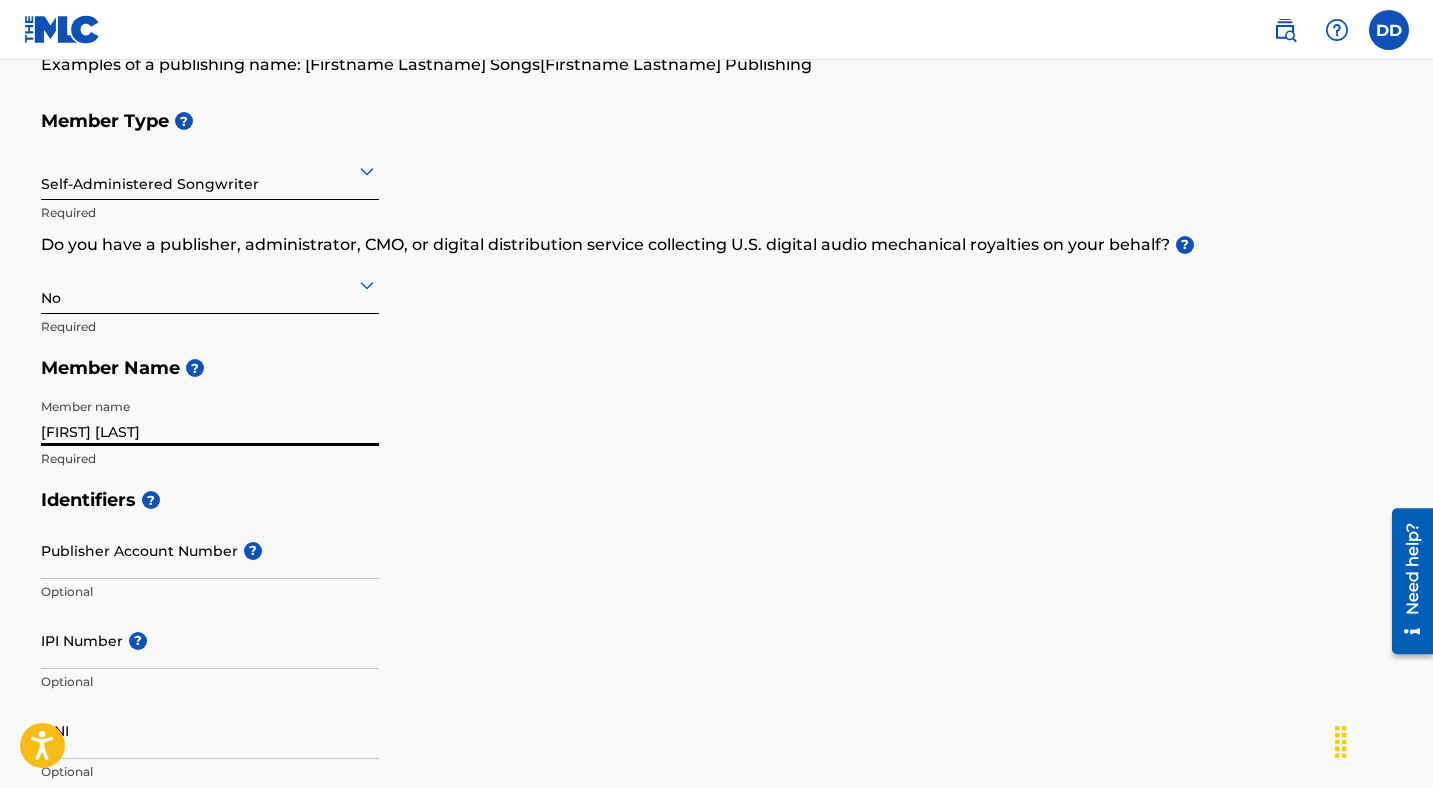 type on "[FIRST] [LAST]" 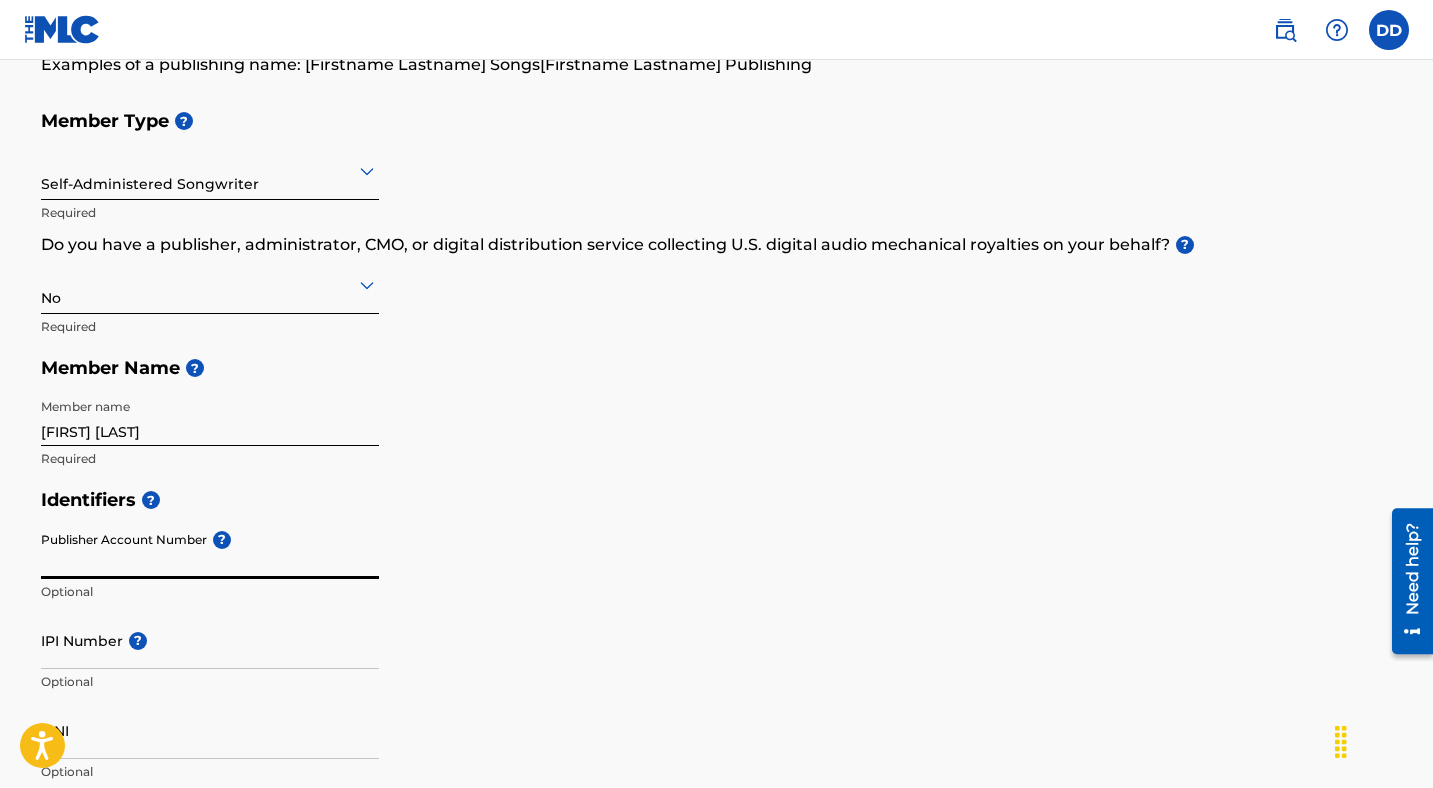 click on "Publisher Account Number ?" at bounding box center (210, 550) 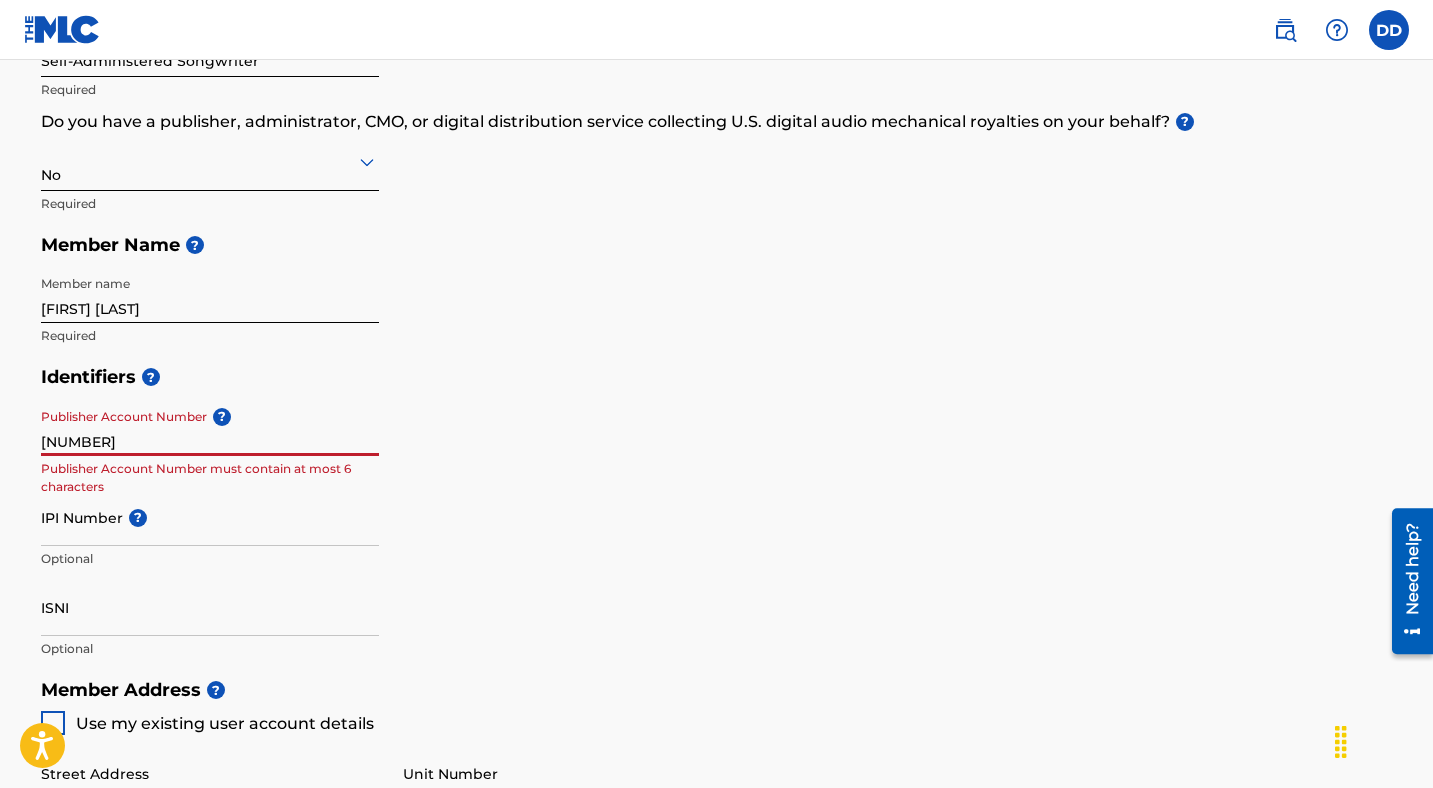 scroll, scrollTop: 317, scrollLeft: 0, axis: vertical 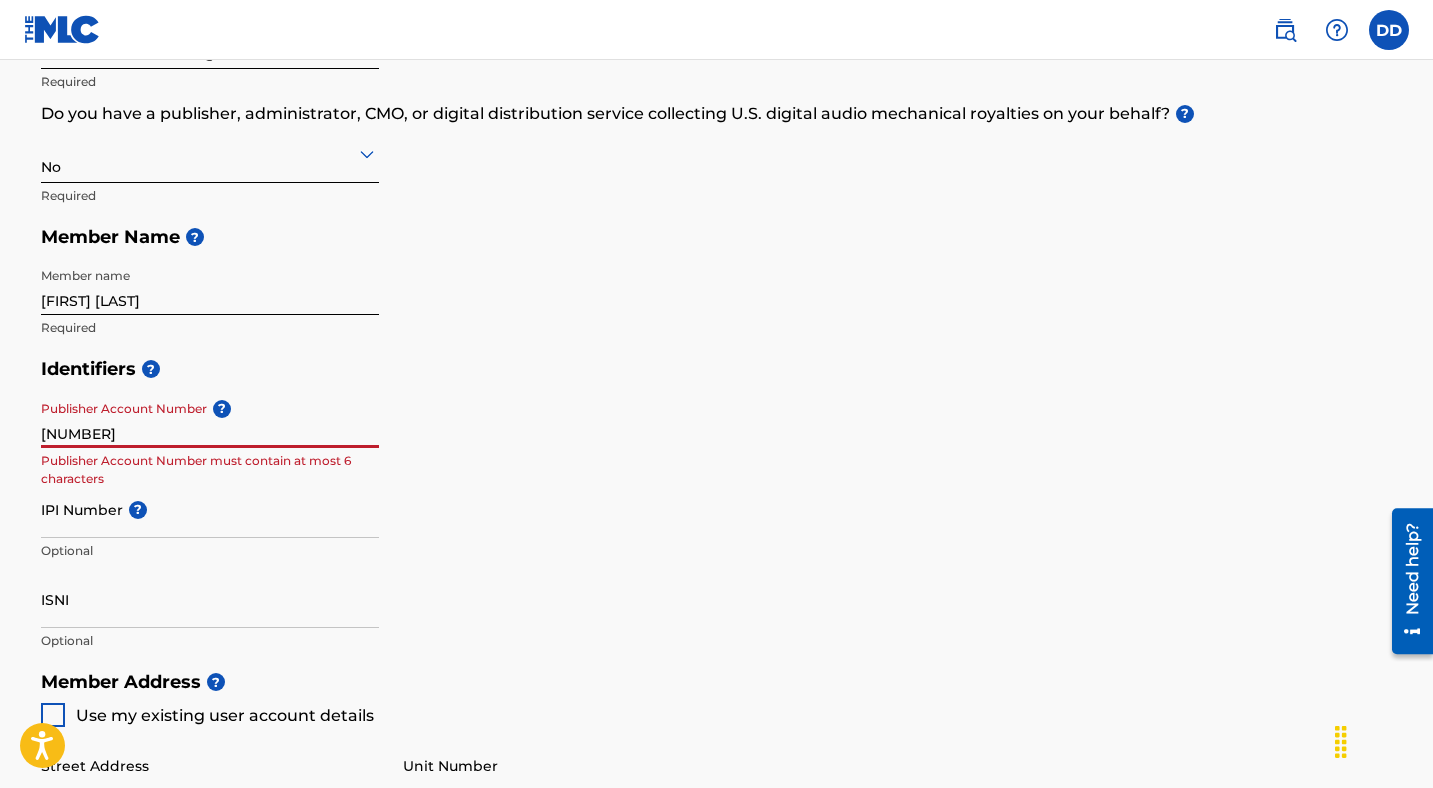 type on "[NUMBER]" 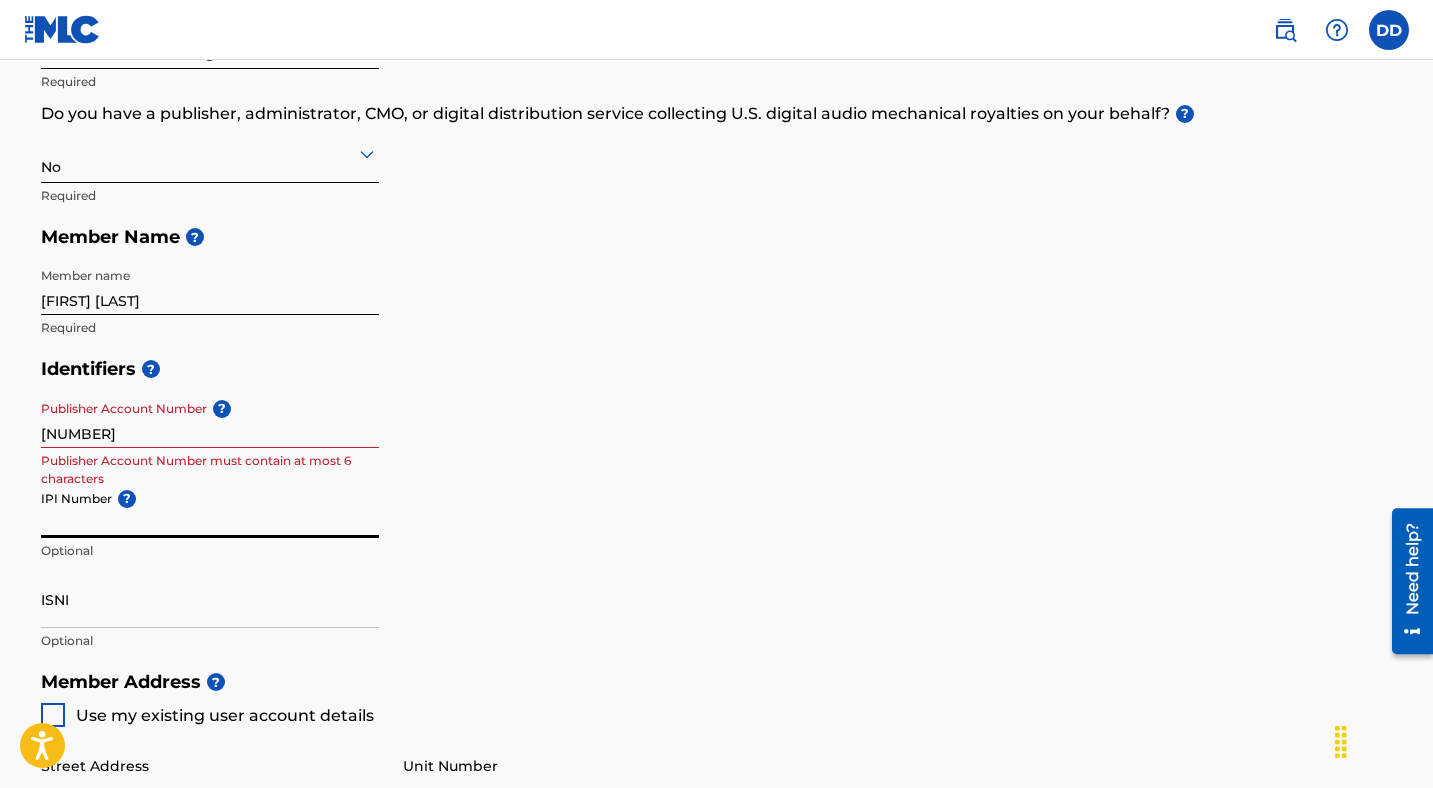 click on "IPI Number ?" at bounding box center [210, 509] 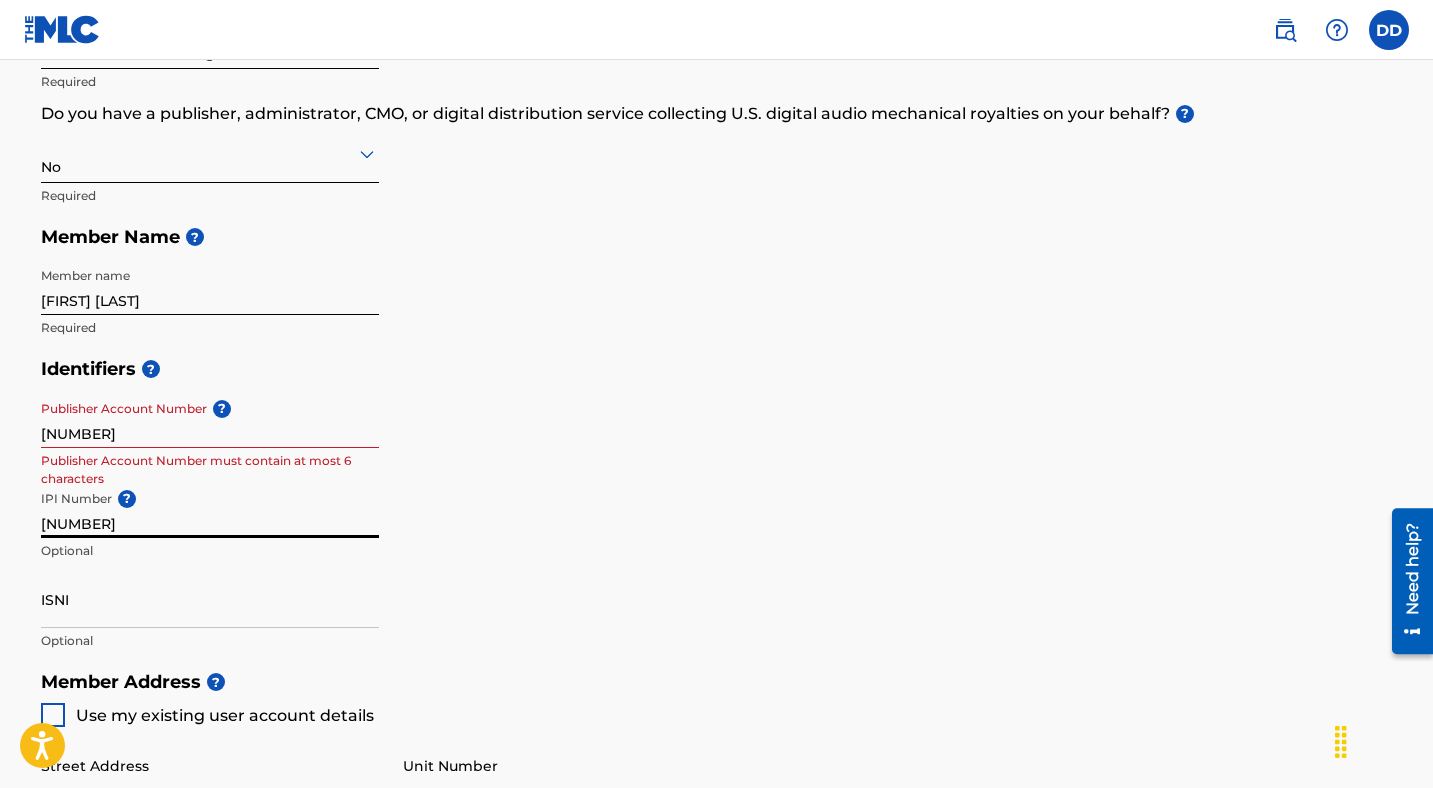 type on "[NUMBER]" 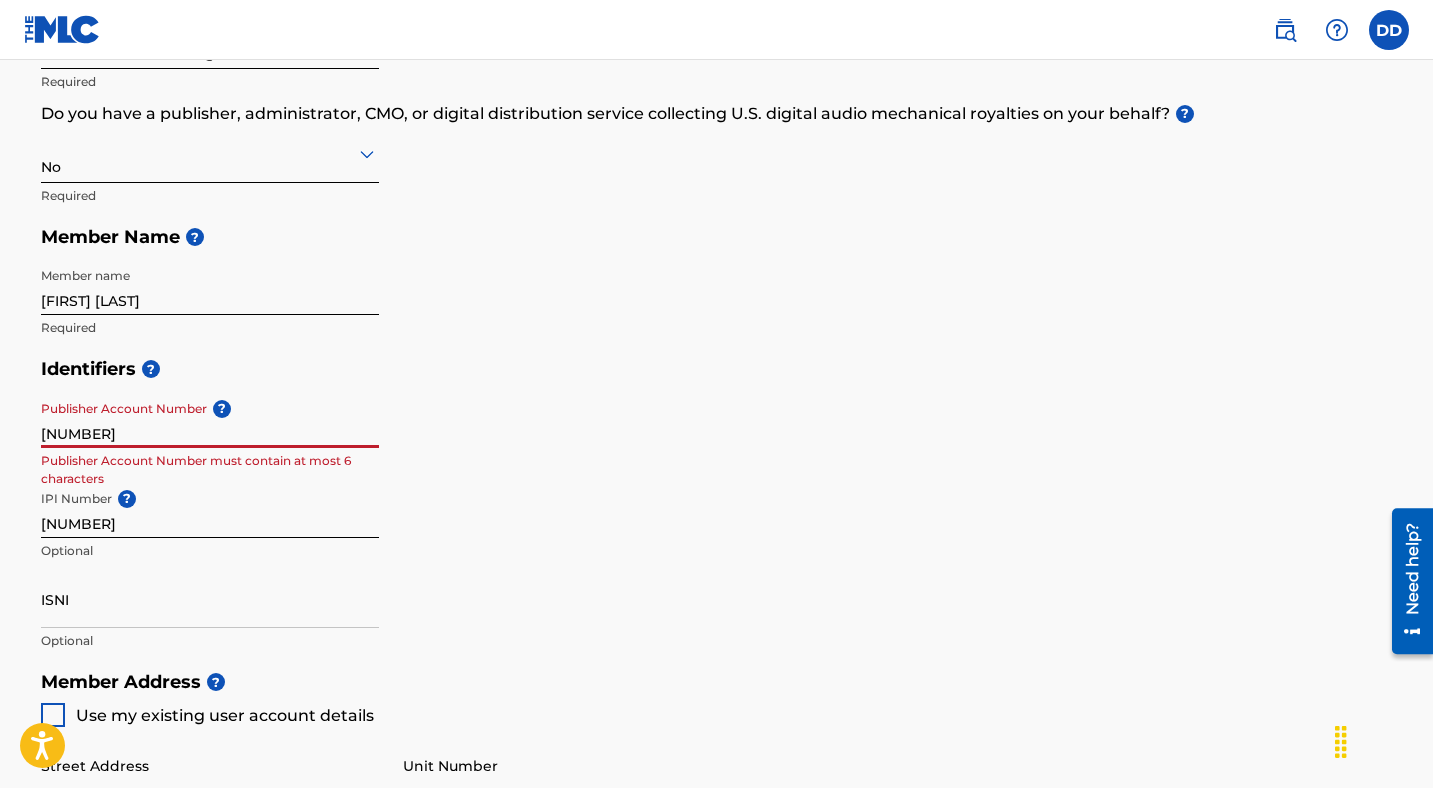 click on "[NUMBER]" at bounding box center (210, 419) 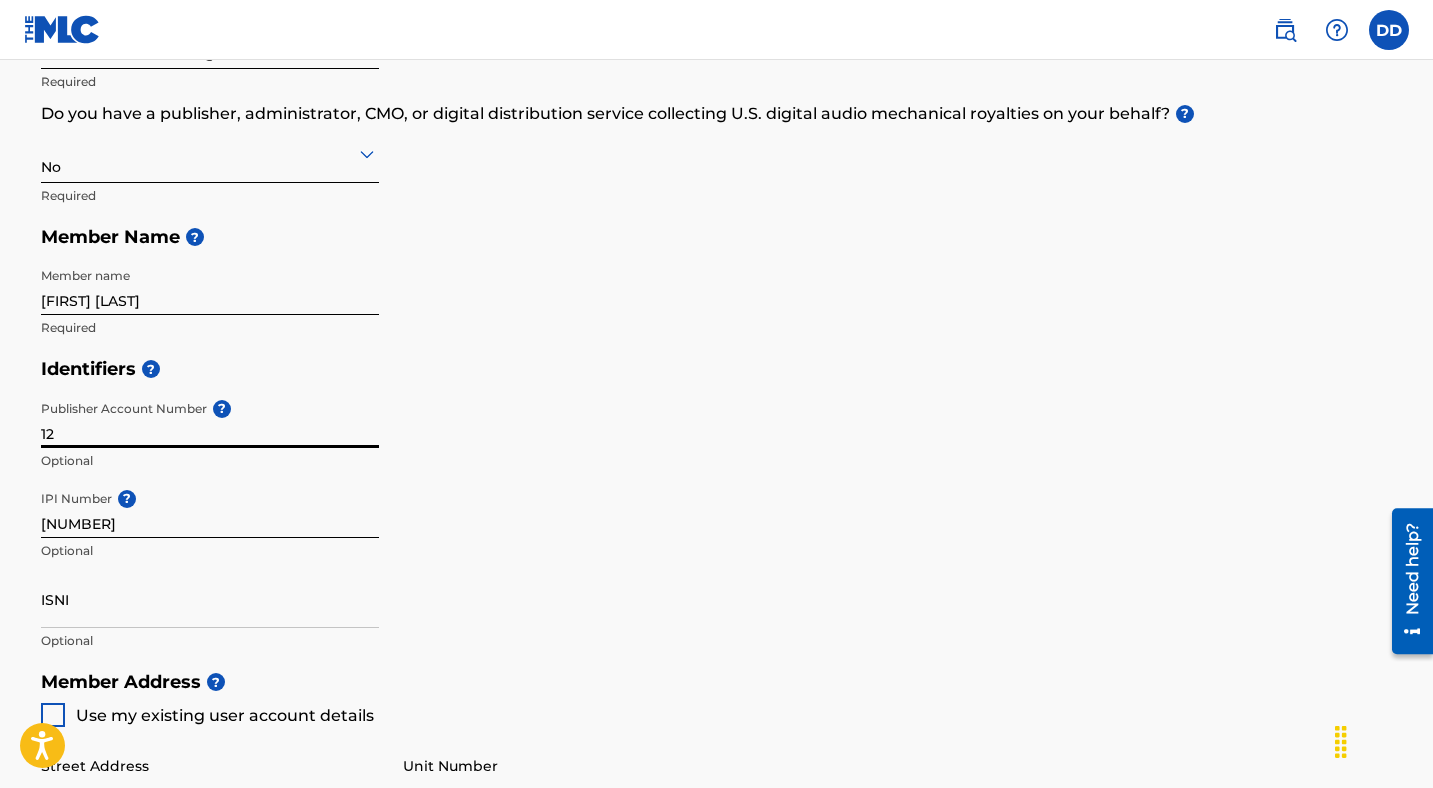 type on "1" 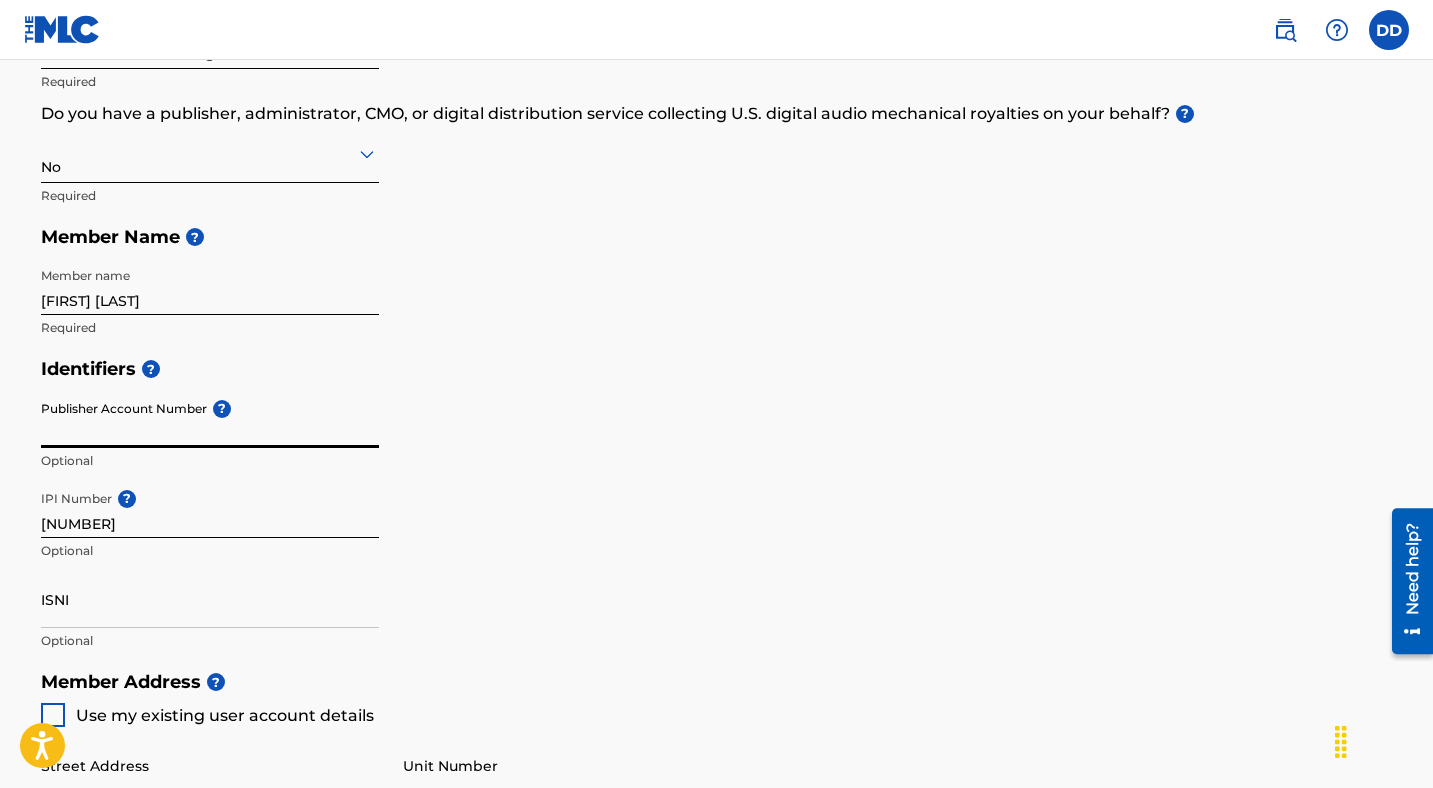 paste on "[ID]" 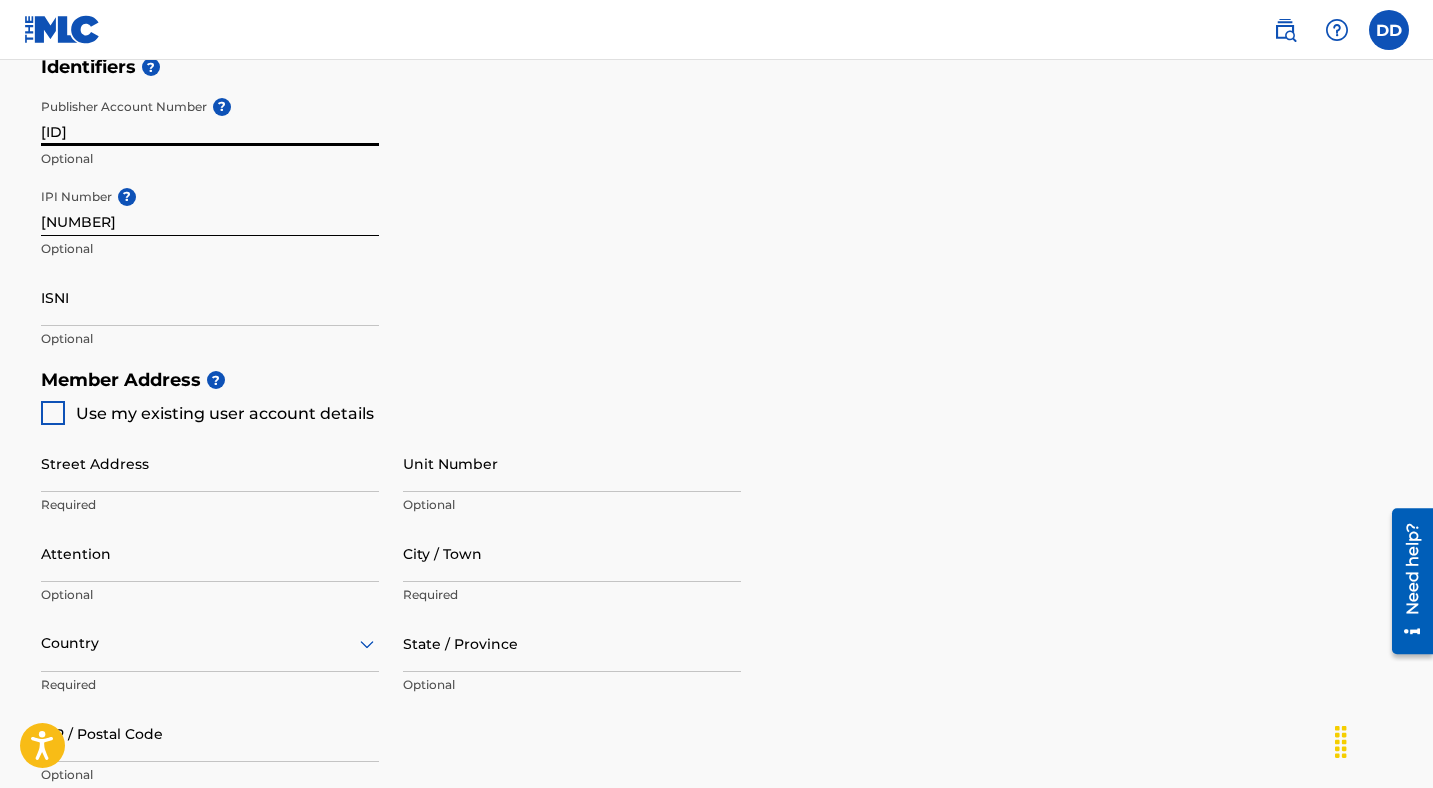 scroll, scrollTop: 627, scrollLeft: 0, axis: vertical 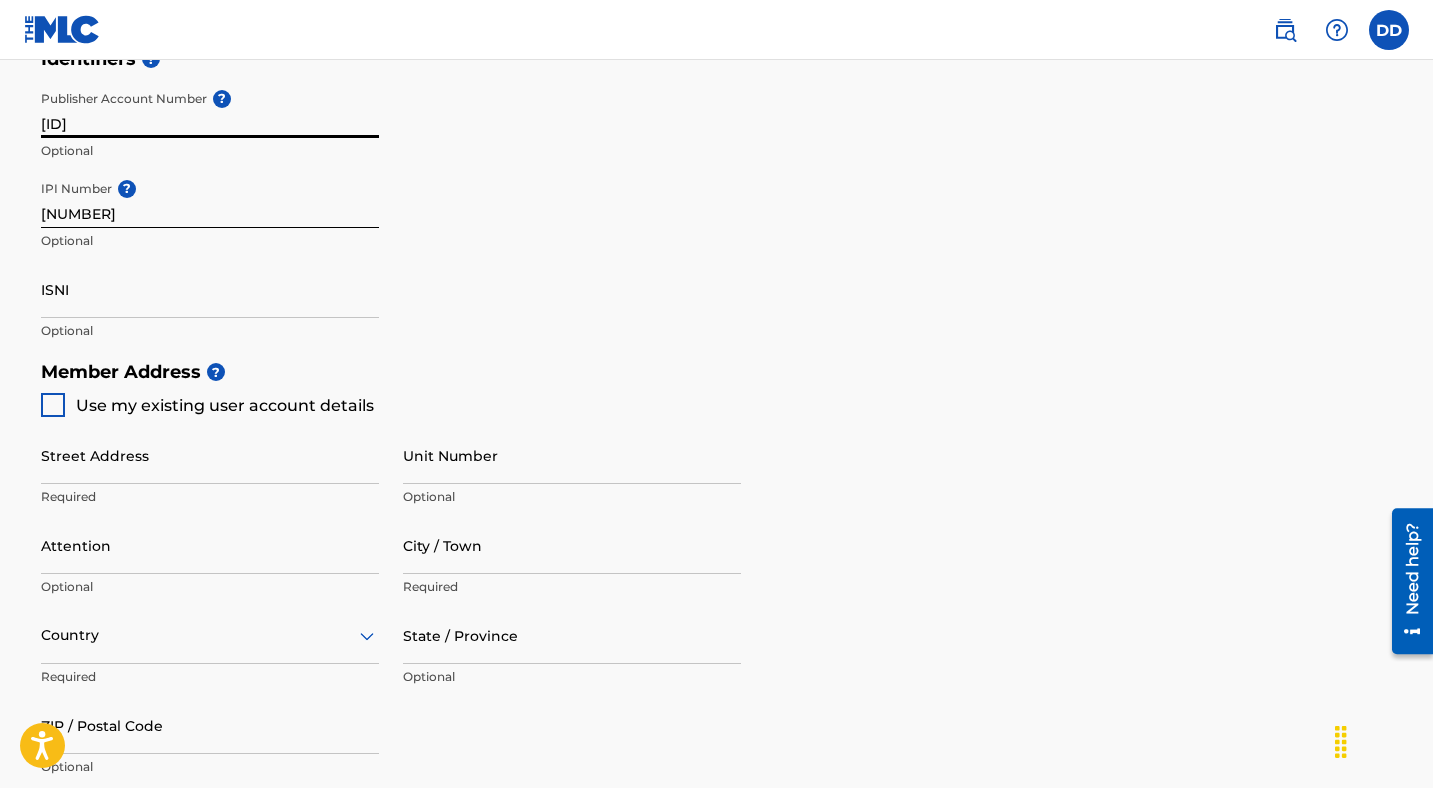 type on "[ID]" 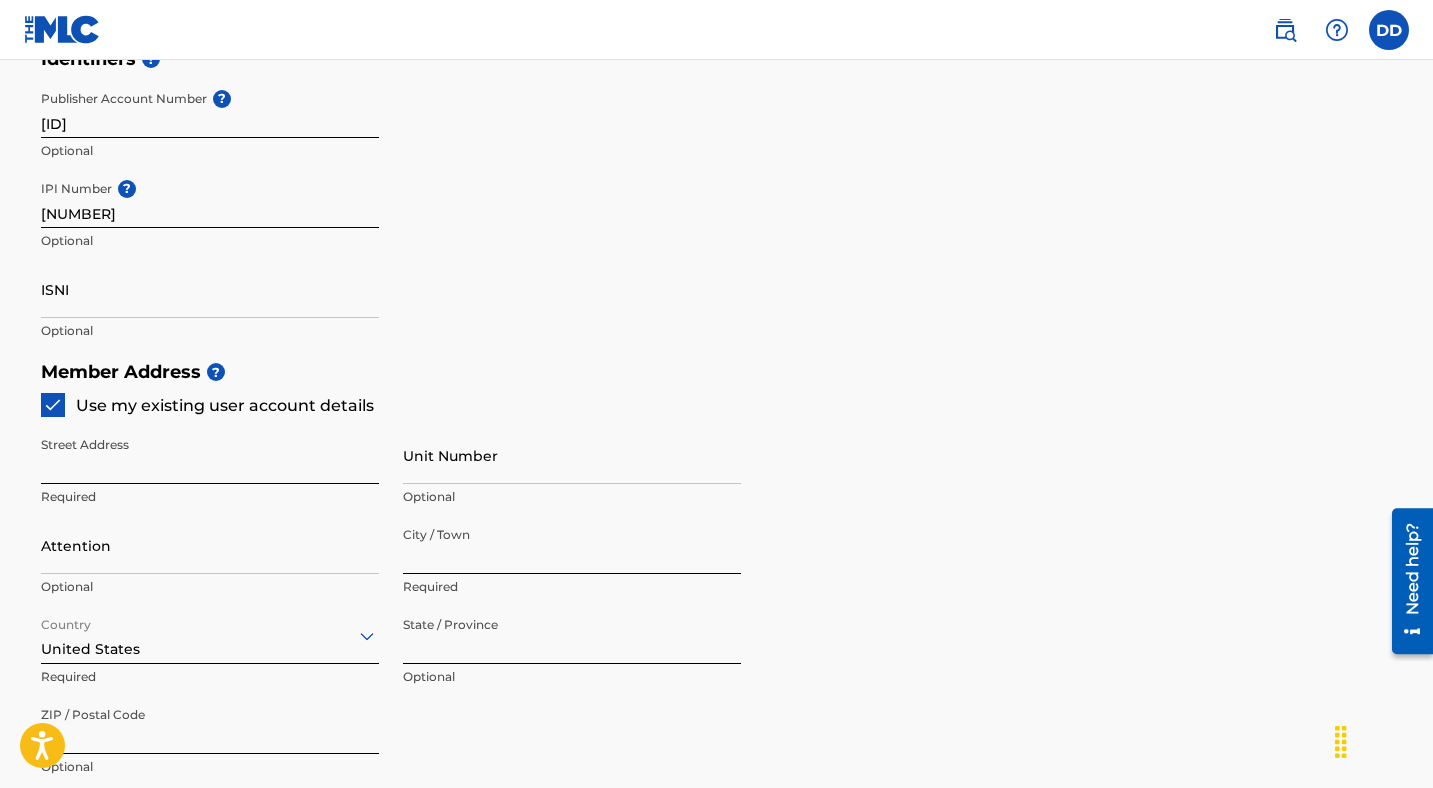 type on "[NUMBER]-[NUMBER] [STREET]" 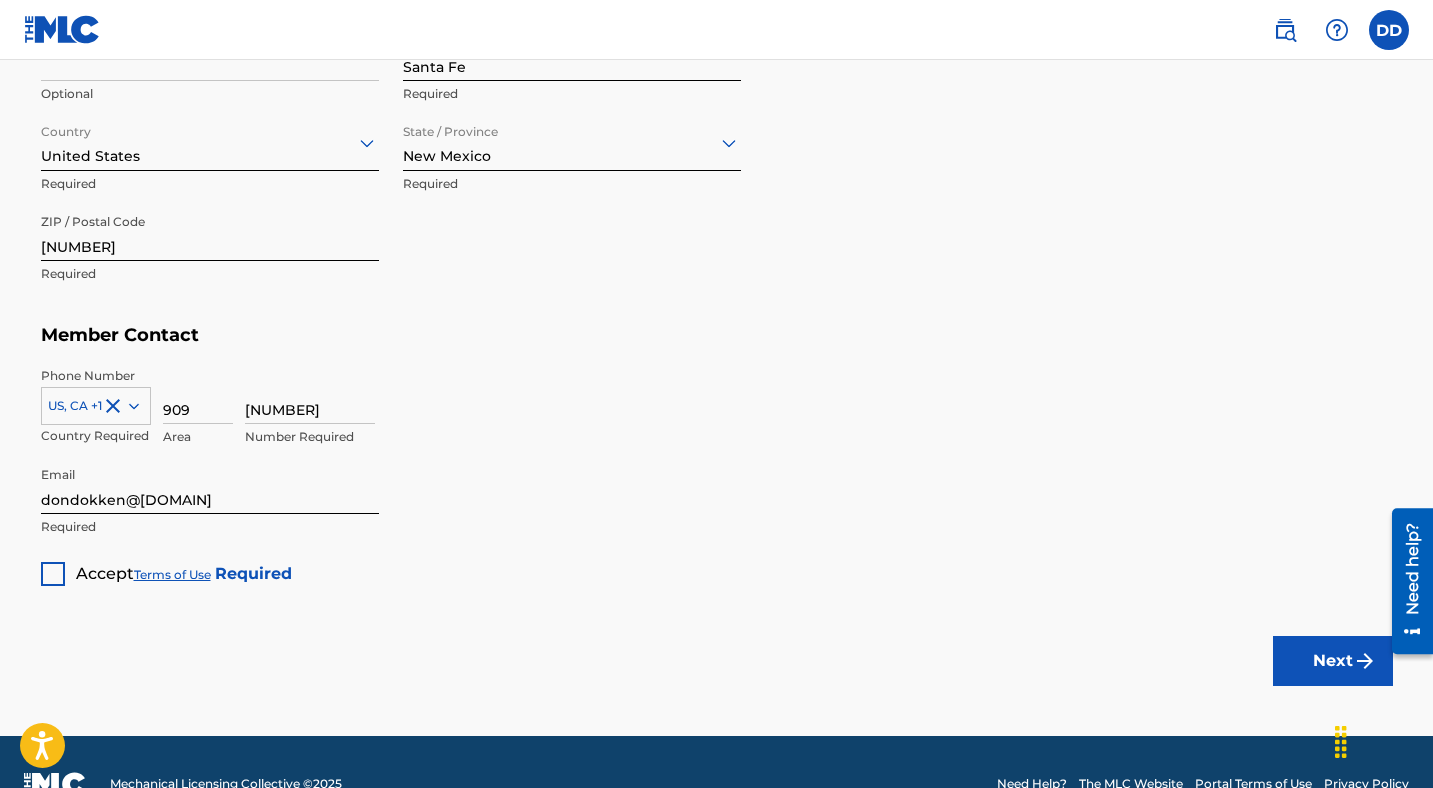 scroll, scrollTop: 1163, scrollLeft: 0, axis: vertical 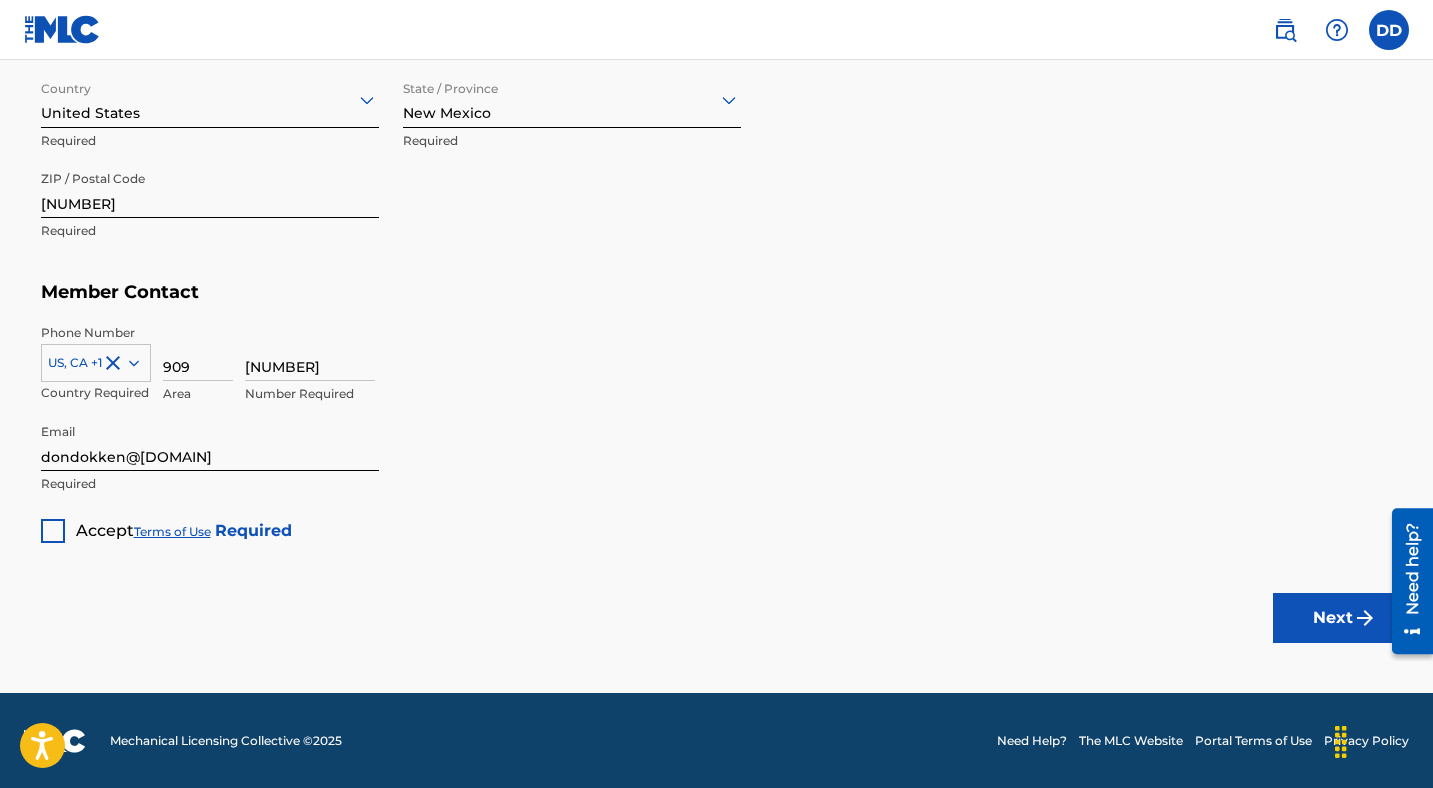 click at bounding box center [53, 531] 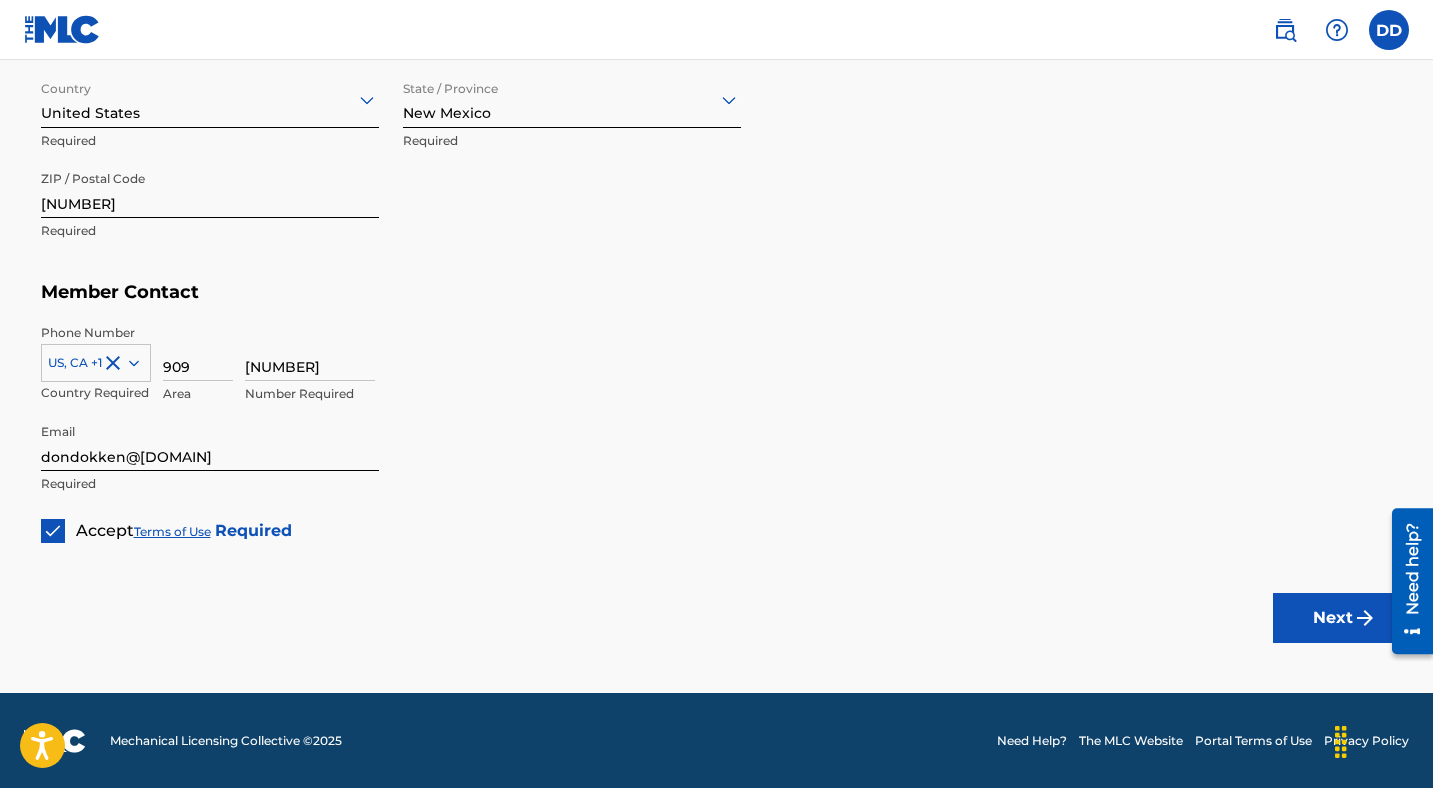 click on "Next" at bounding box center (1333, 618) 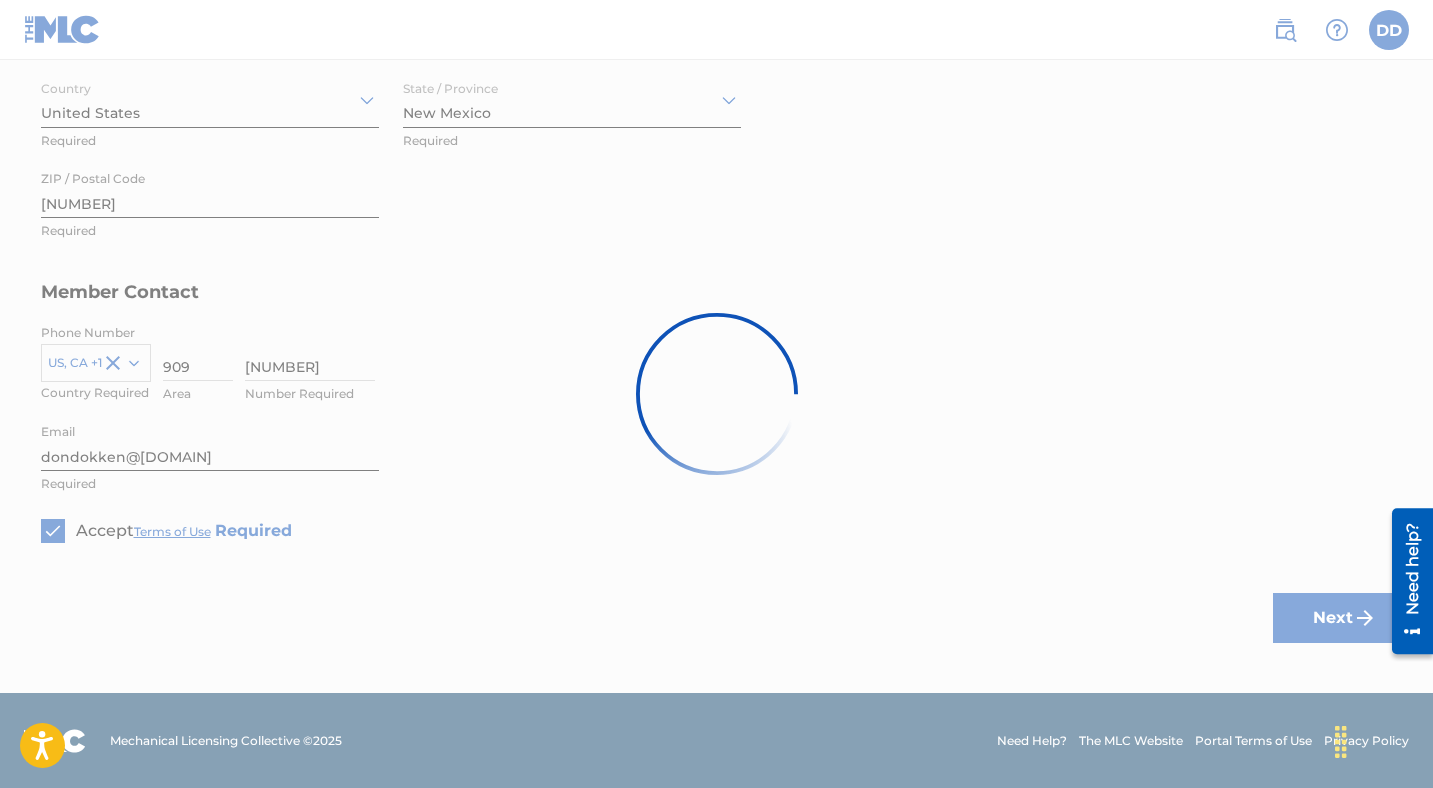 scroll, scrollTop: 0, scrollLeft: 0, axis: both 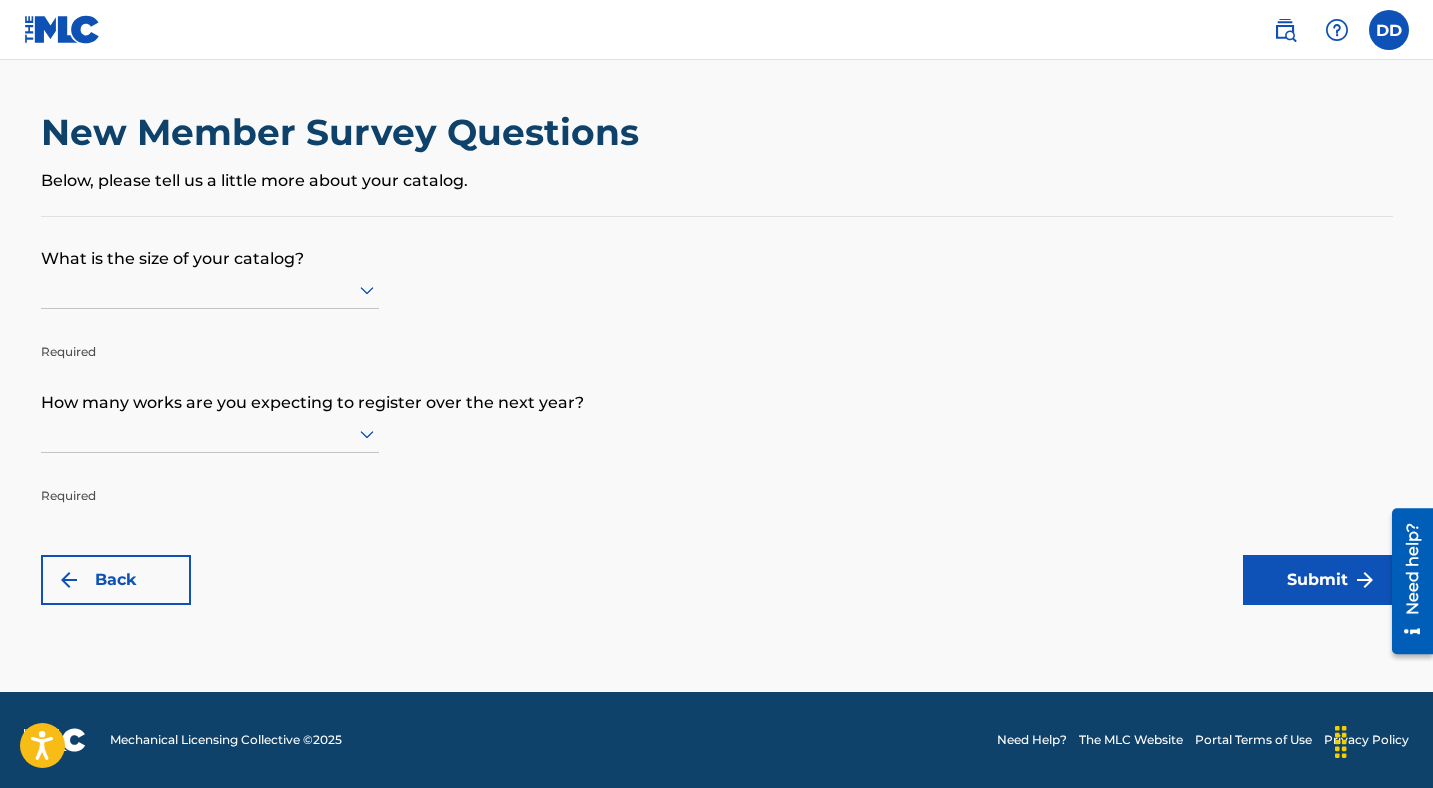 click at bounding box center [210, 290] 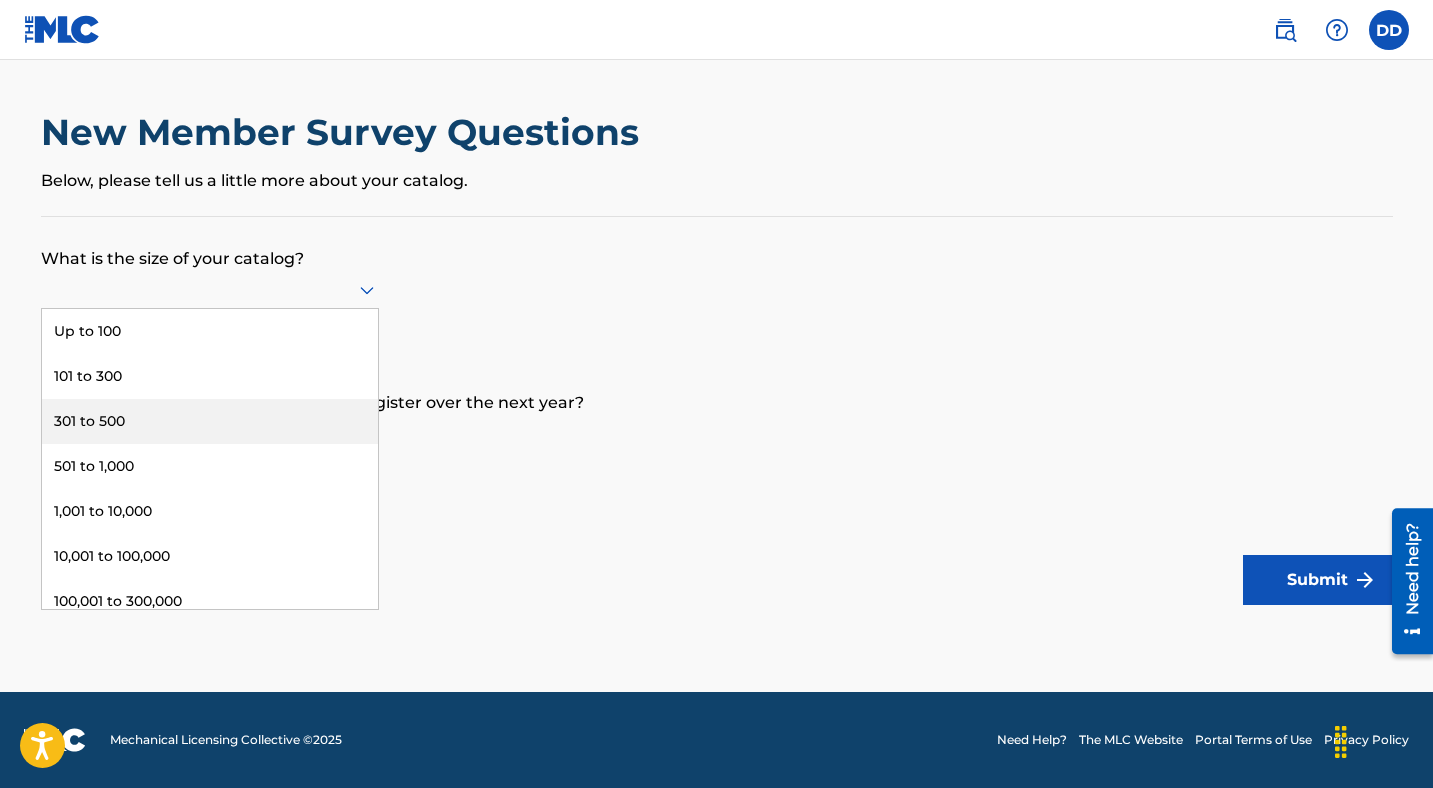 click on "301 to 500" at bounding box center (210, 421) 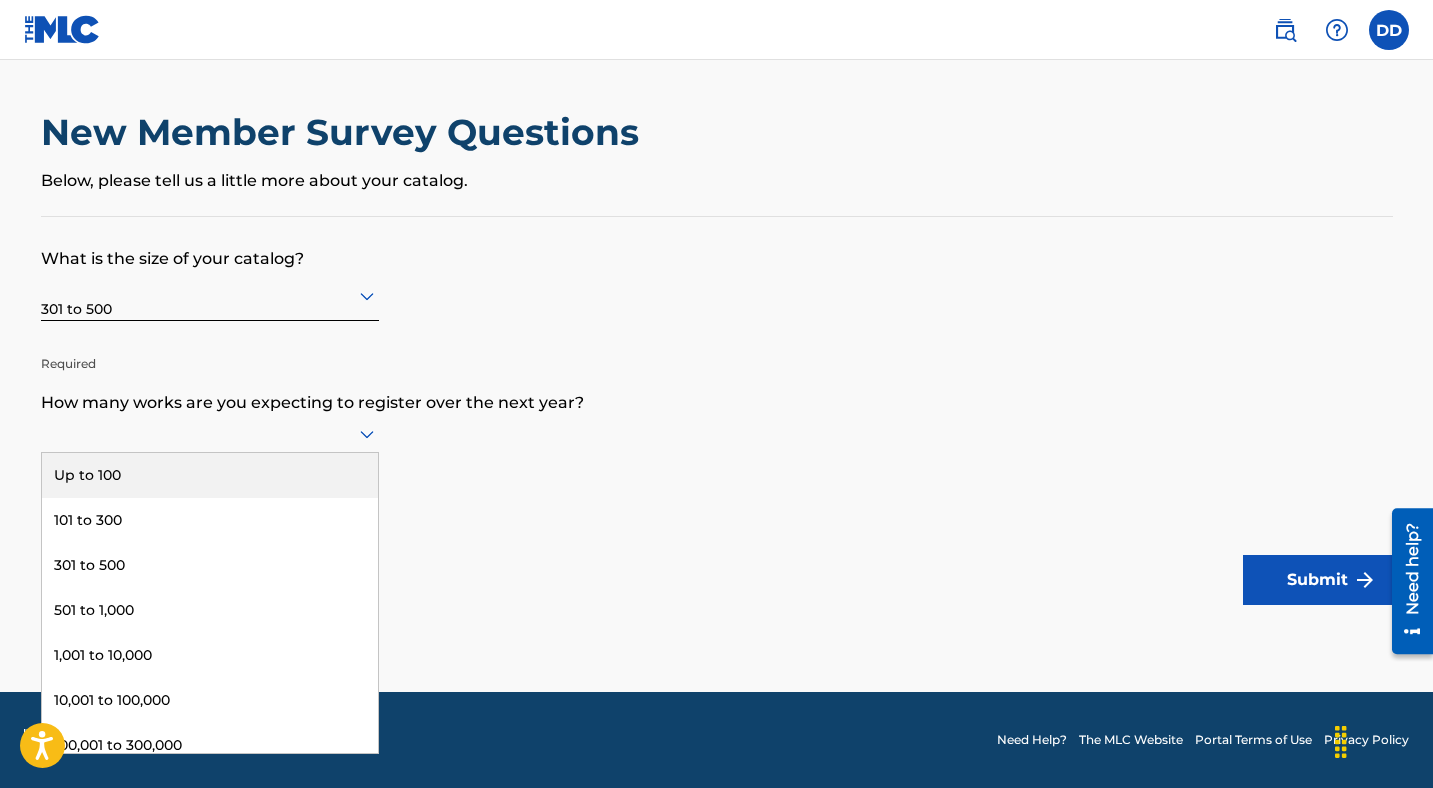 click at bounding box center [210, 433] 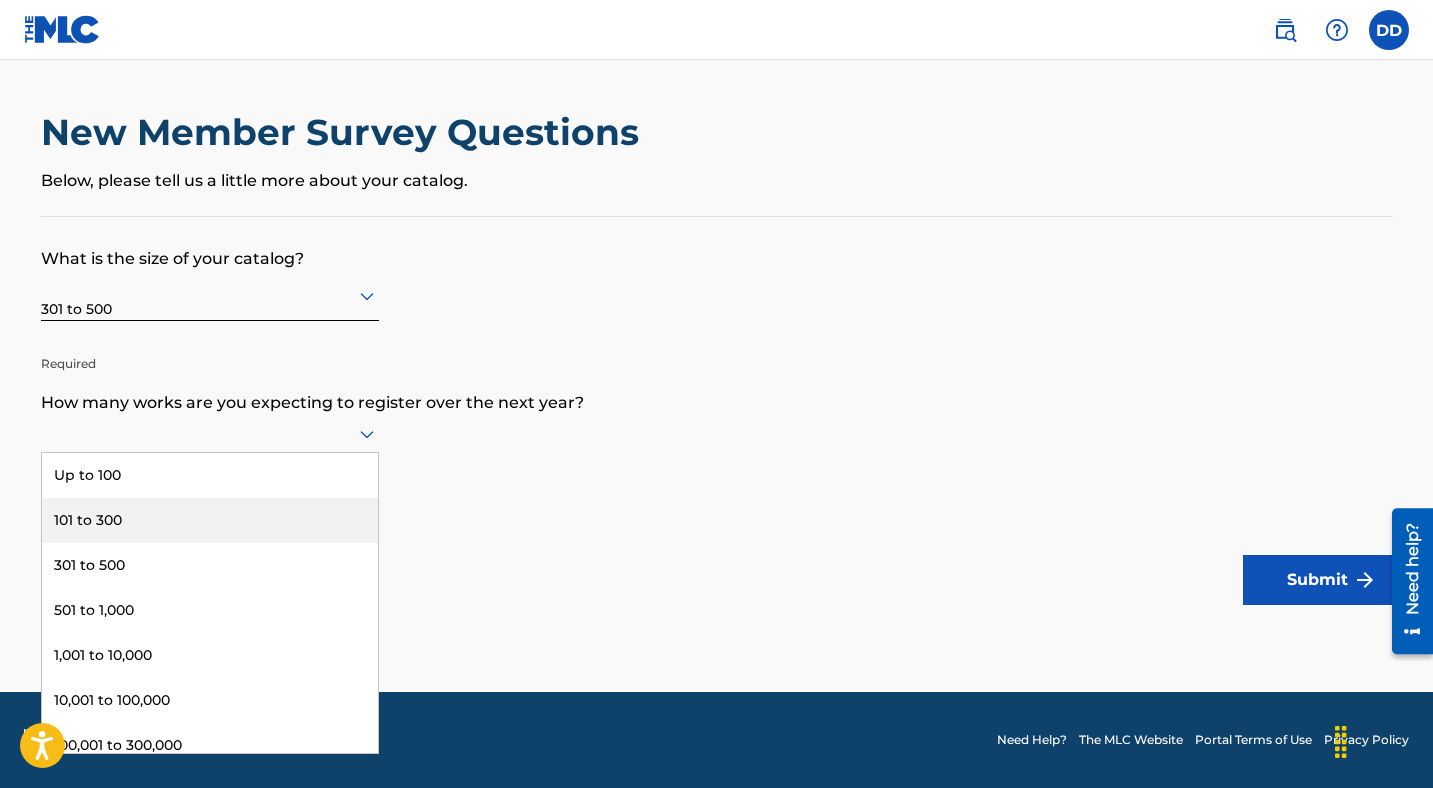 click on "101 to 300" at bounding box center (210, 520) 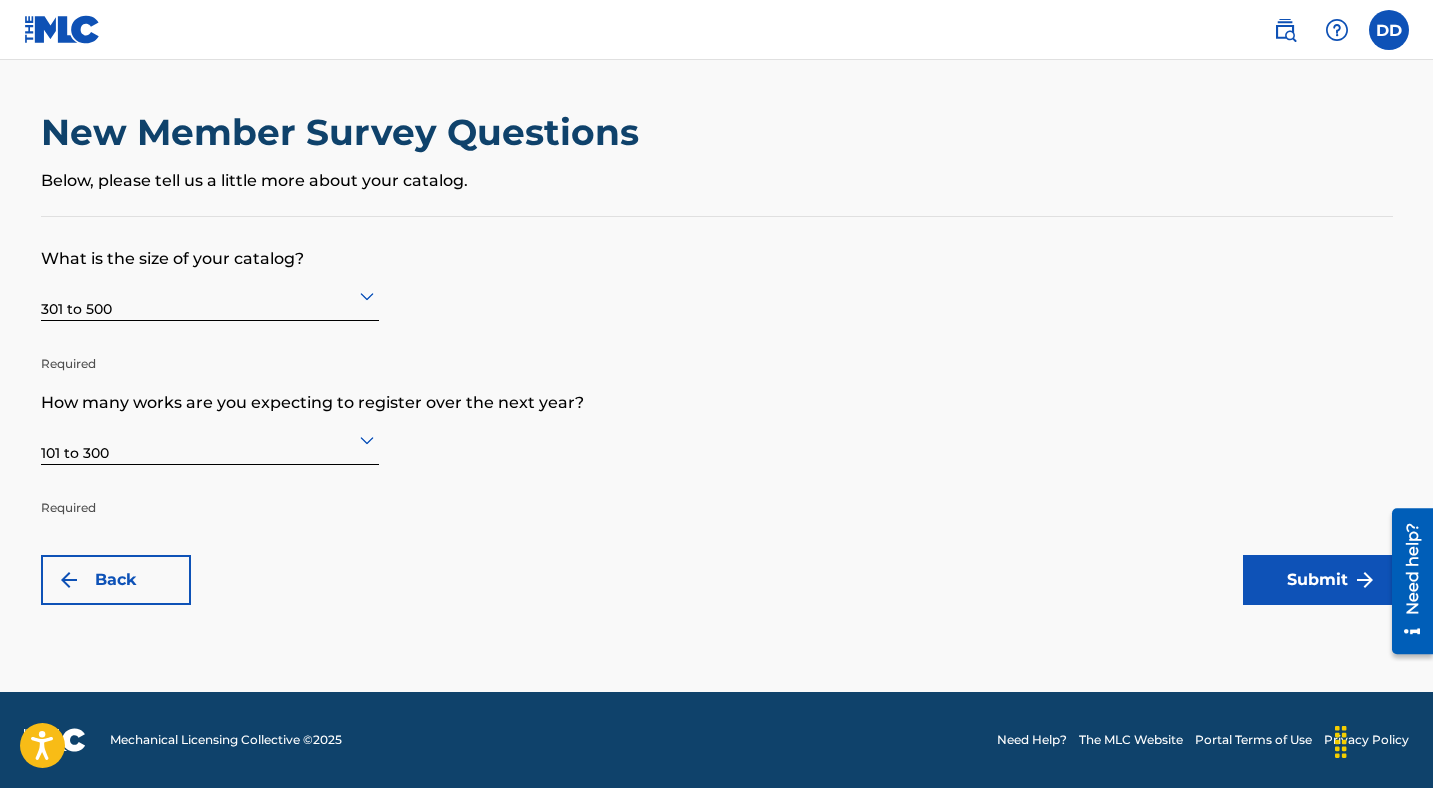 click on "Submit" at bounding box center [1318, 580] 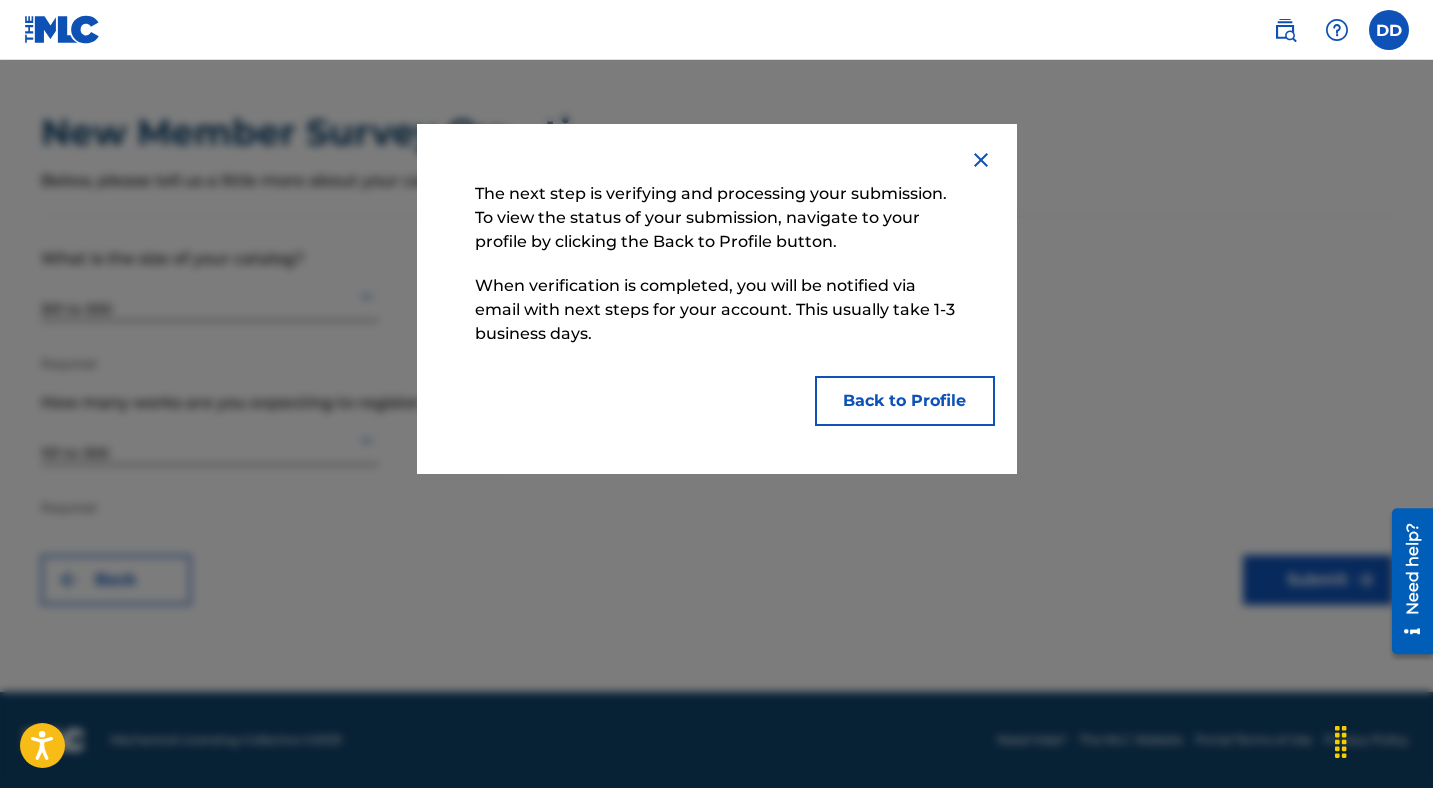 click on "Back to Profile" at bounding box center (905, 401) 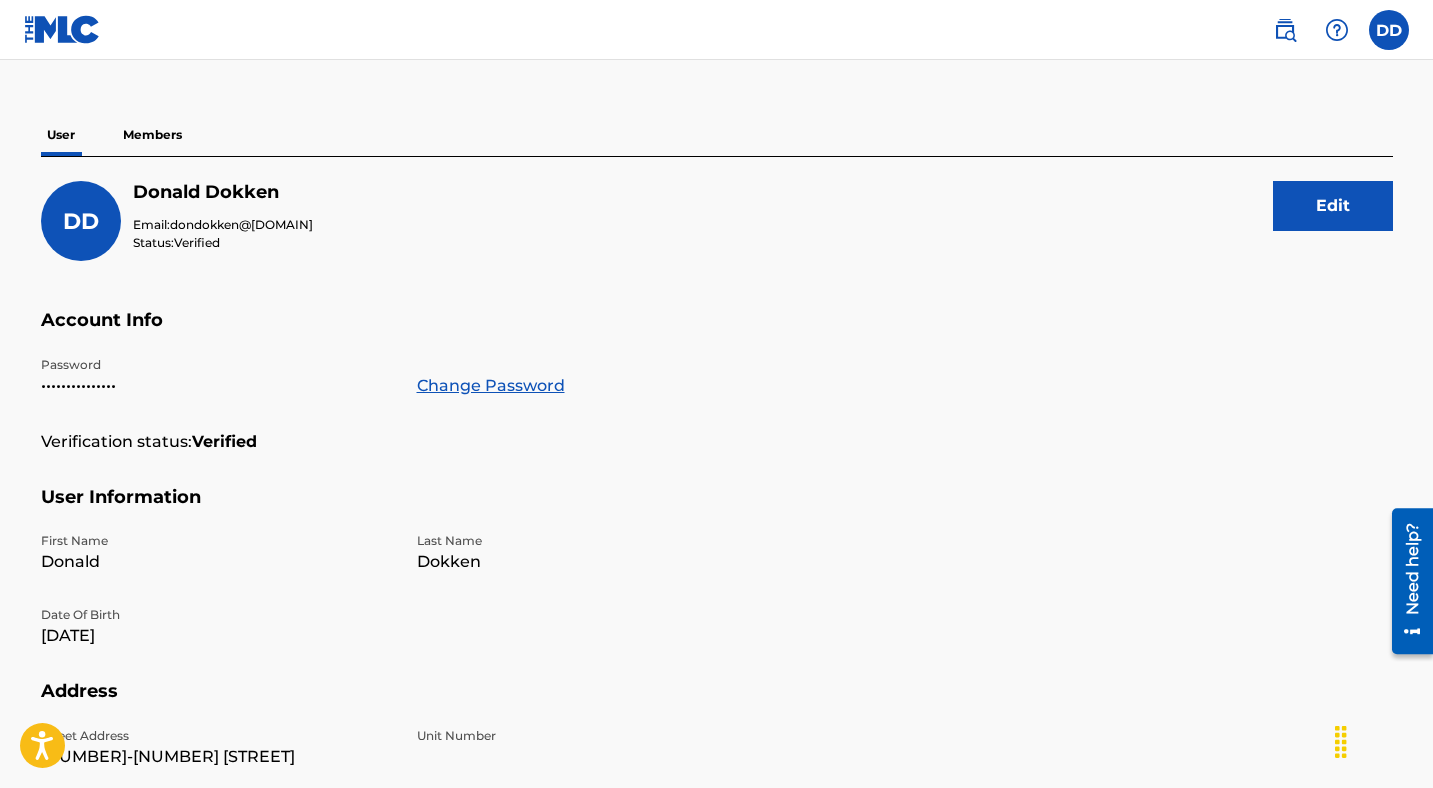 scroll, scrollTop: 138, scrollLeft: 0, axis: vertical 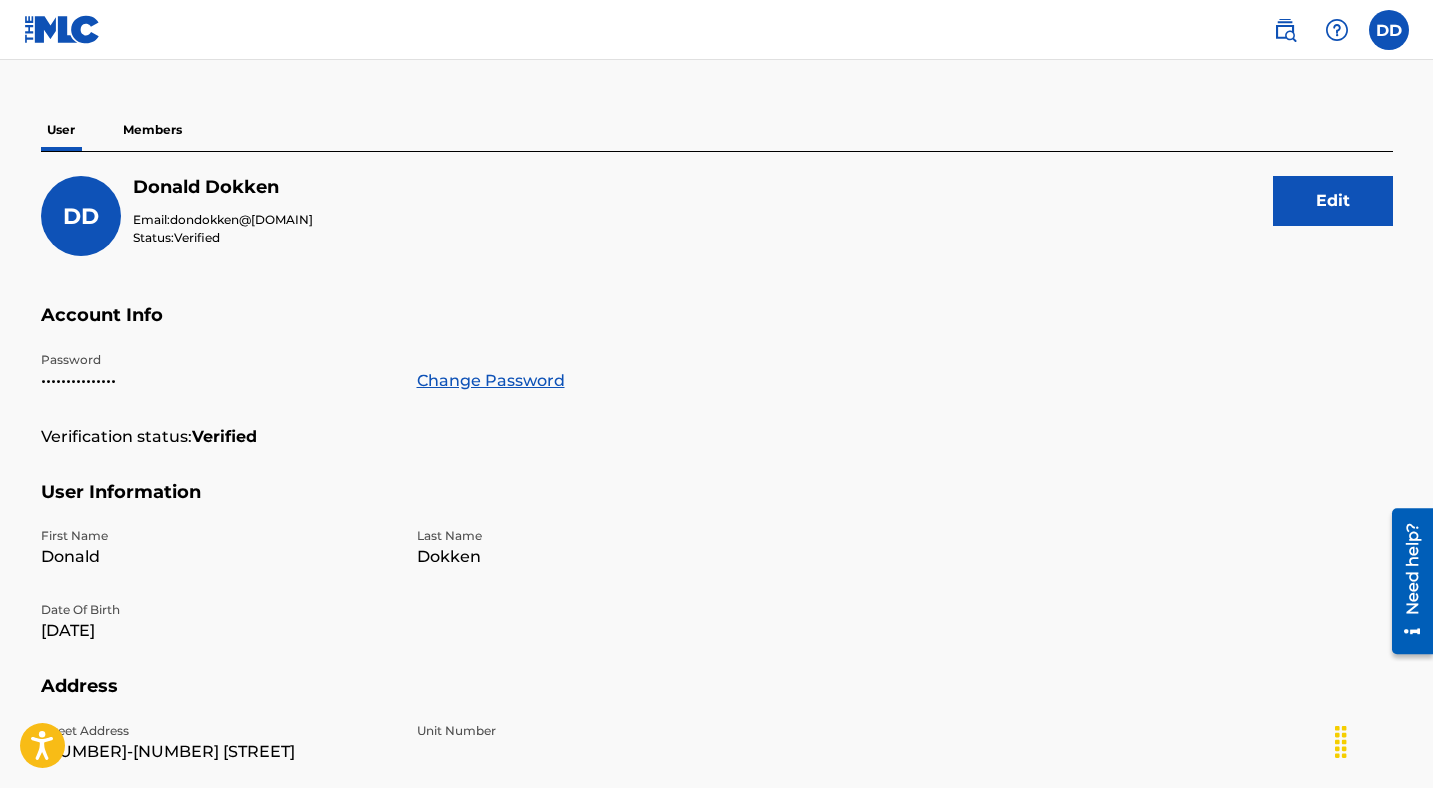 click on "Members" at bounding box center (152, 130) 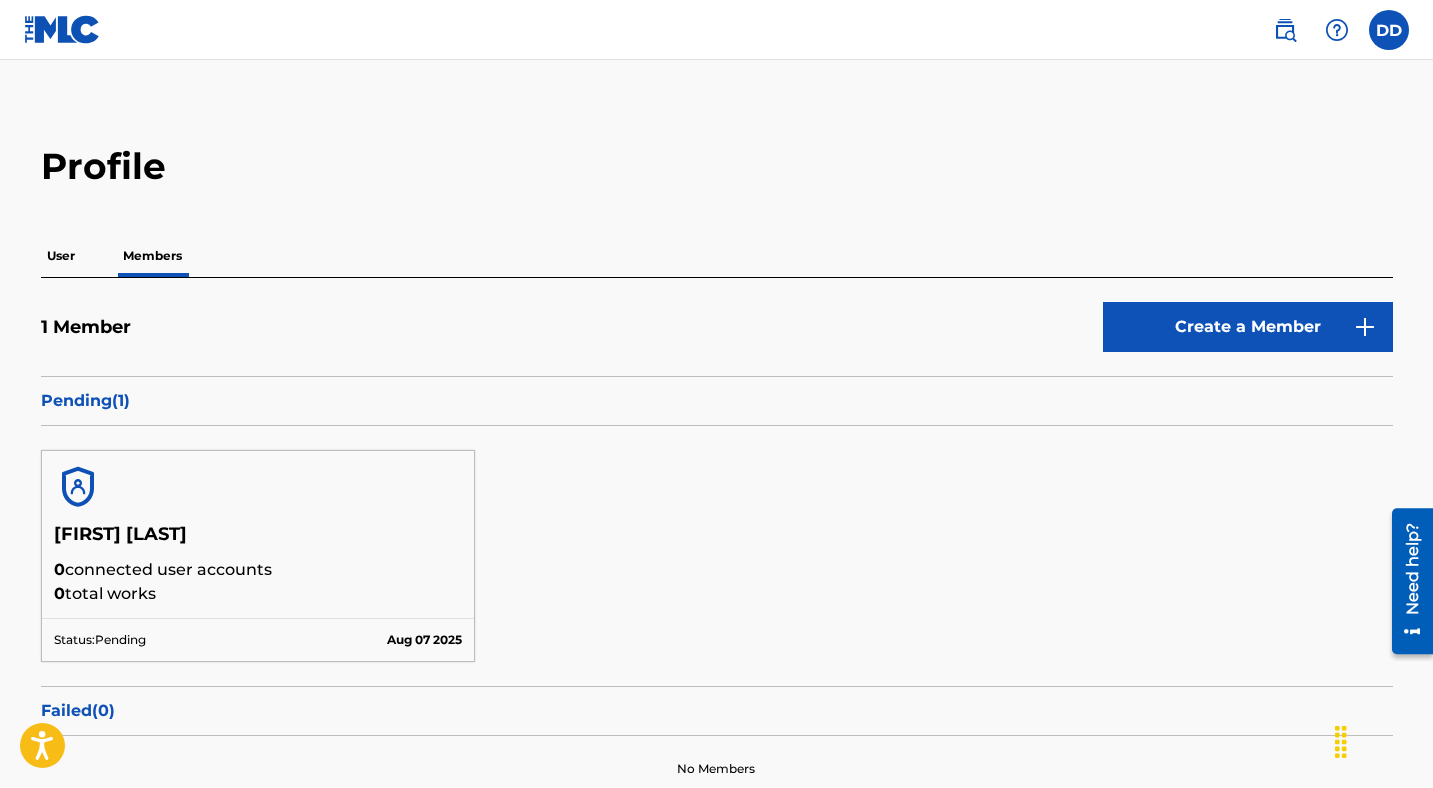 scroll, scrollTop: 0, scrollLeft: 0, axis: both 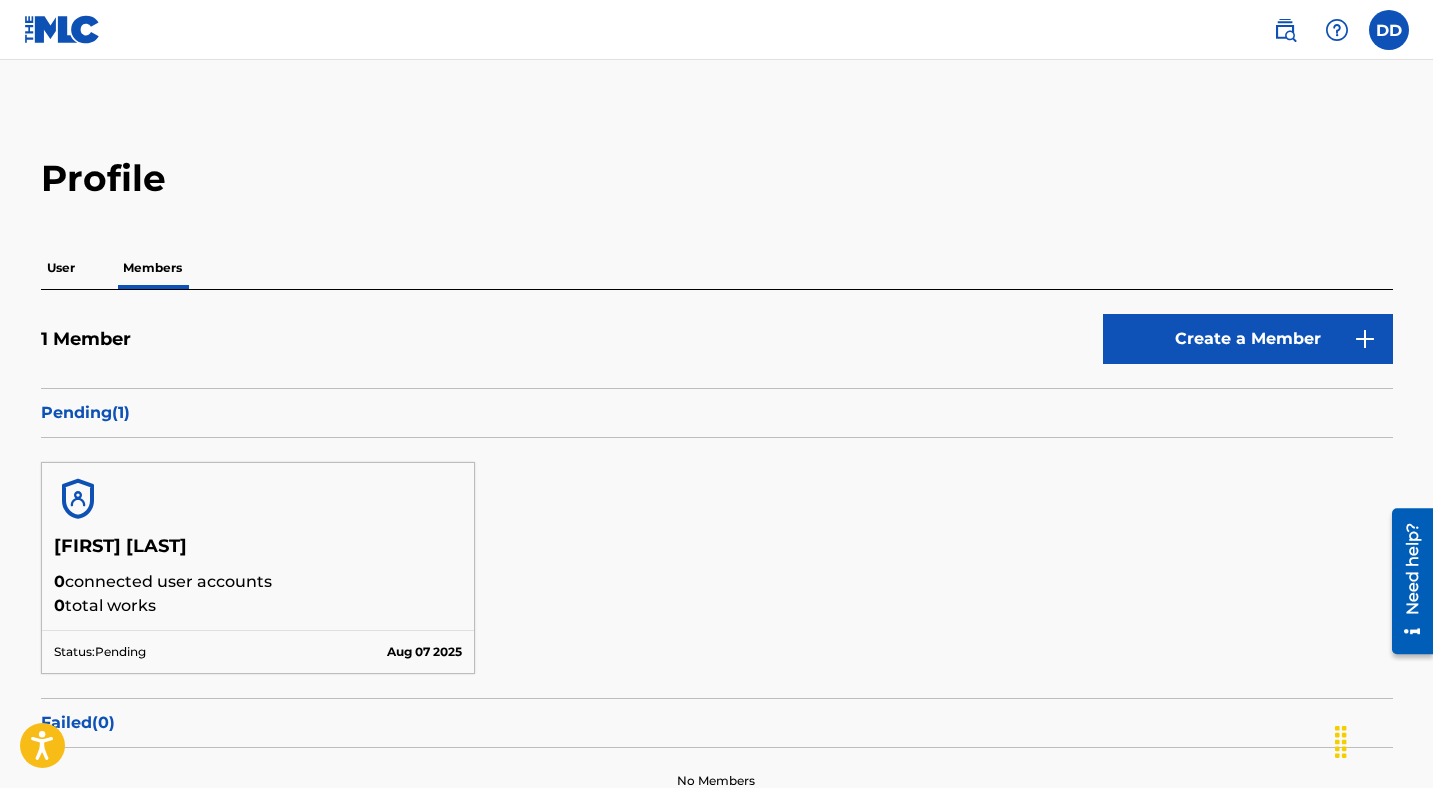 click on "User" at bounding box center (61, 268) 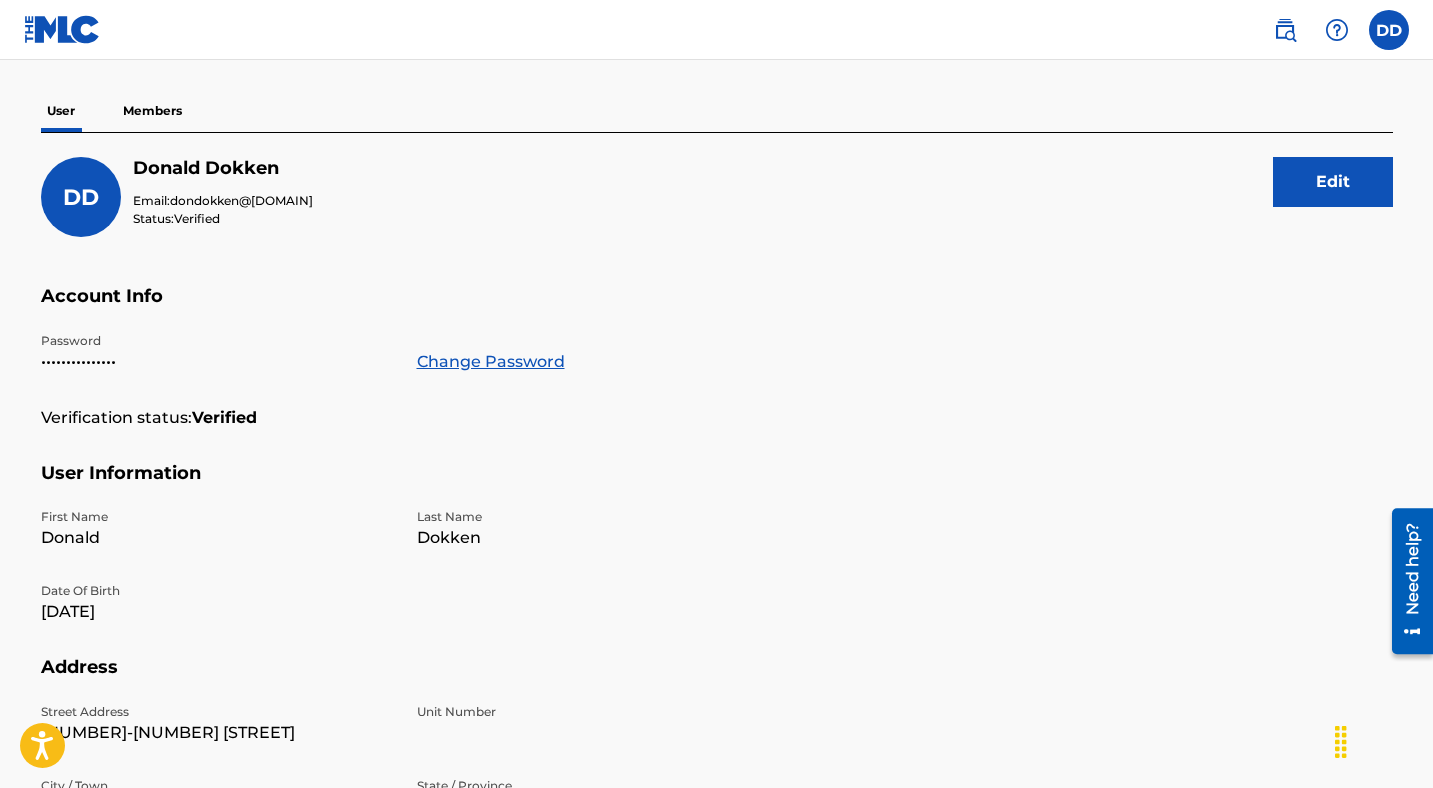 scroll, scrollTop: 0, scrollLeft: 0, axis: both 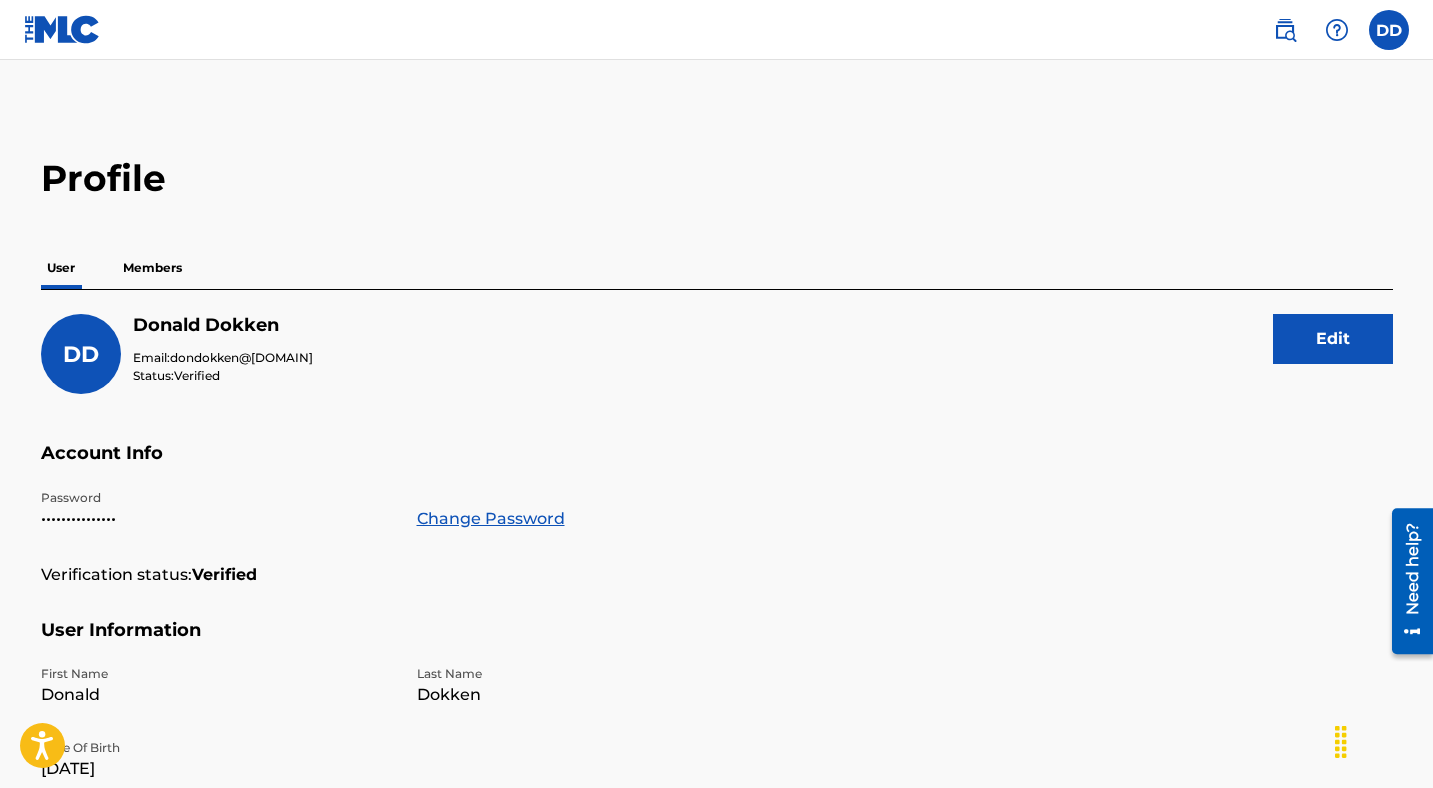 click at bounding box center (1389, 30) 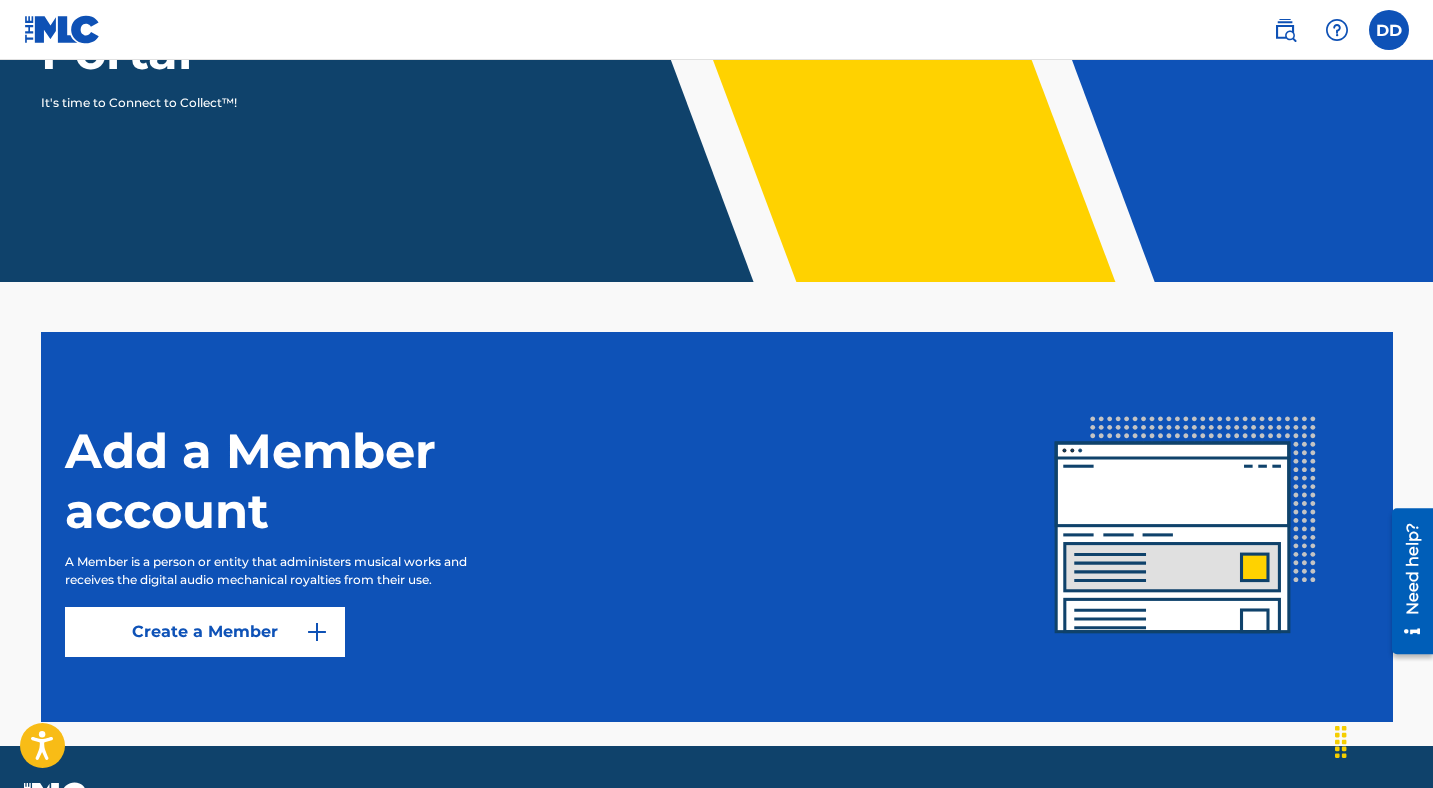 scroll, scrollTop: 0, scrollLeft: 0, axis: both 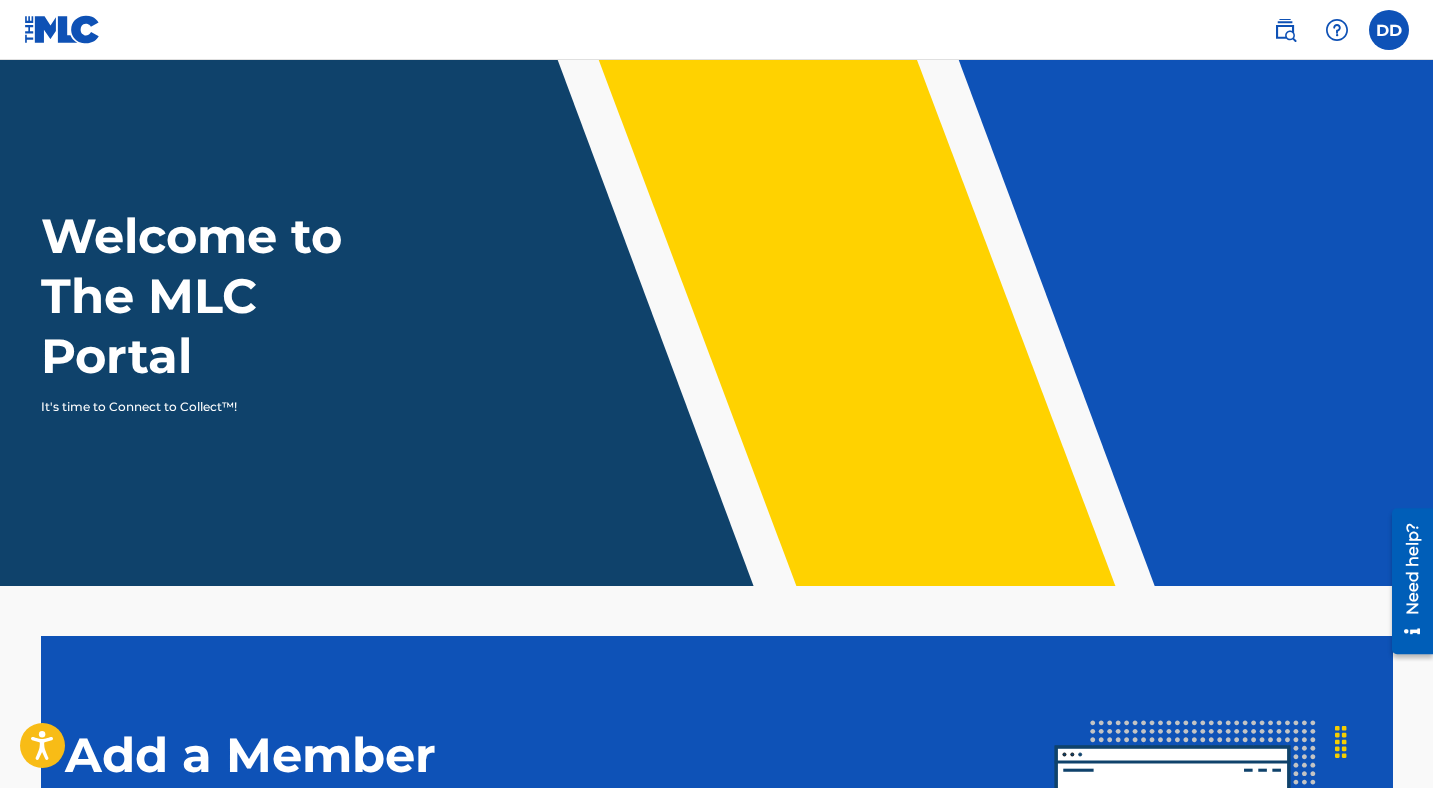 click at bounding box center [1285, 30] 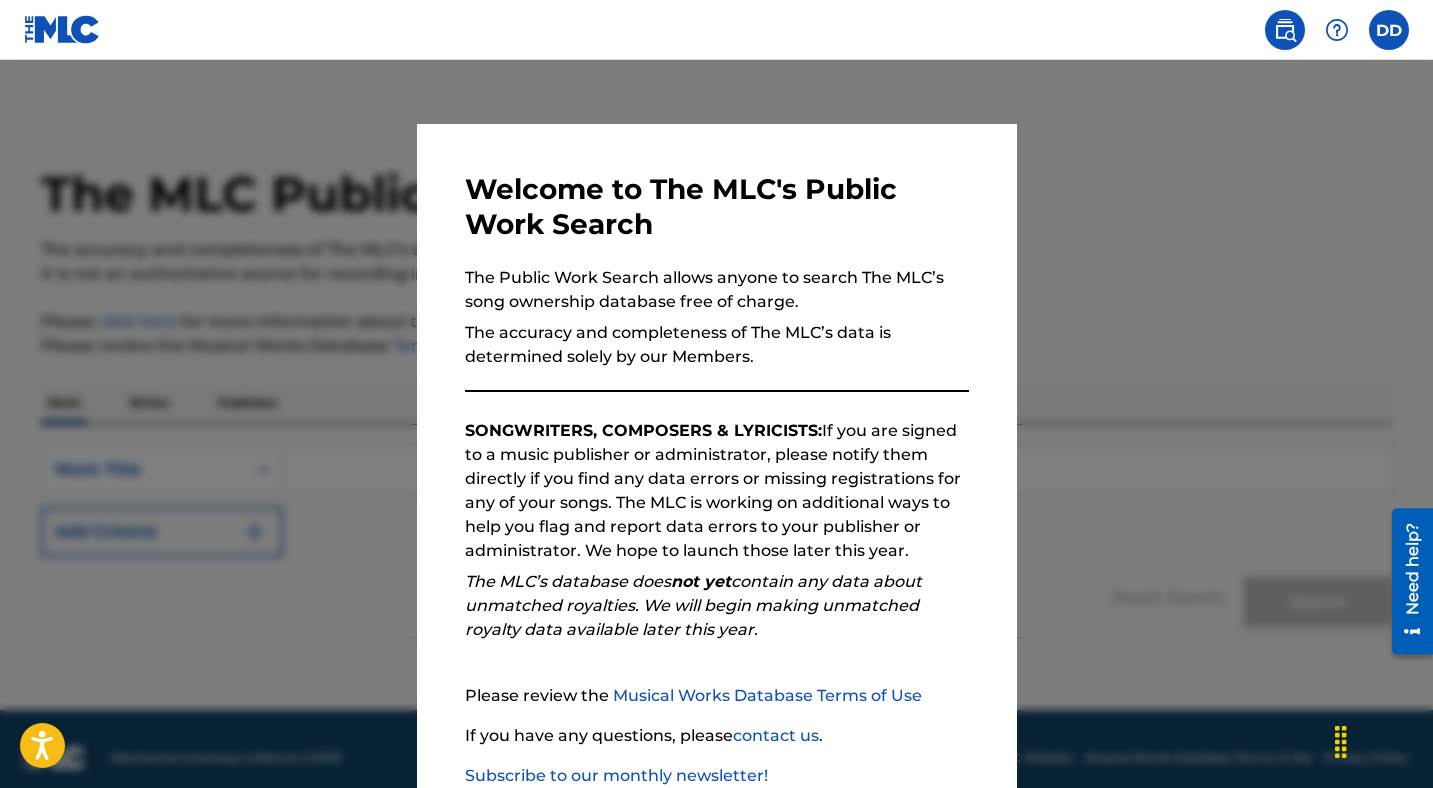 scroll, scrollTop: 127, scrollLeft: 0, axis: vertical 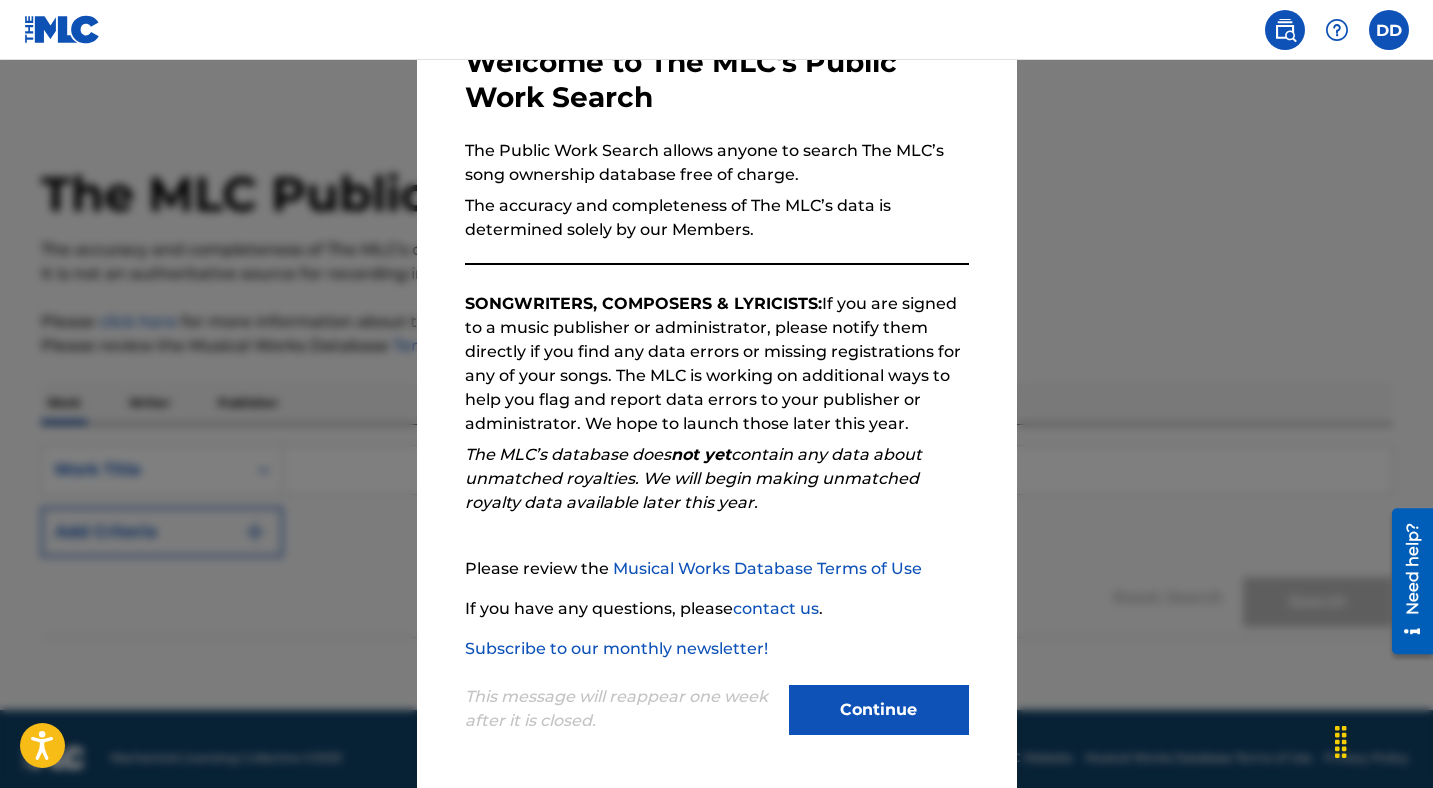 click on "Continue" at bounding box center [879, 710] 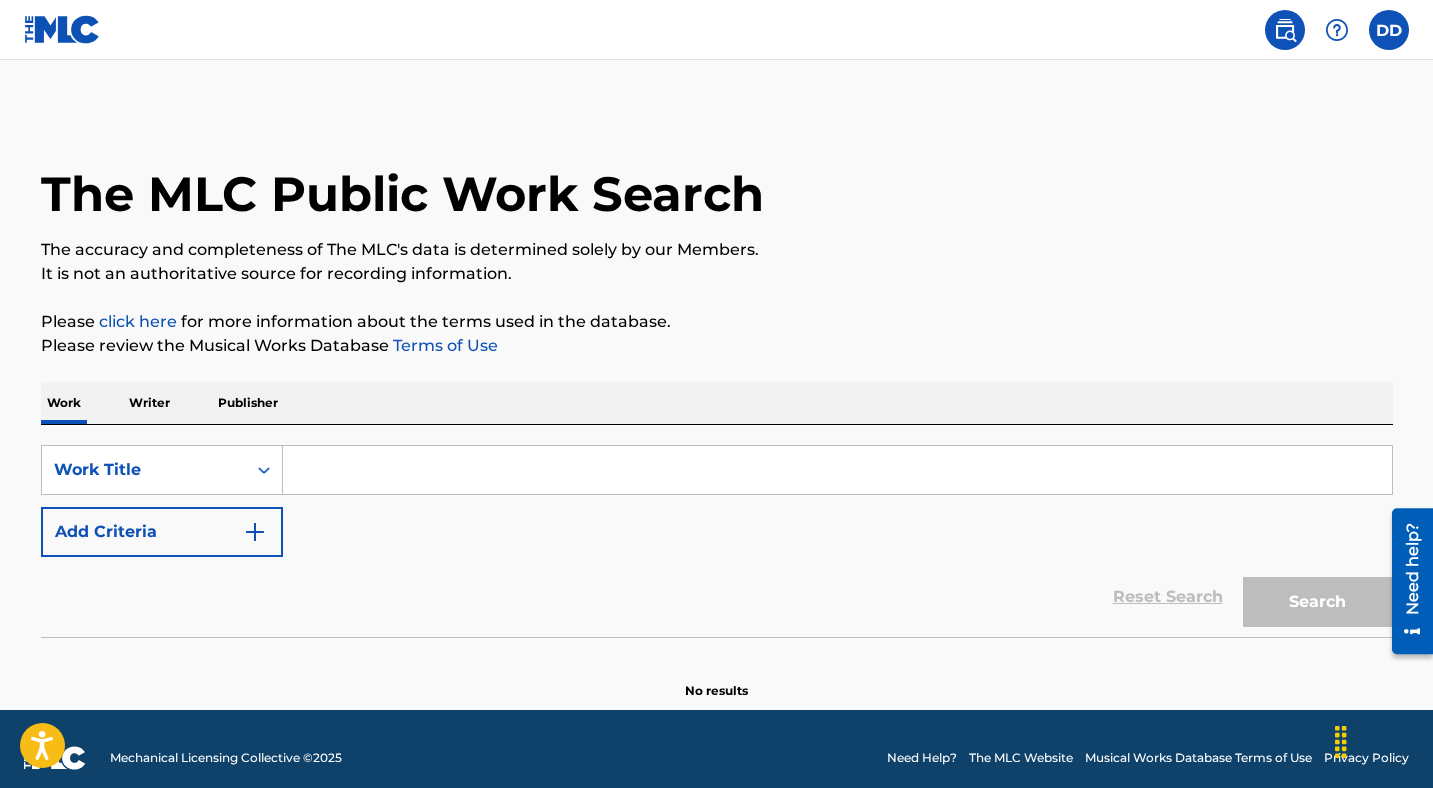 click on "Writer" at bounding box center (149, 403) 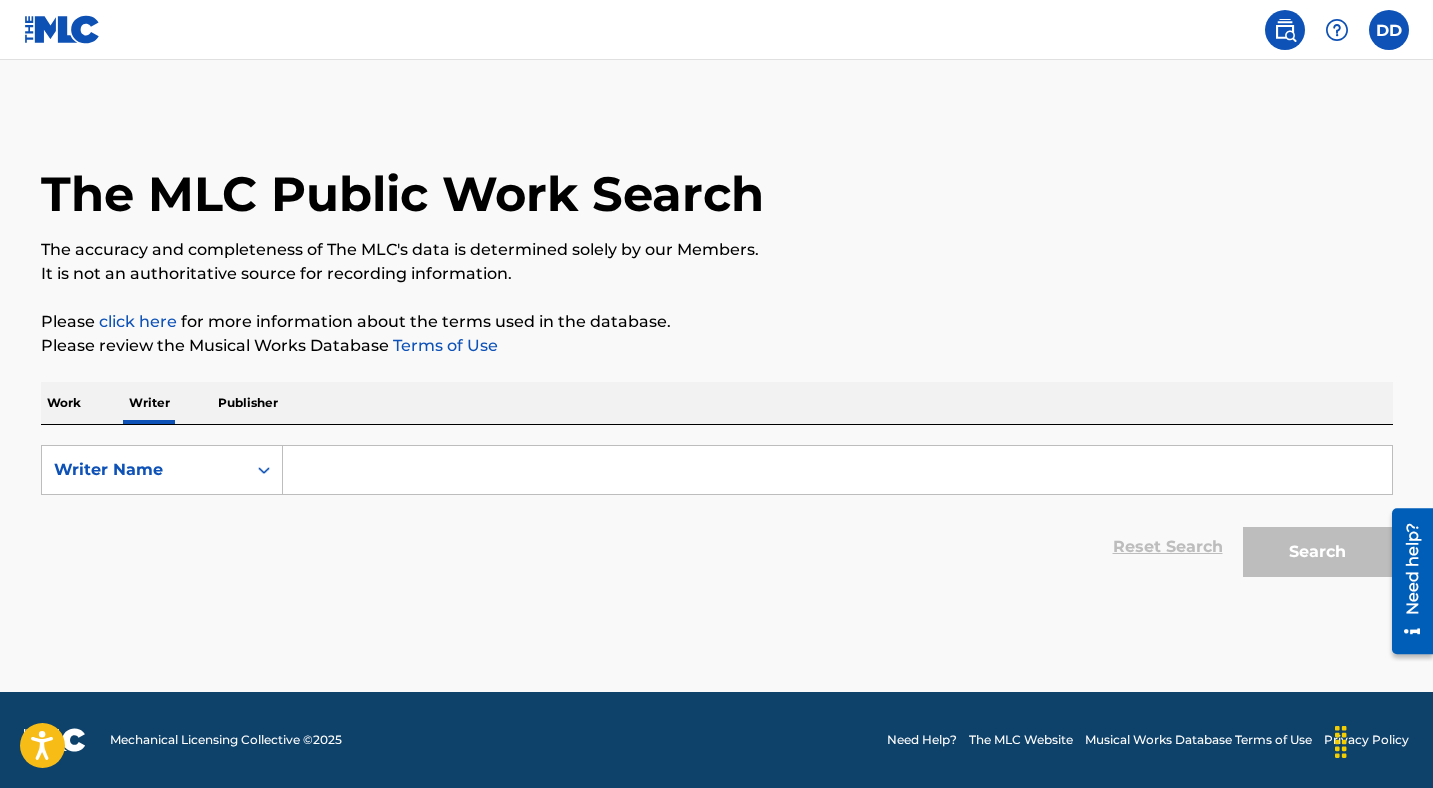 click at bounding box center [837, 470] 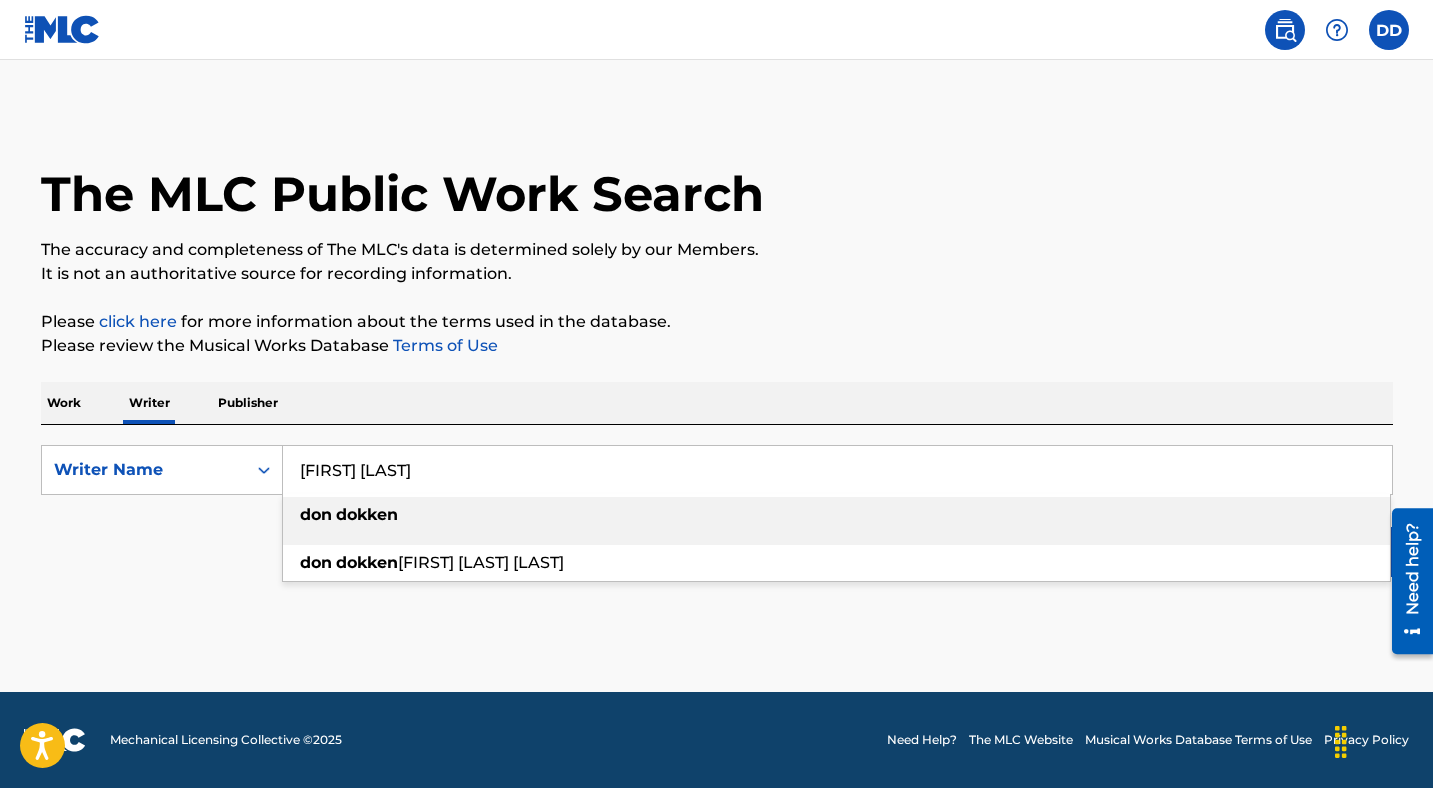 click at bounding box center (334, 514) 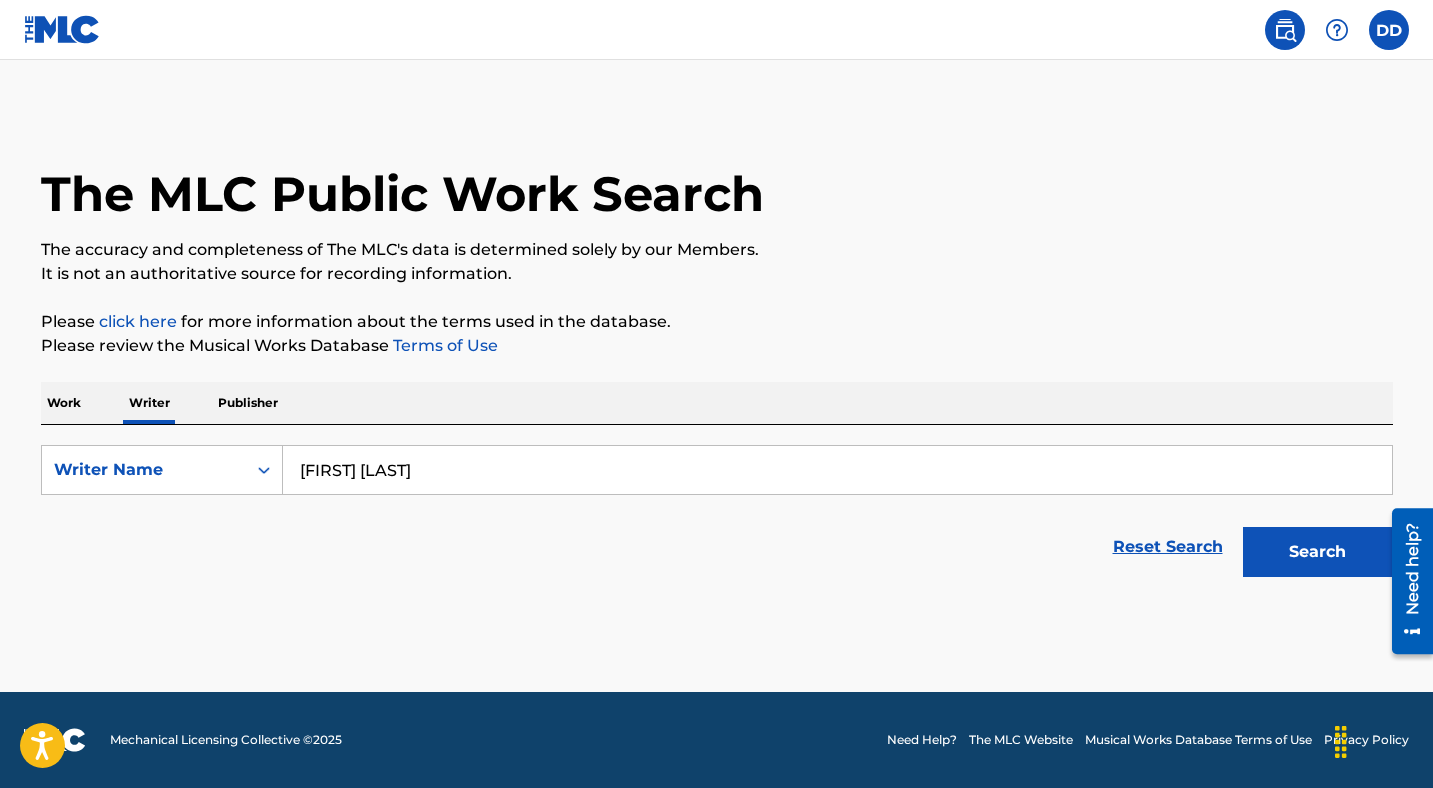click on "Search" at bounding box center (1318, 552) 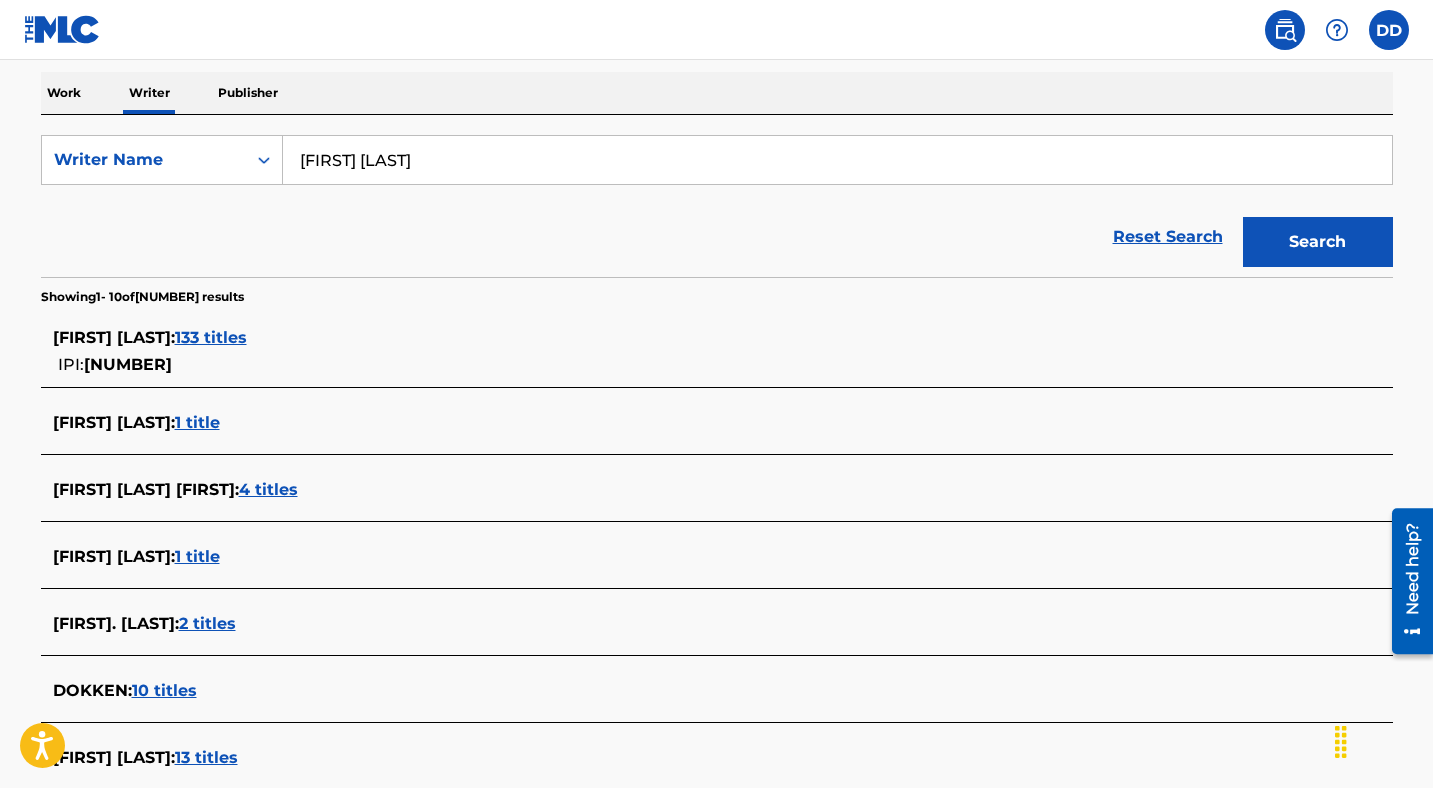 scroll, scrollTop: 314, scrollLeft: 0, axis: vertical 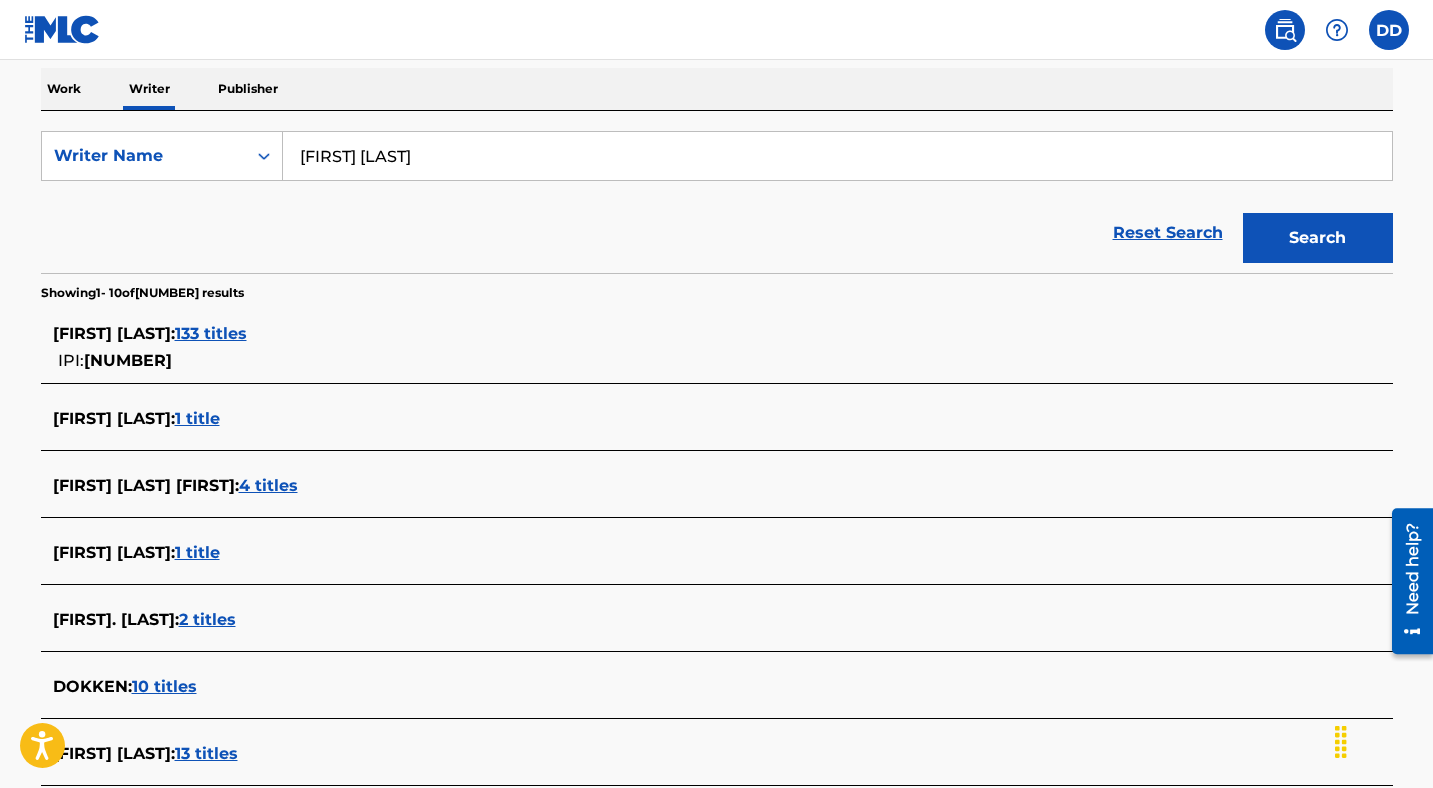 click on "Publisher" at bounding box center [248, 89] 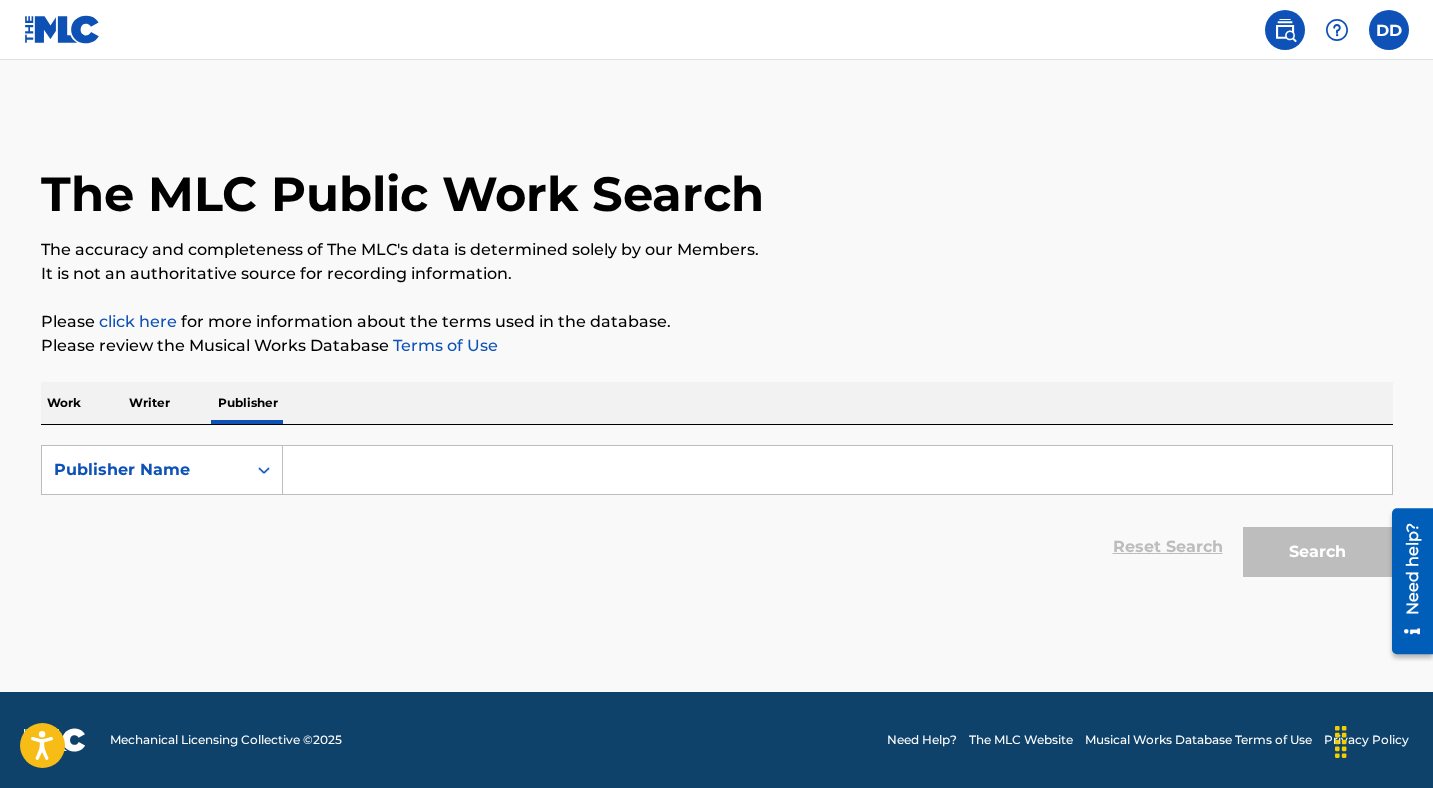 scroll, scrollTop: 0, scrollLeft: 0, axis: both 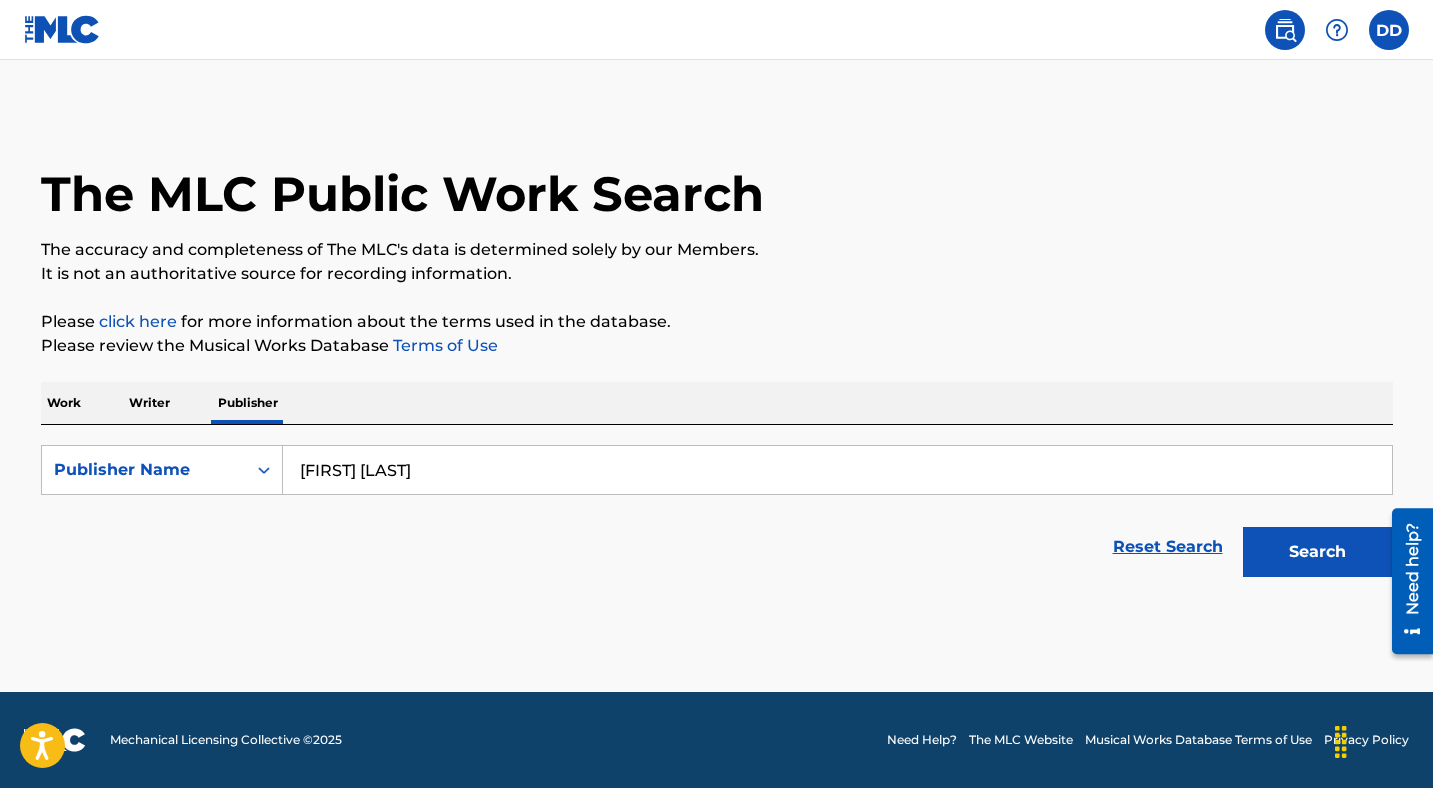 click on "Search" at bounding box center (1318, 552) 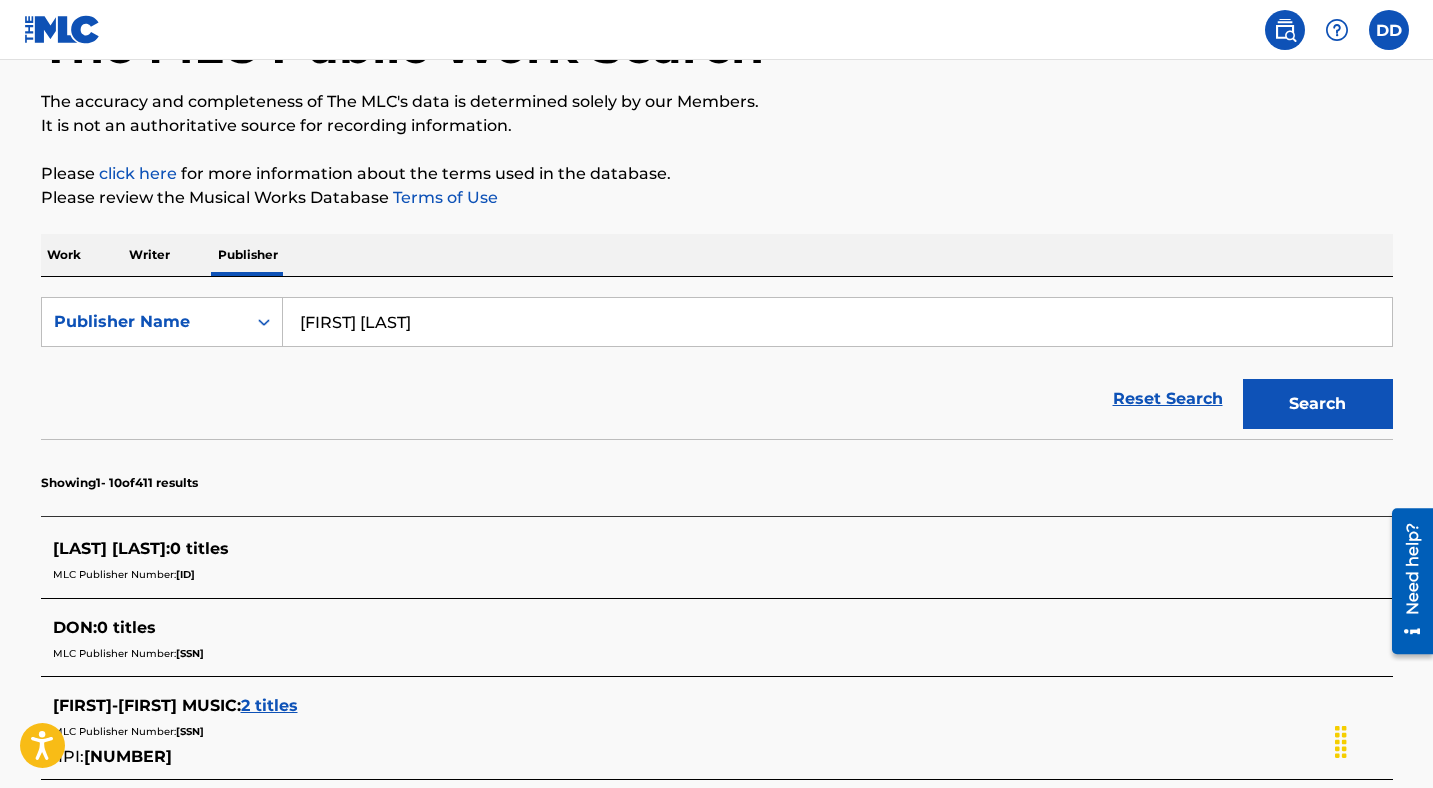 scroll, scrollTop: 144, scrollLeft: 0, axis: vertical 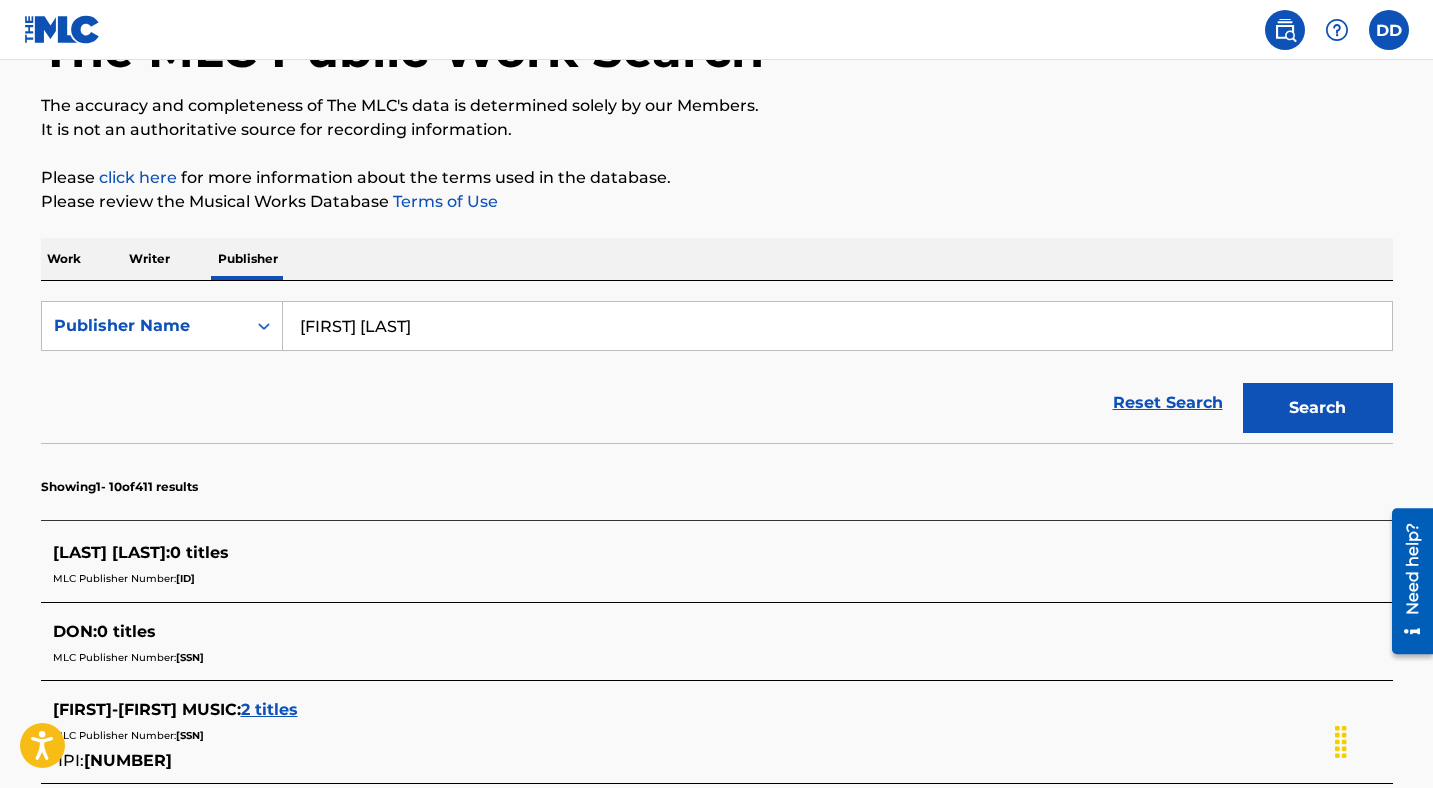 click on "[FIRST] [LAST]" at bounding box center [837, 326] 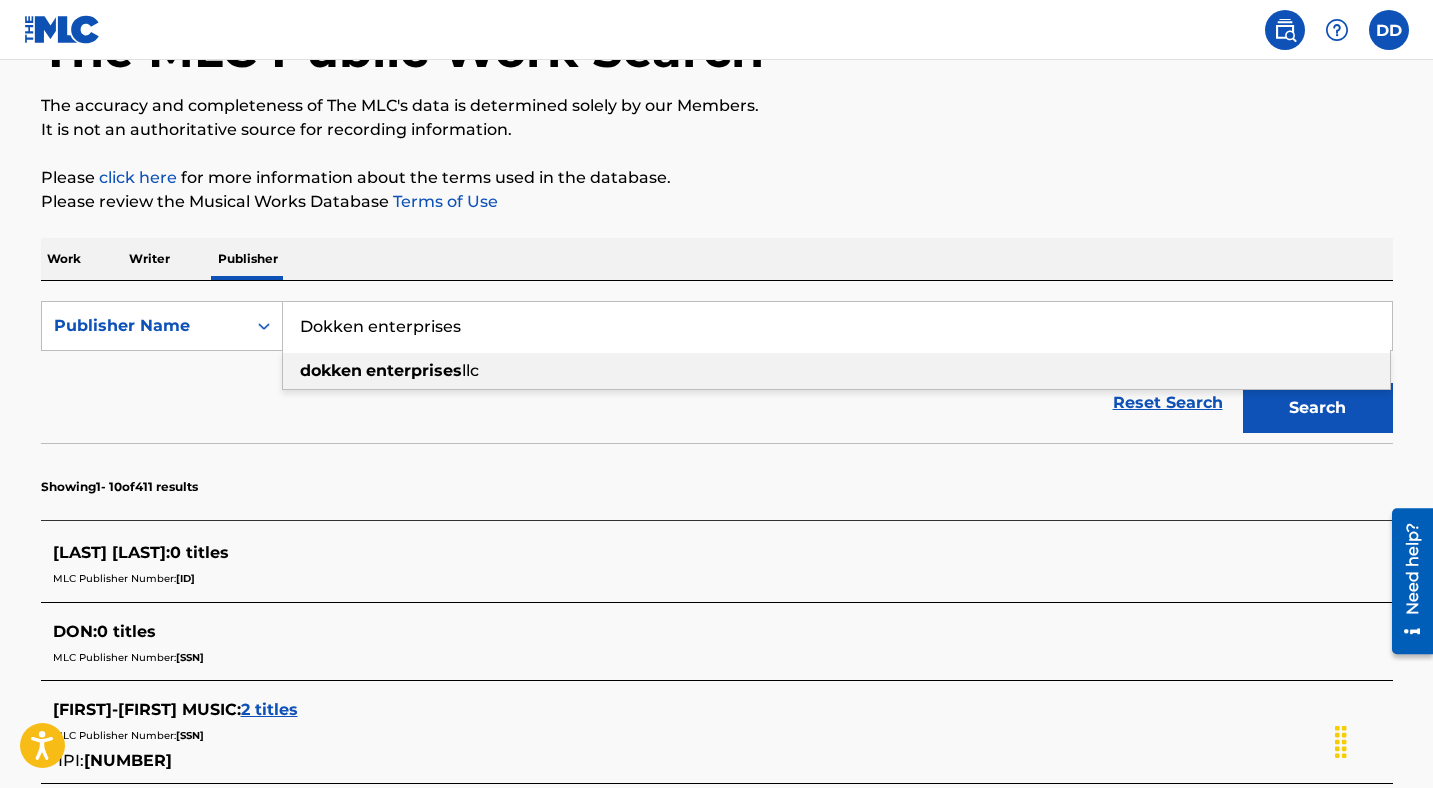 click on "enterprises" at bounding box center (414, 370) 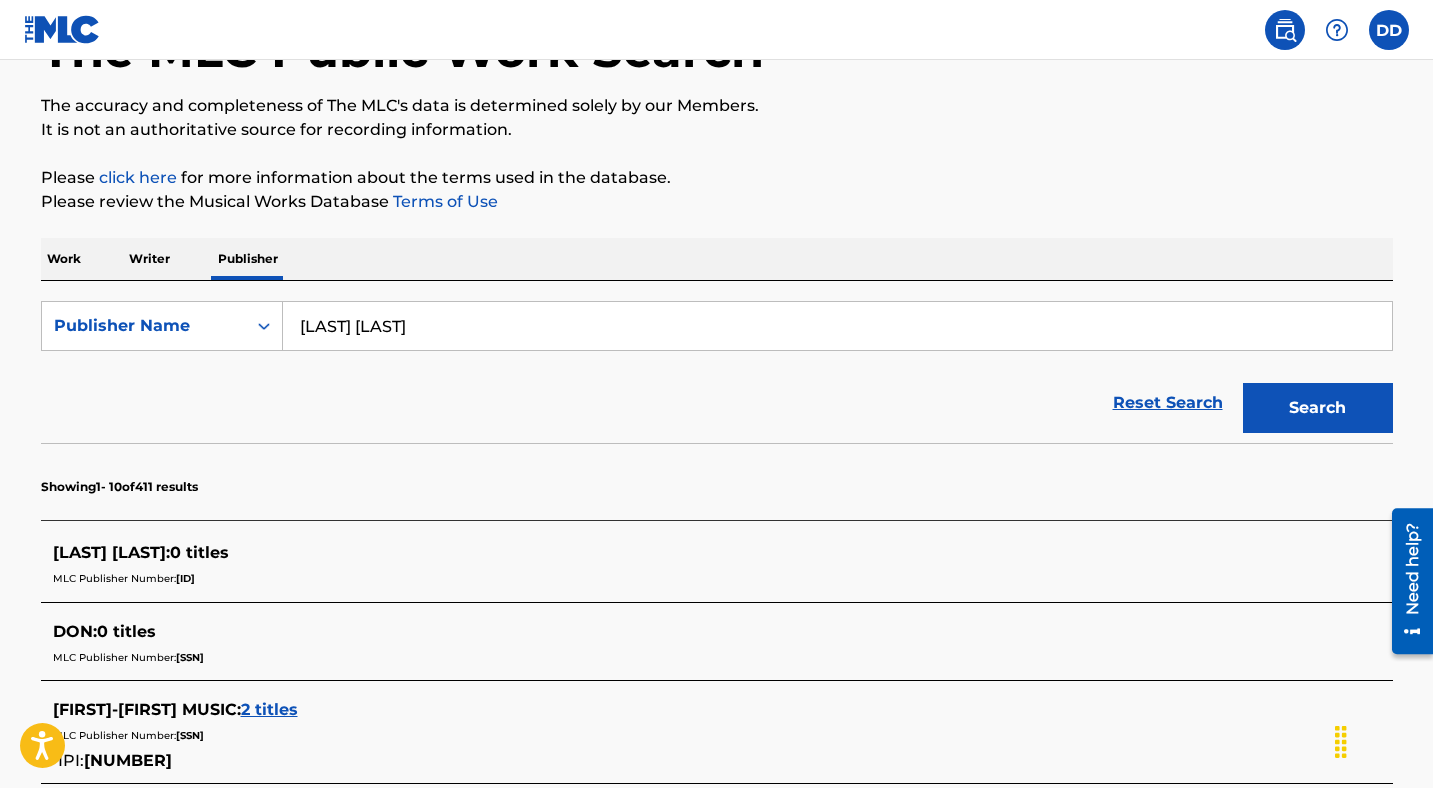 click on "Search" at bounding box center (1318, 408) 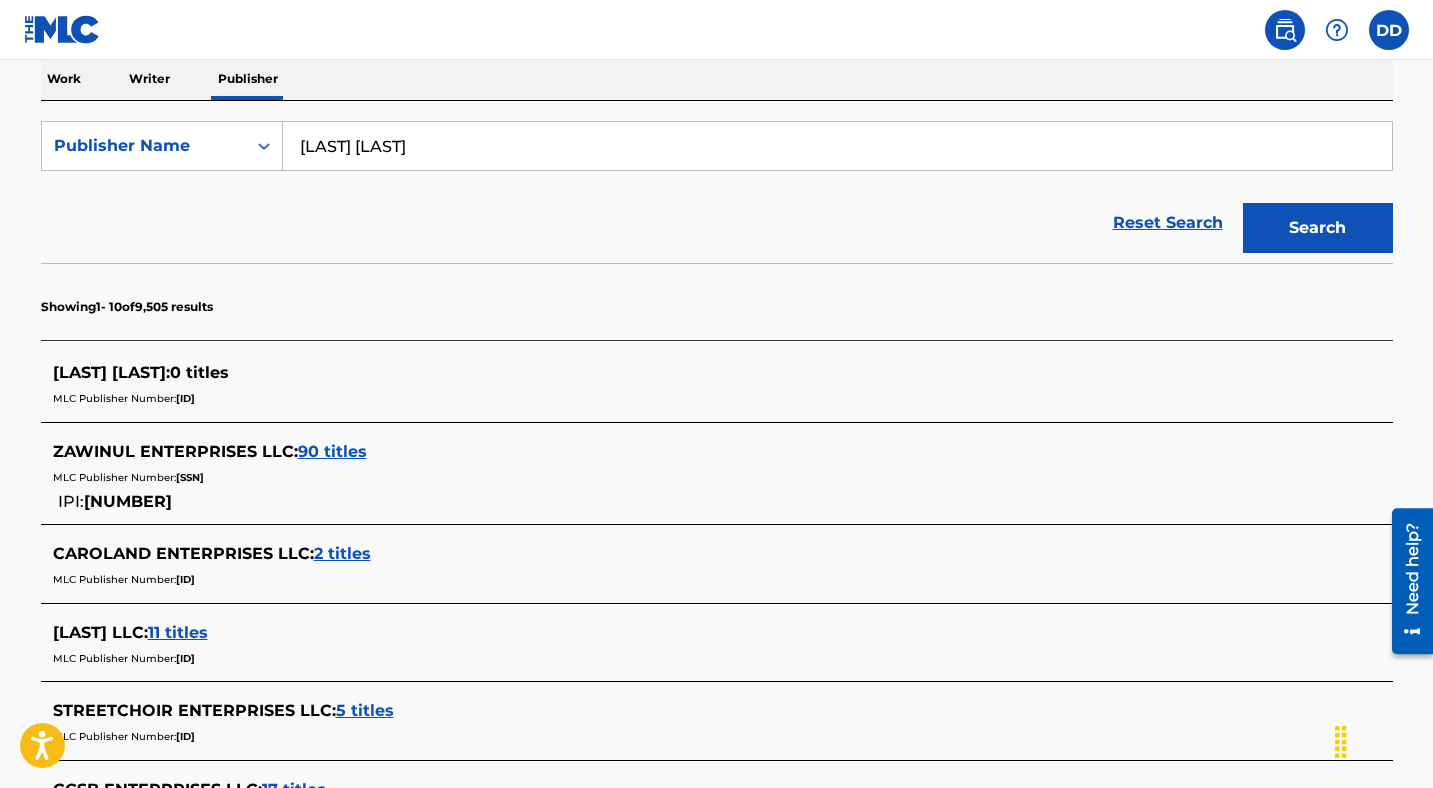 scroll, scrollTop: 330, scrollLeft: 0, axis: vertical 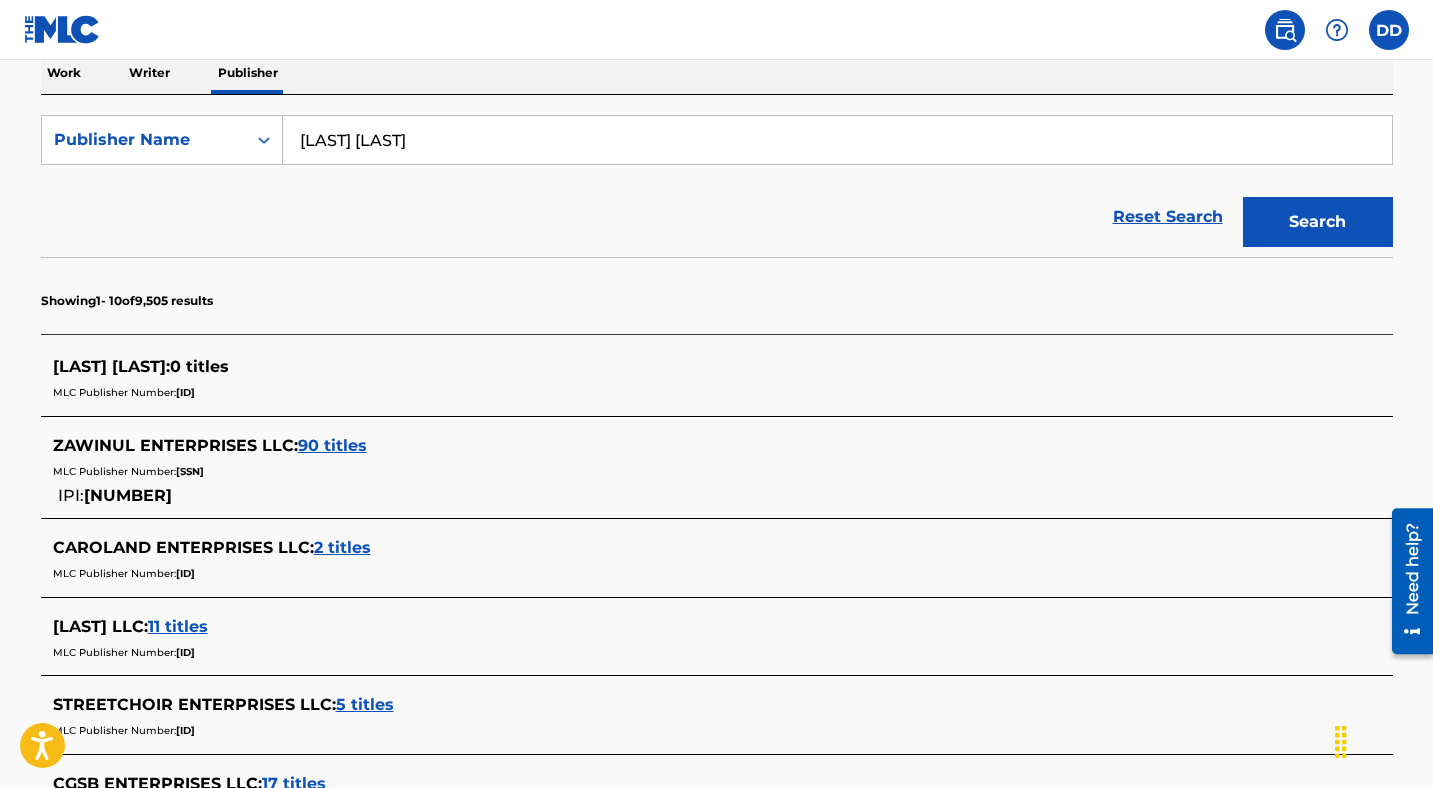 click on "Writer" at bounding box center (149, 73) 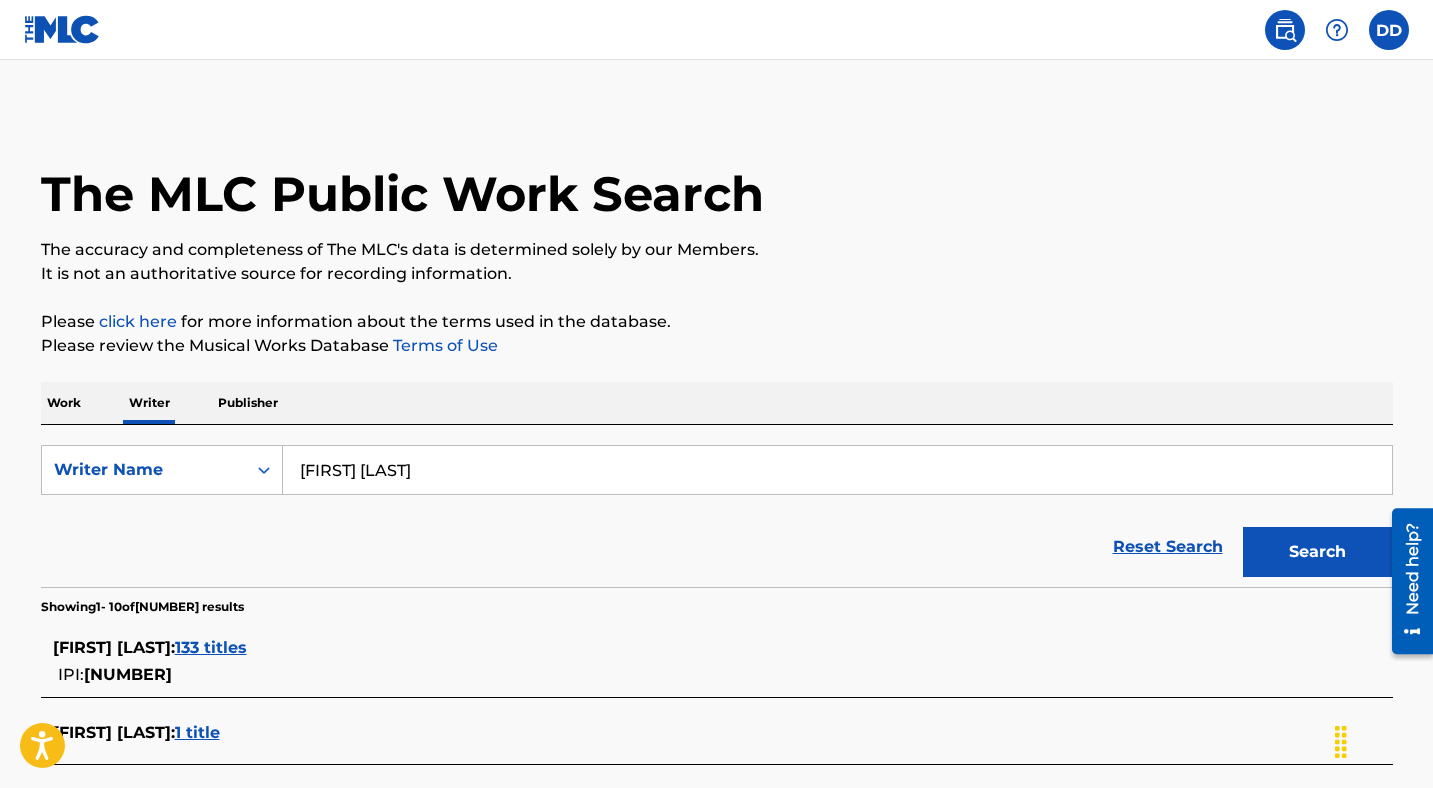 click on "Work" at bounding box center (64, 403) 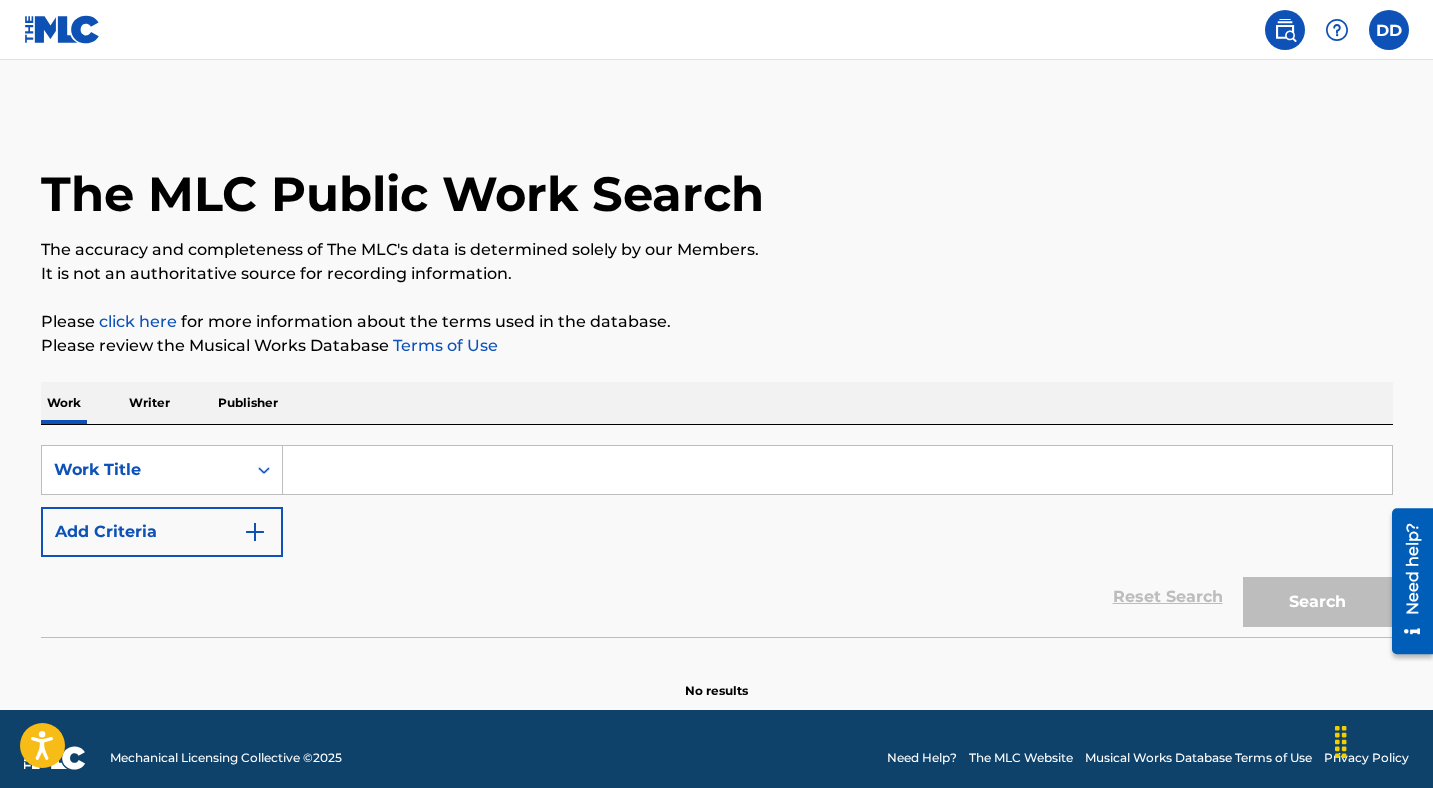click on "Writer" at bounding box center (149, 403) 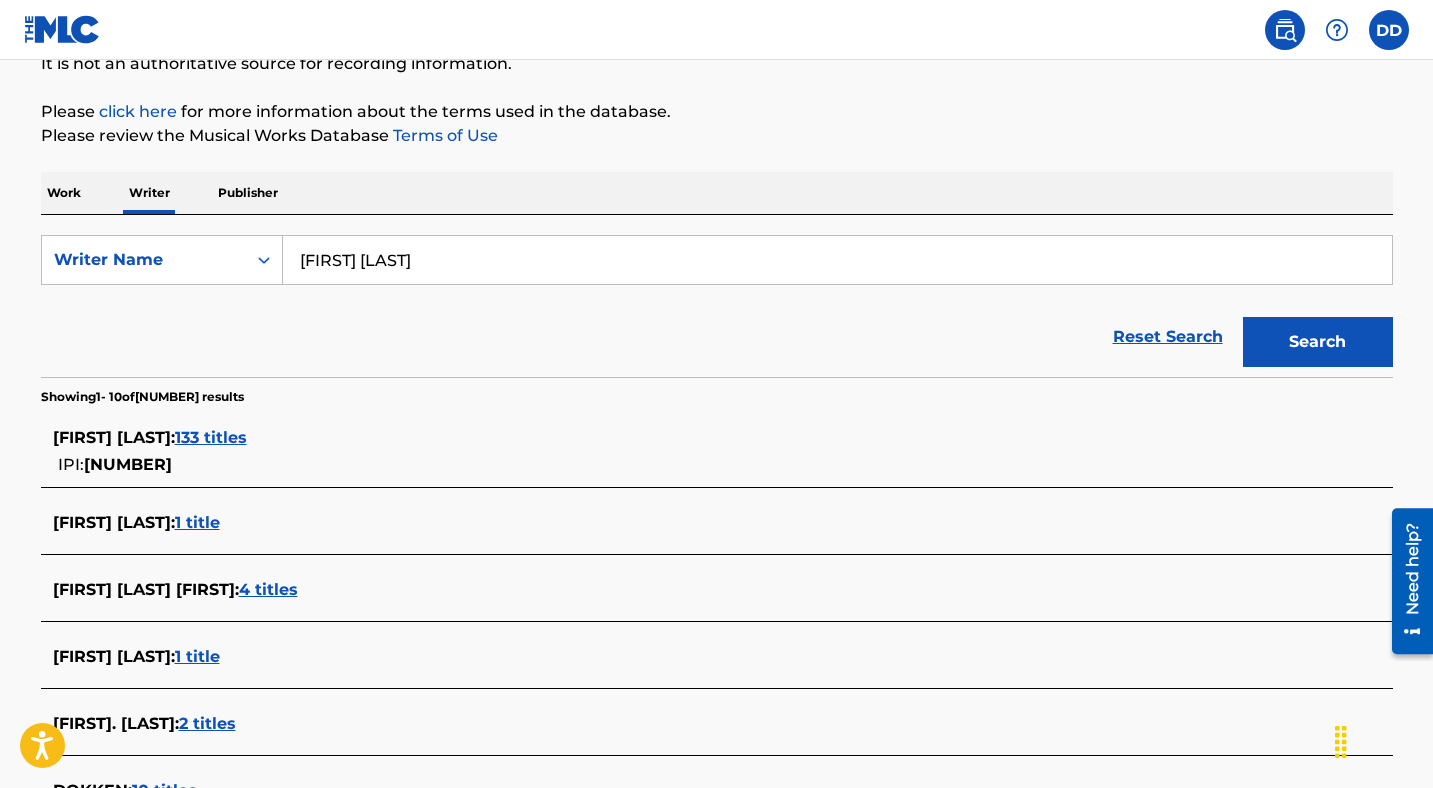 scroll, scrollTop: 207, scrollLeft: 0, axis: vertical 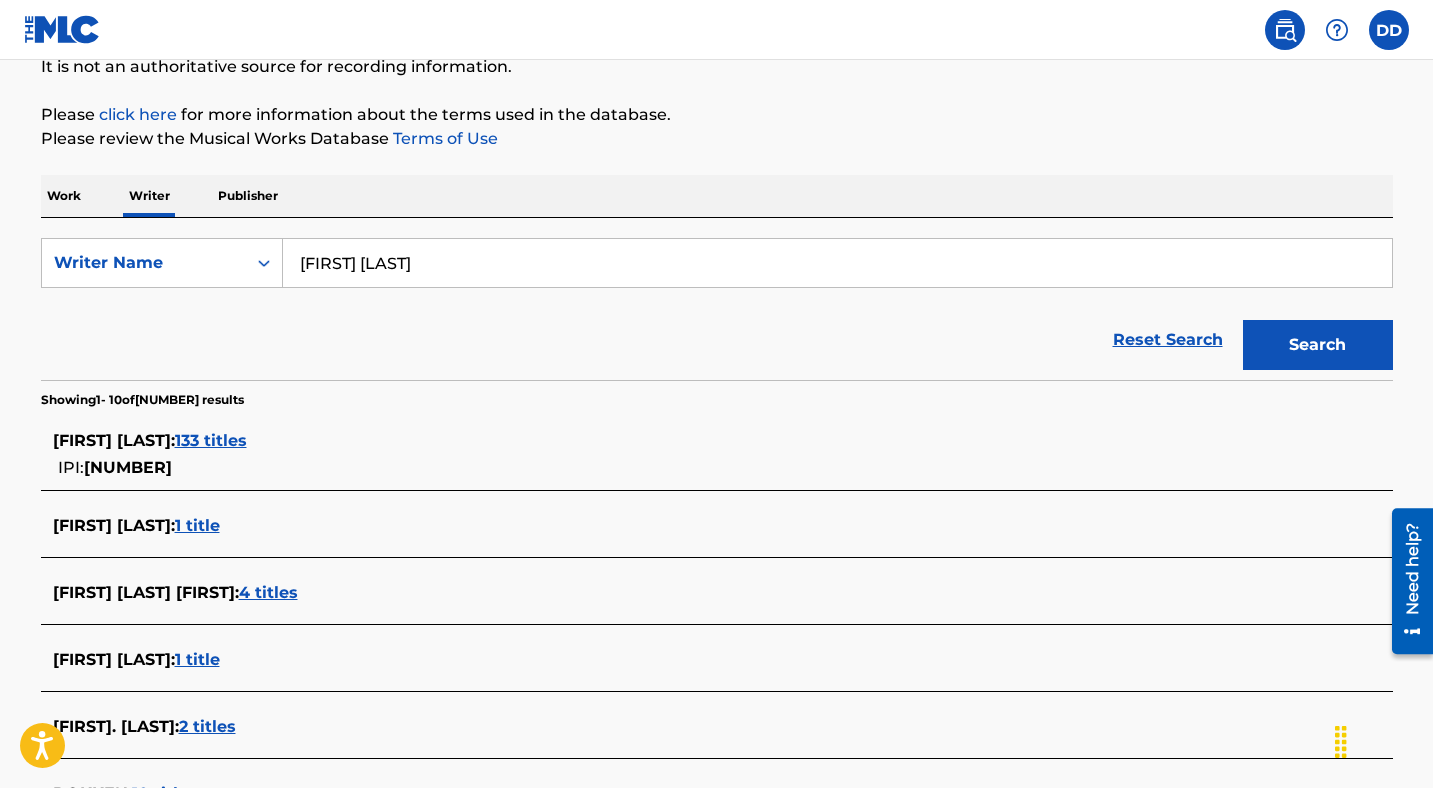 click on "133 titles" at bounding box center (211, 440) 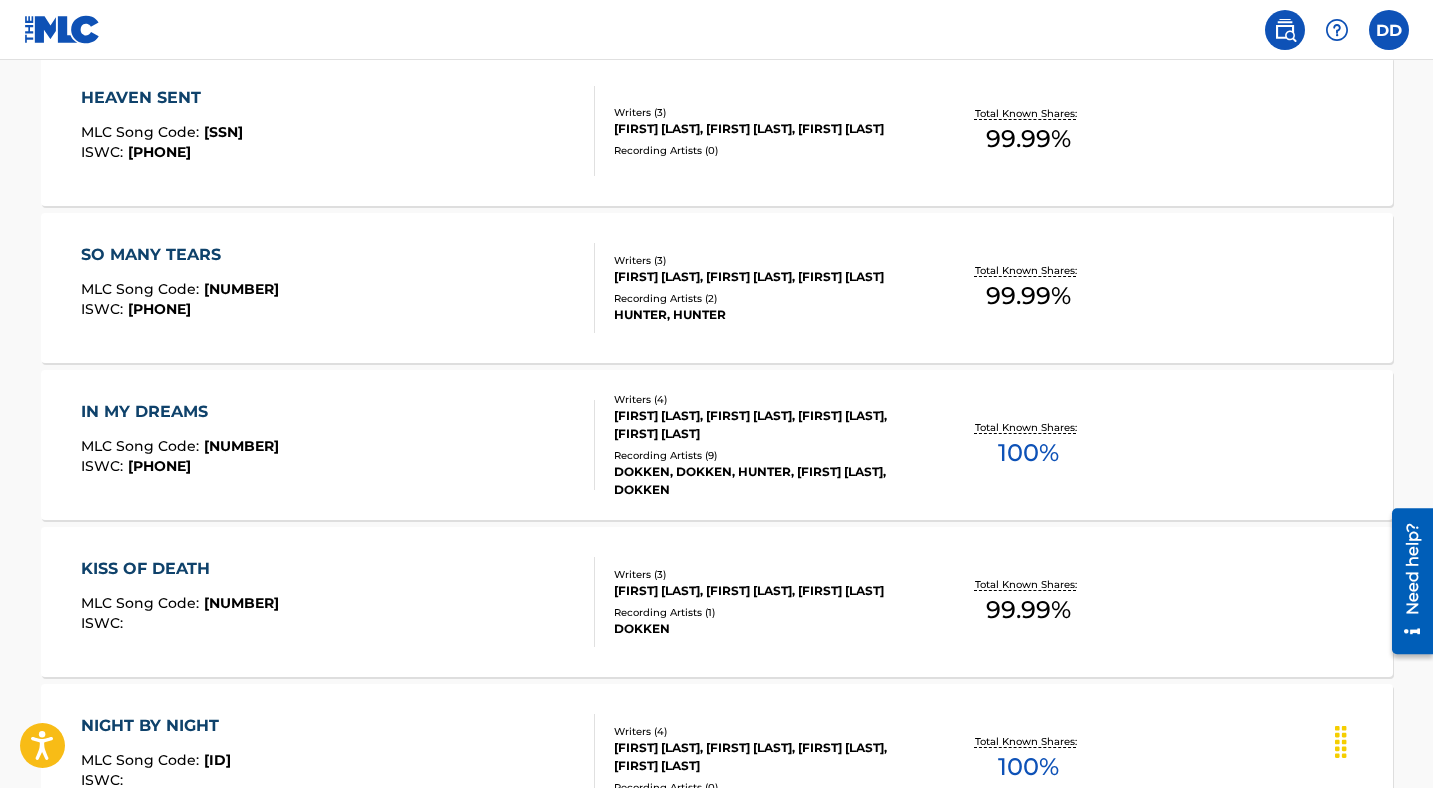 scroll, scrollTop: 625, scrollLeft: 0, axis: vertical 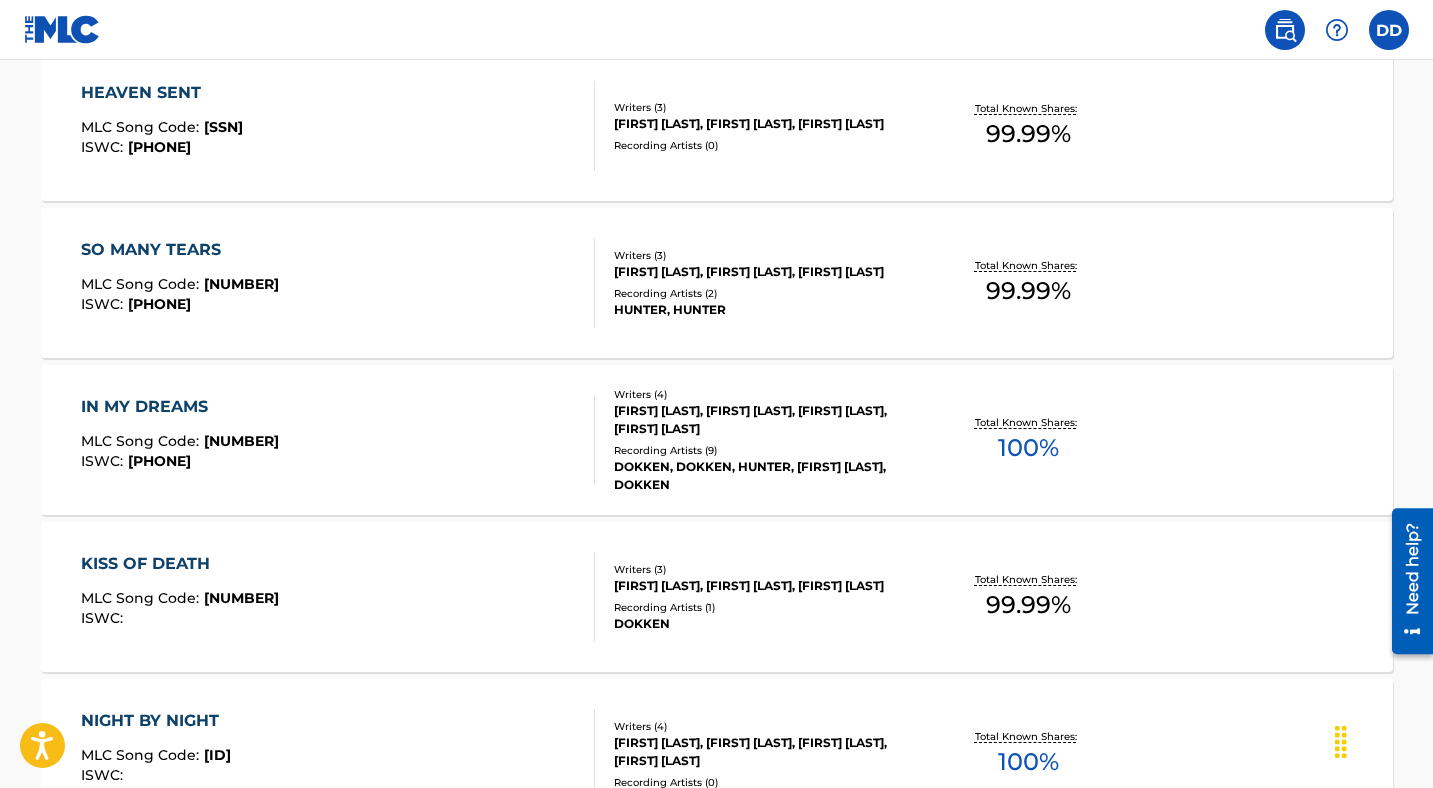 click on "[FIRST] [LAST], [FIRST] [LAST], [FIRST] [LAST], [FIRST] [LAST]" at bounding box center (765, 420) 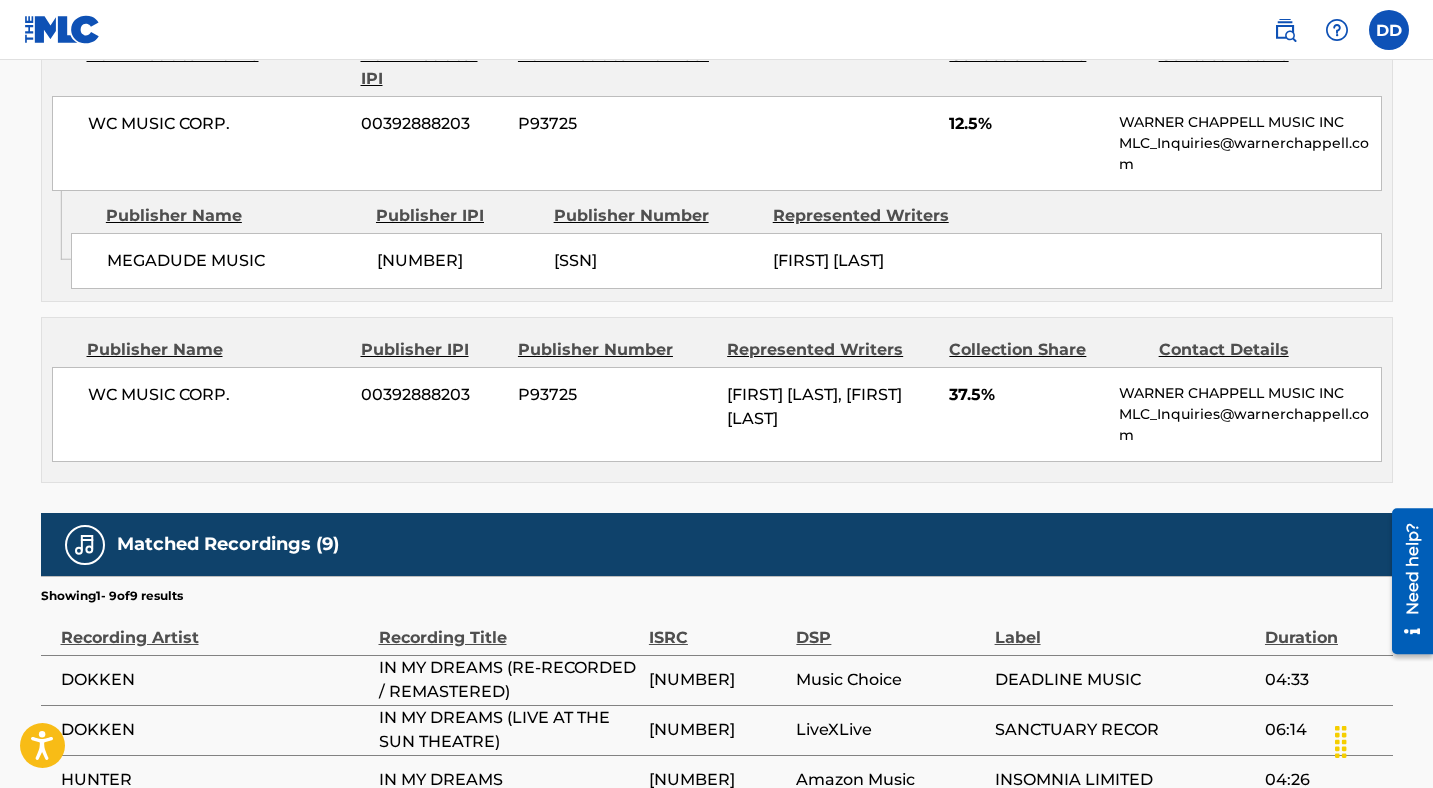 scroll, scrollTop: 0, scrollLeft: 0, axis: both 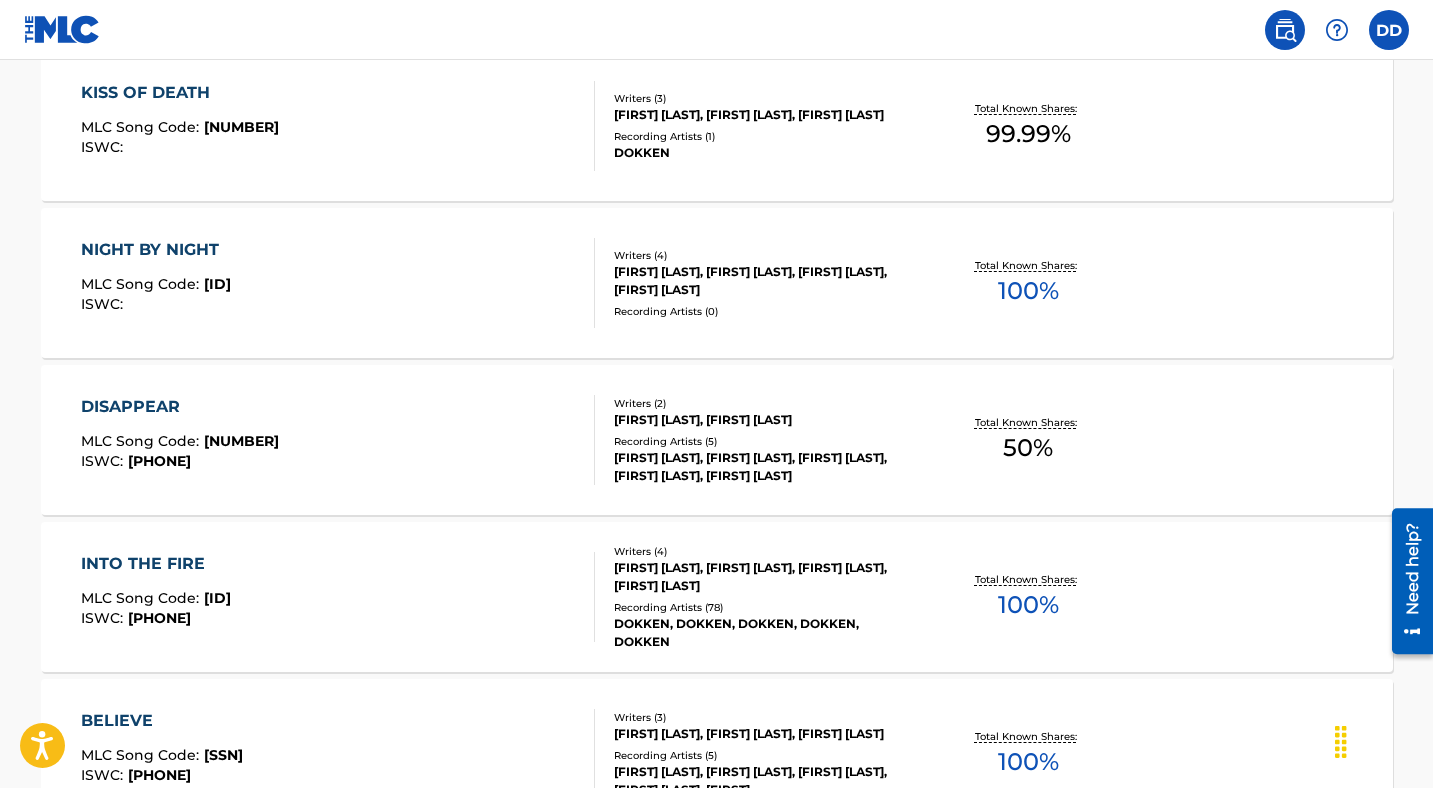 click on "Recording Artists ( 5 )" at bounding box center [765, 441] 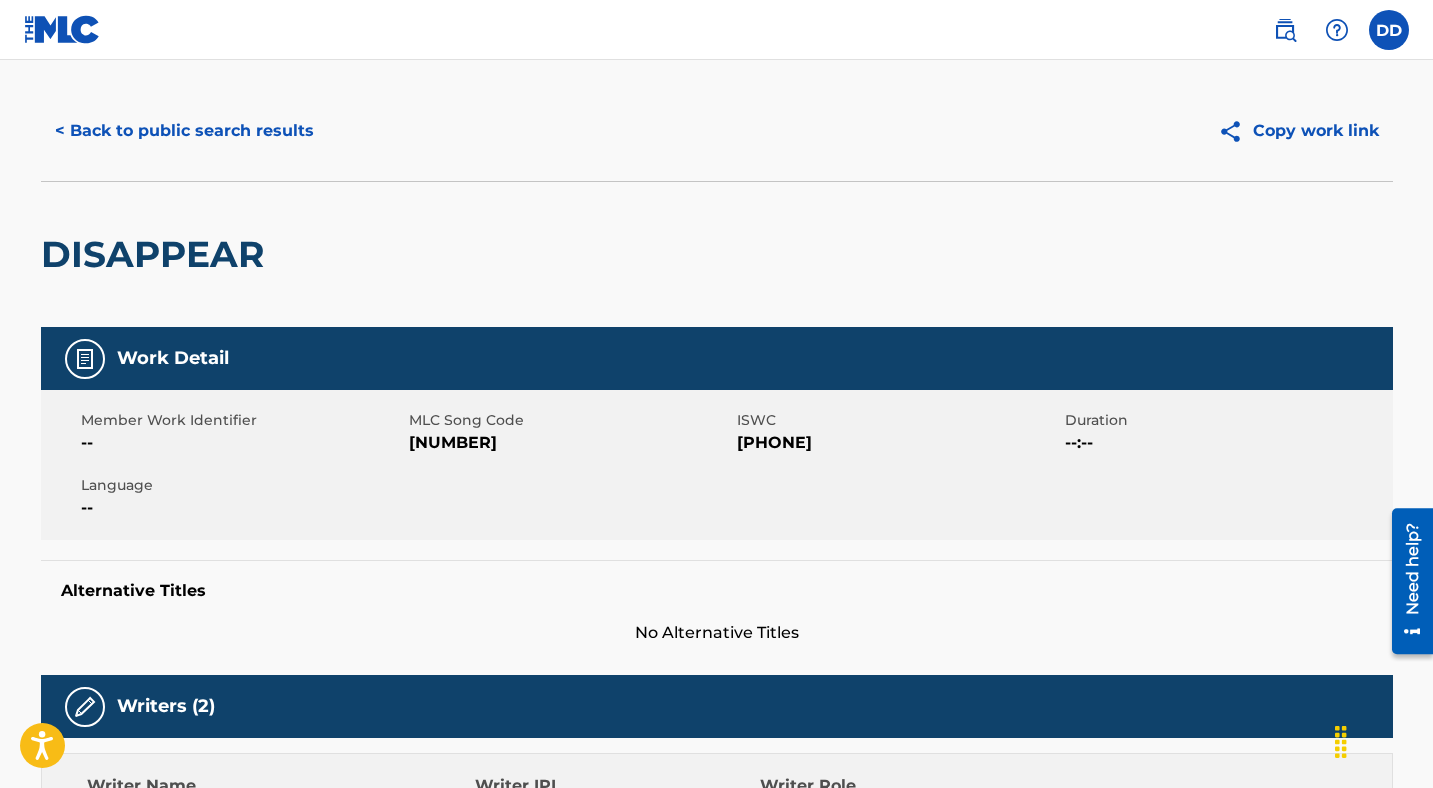 scroll, scrollTop: 37, scrollLeft: 0, axis: vertical 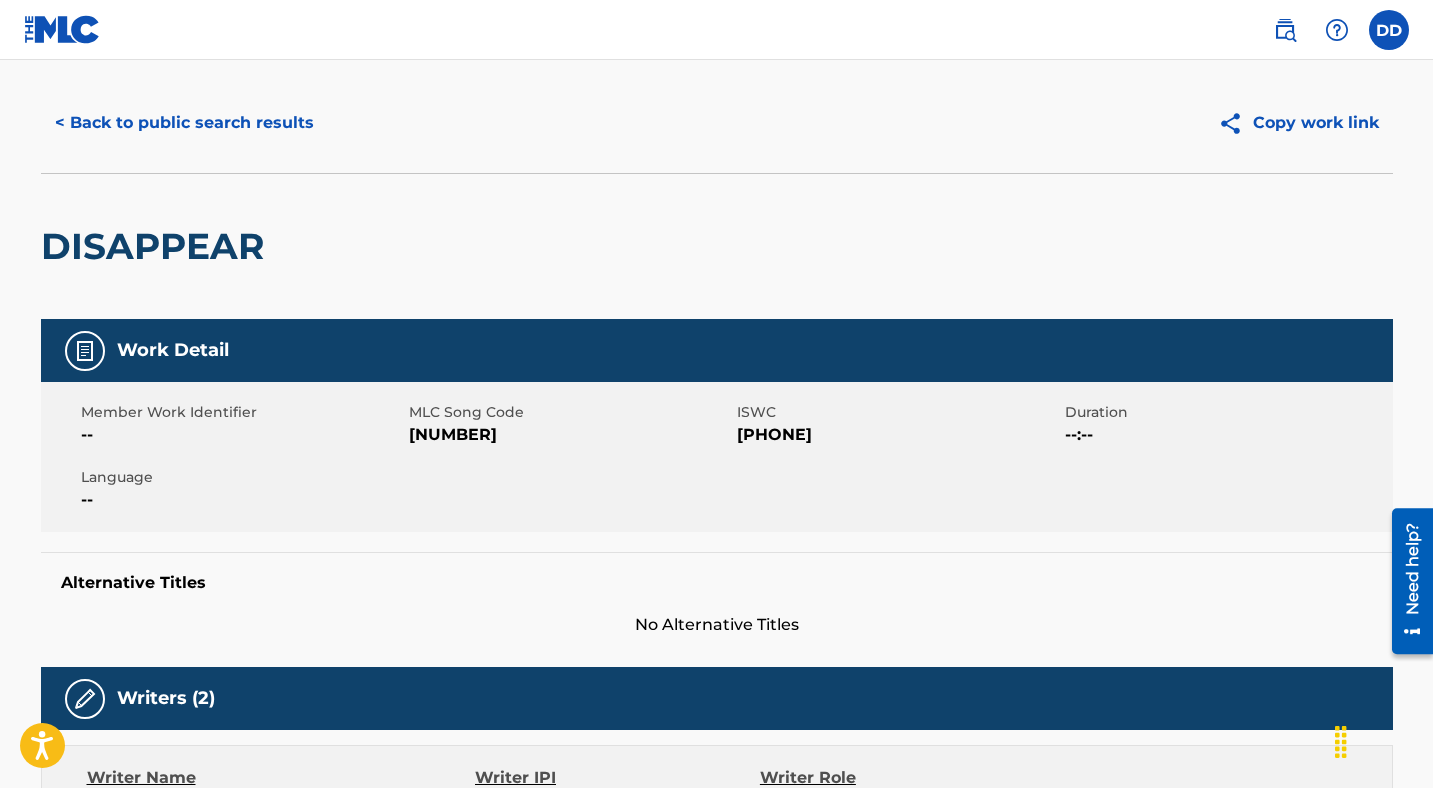 click on "Copy work link" at bounding box center [1298, 123] 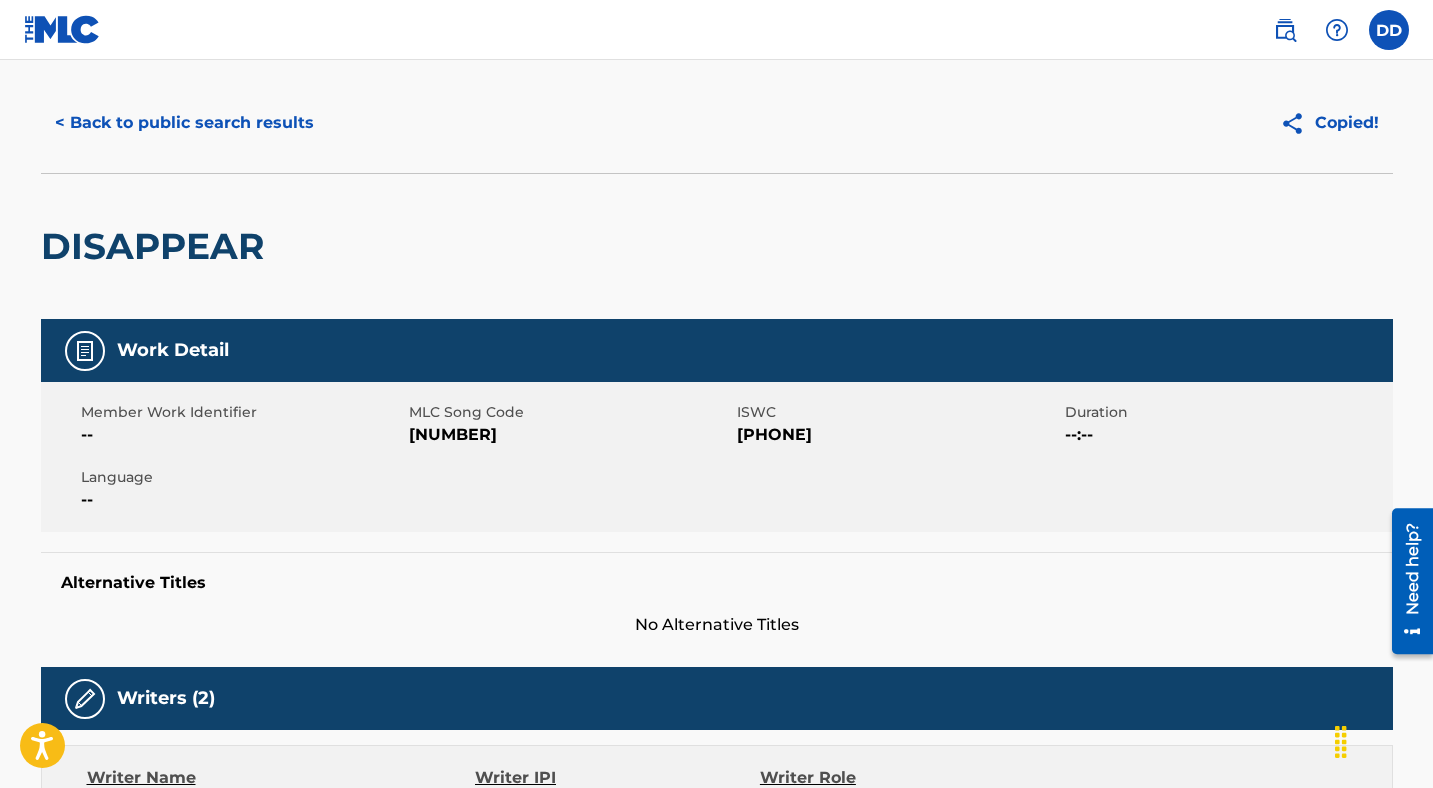 click on "< Back to public search results" at bounding box center (184, 123) 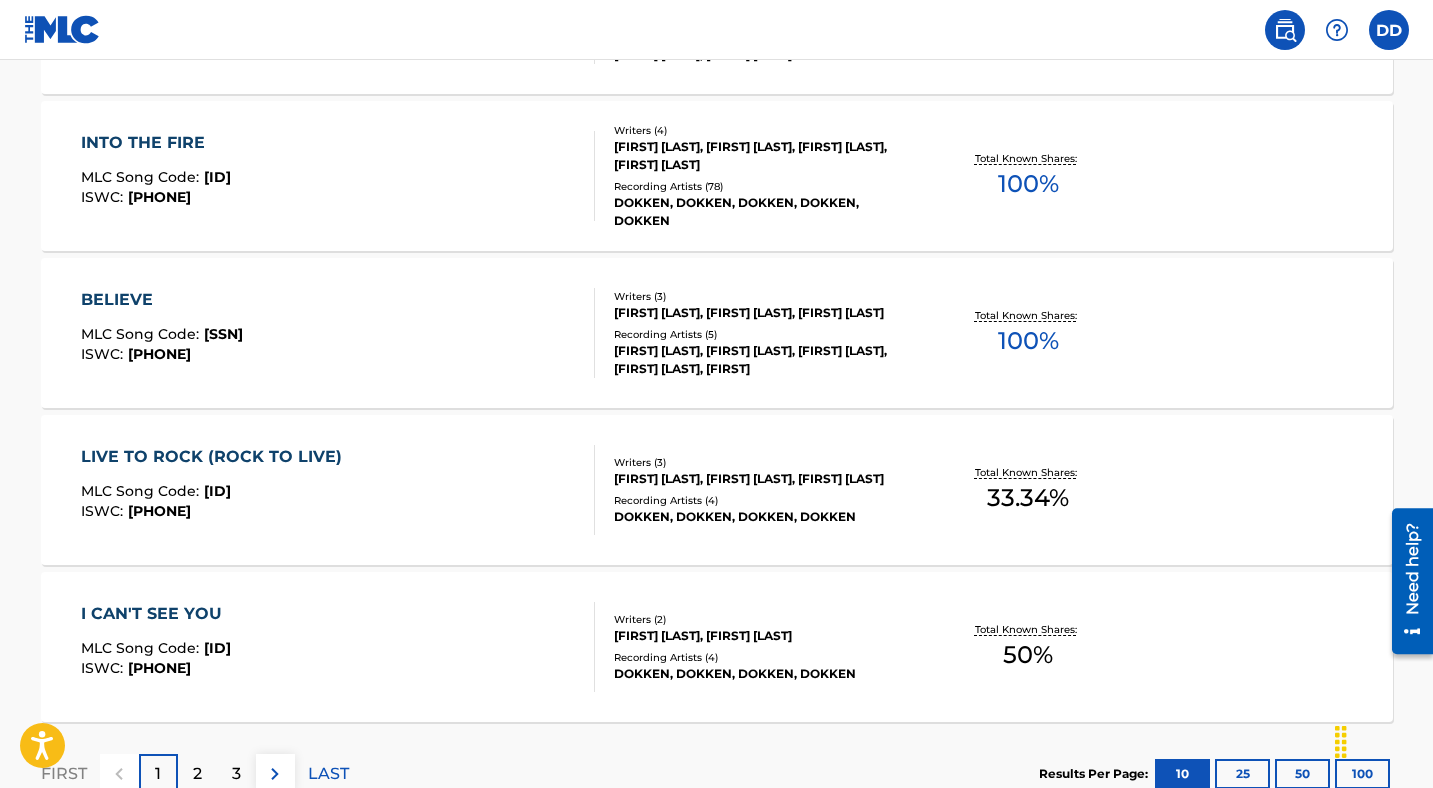 scroll, scrollTop: 1573, scrollLeft: 0, axis: vertical 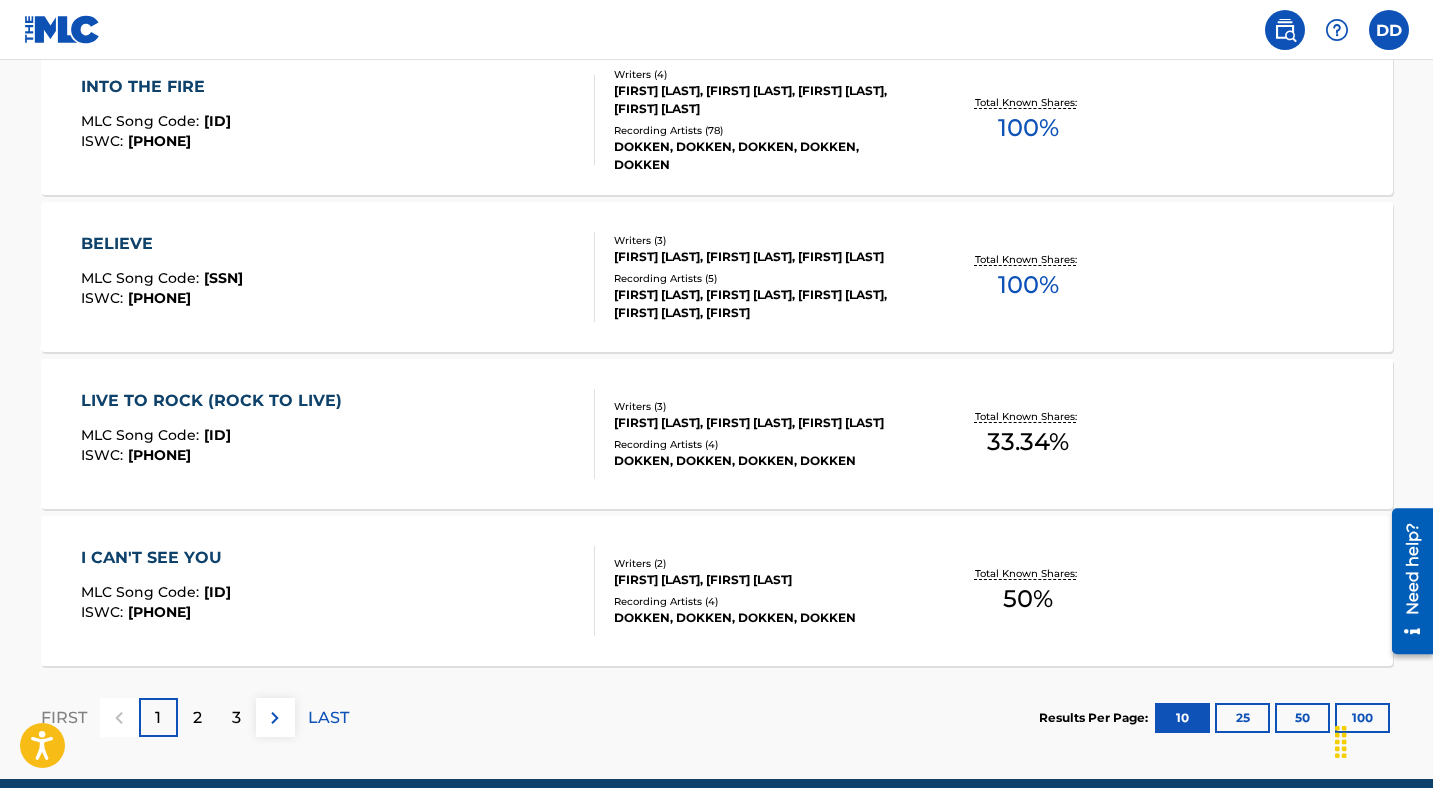 click on "I CAN'T SEE YOU MLC Song Code : IC1IUD ISWC : [PHONE]" at bounding box center (338, 591) 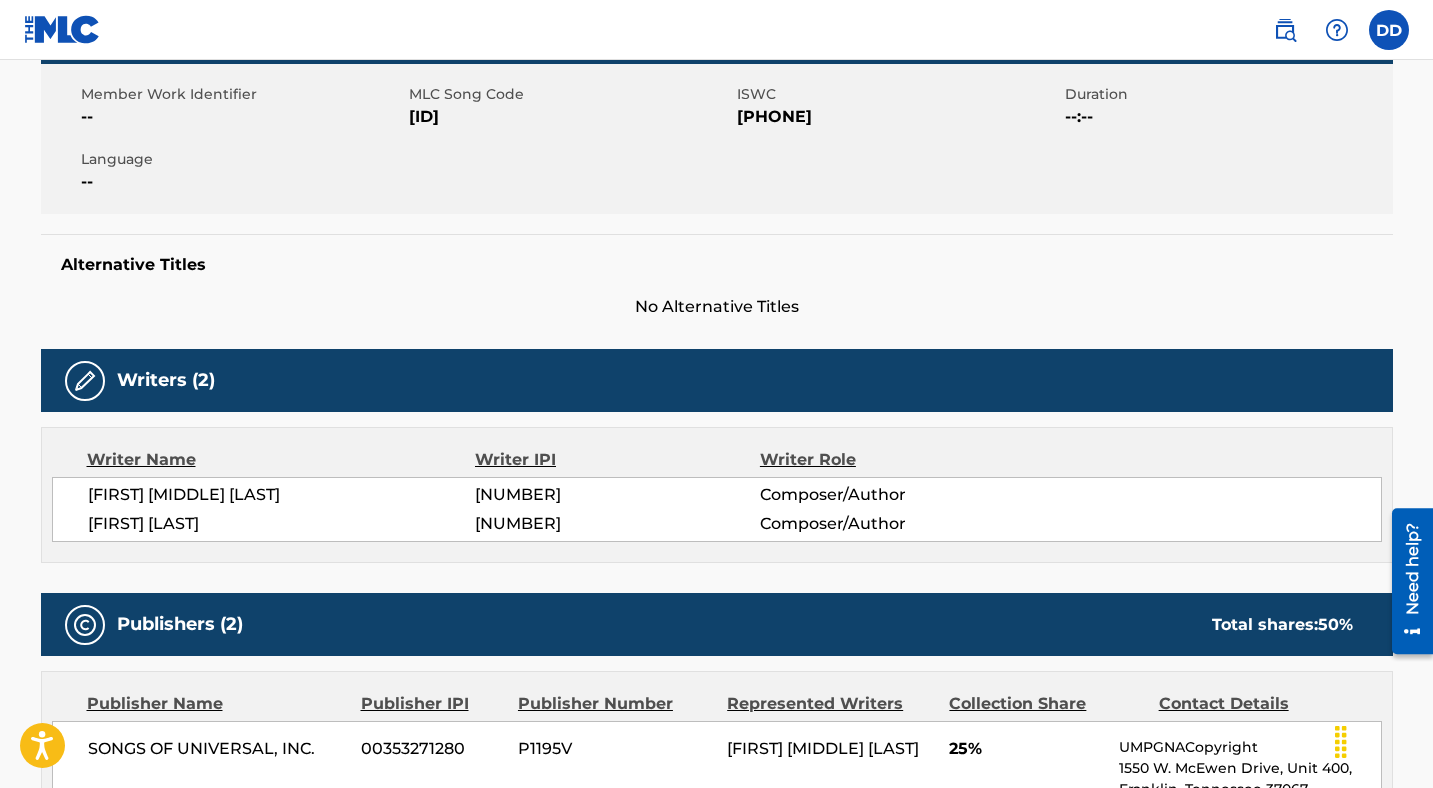 scroll, scrollTop: 351, scrollLeft: 0, axis: vertical 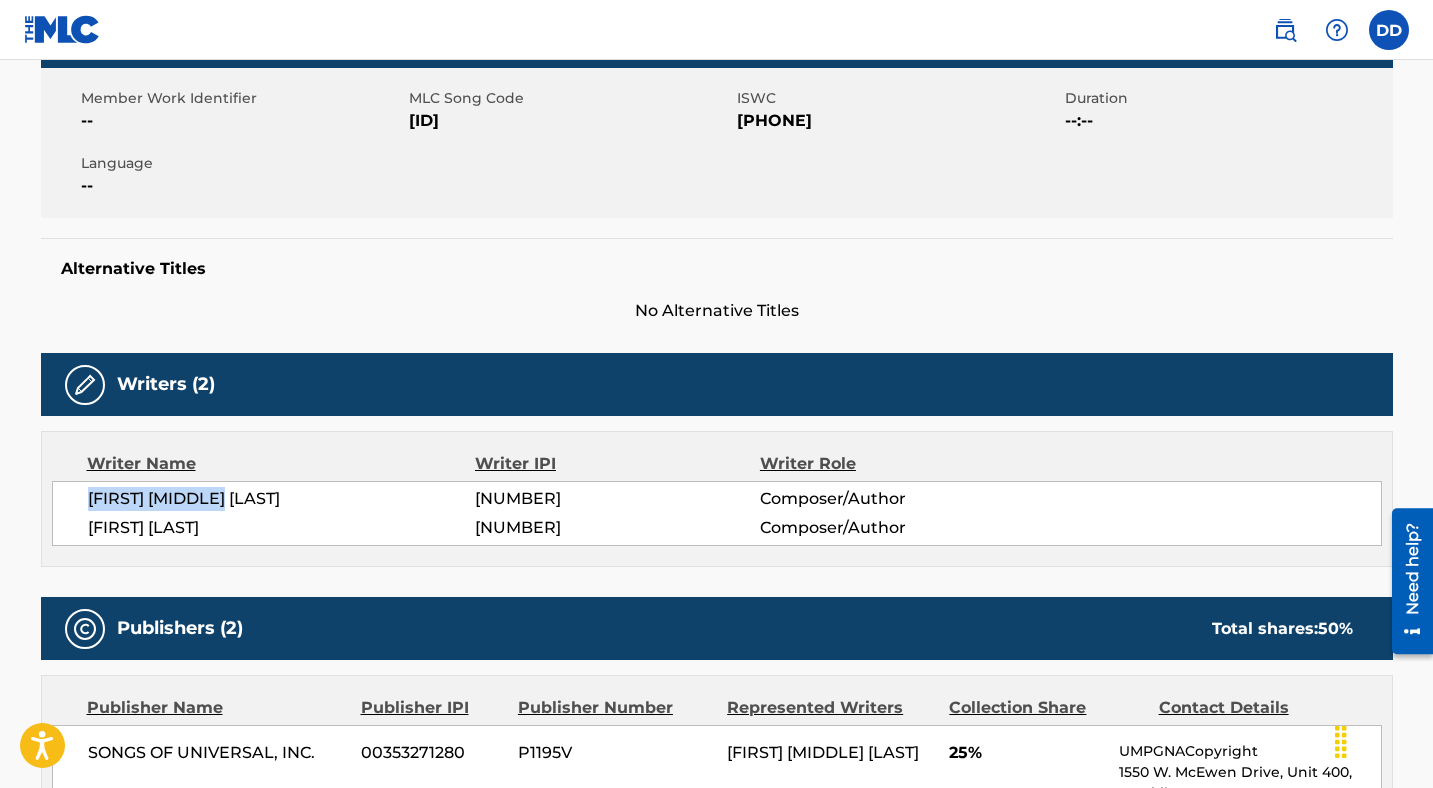 drag, startPoint x: 249, startPoint y: 497, endPoint x: 85, endPoint y: 500, distance: 164.02744 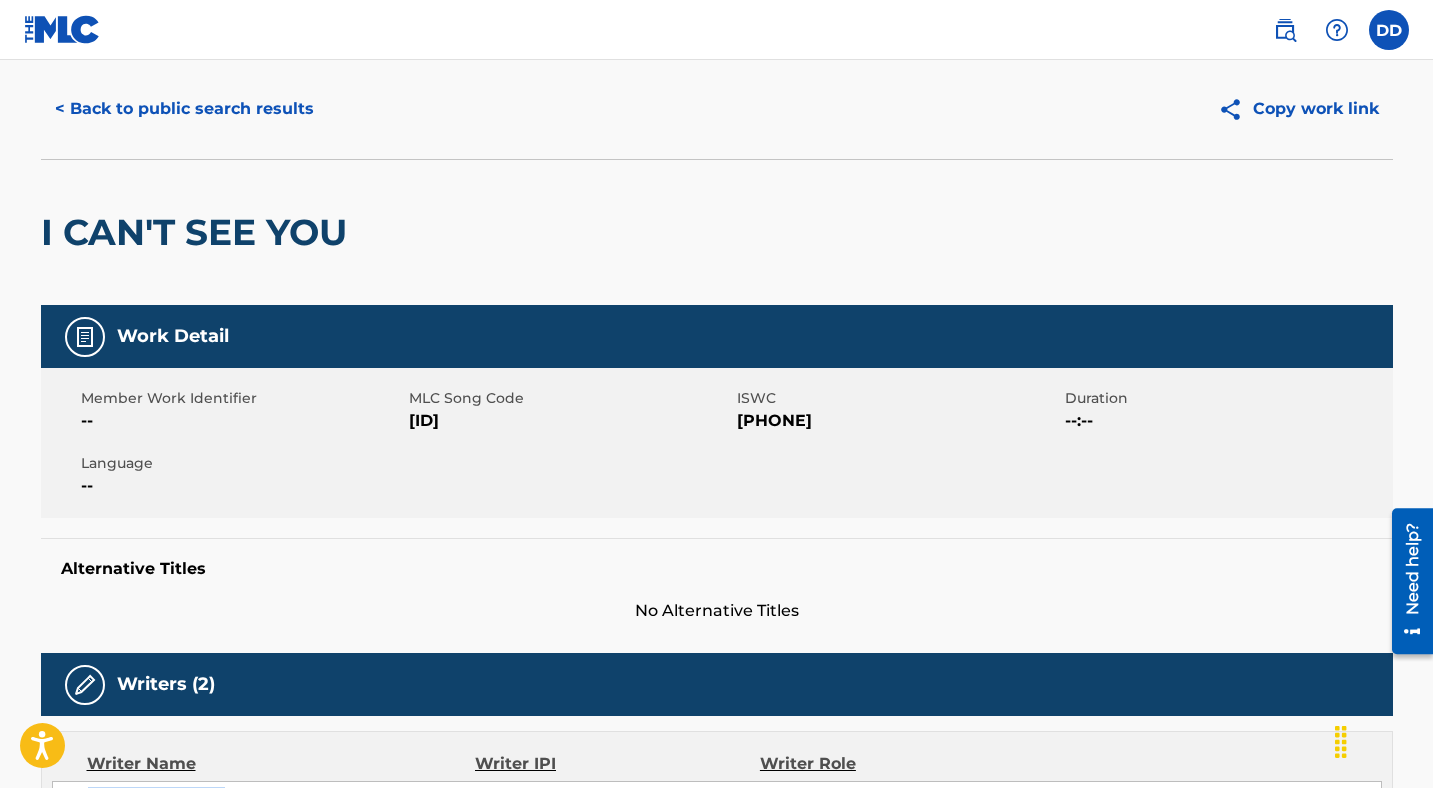 scroll, scrollTop: 0, scrollLeft: 0, axis: both 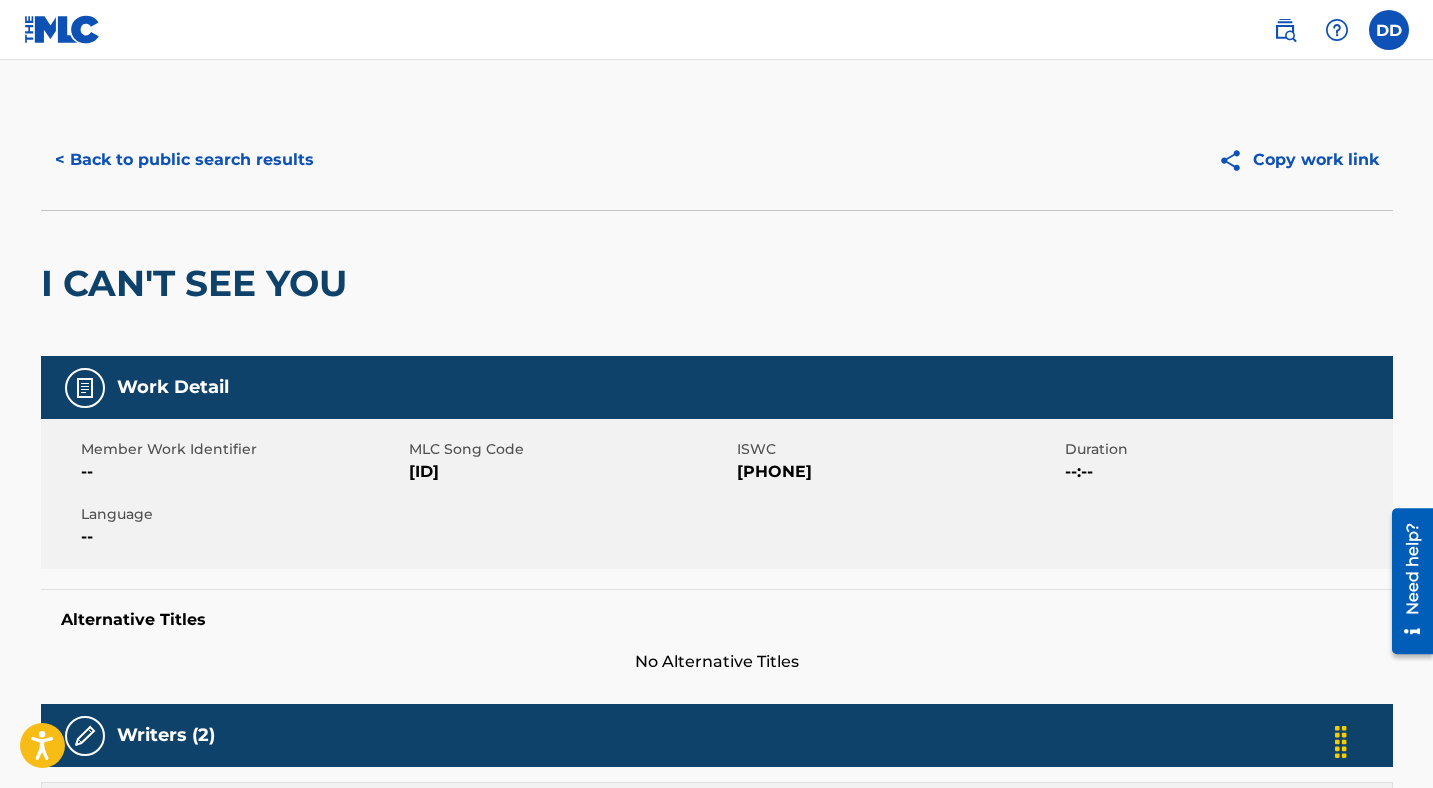 click on "< Back to public search results" at bounding box center (184, 160) 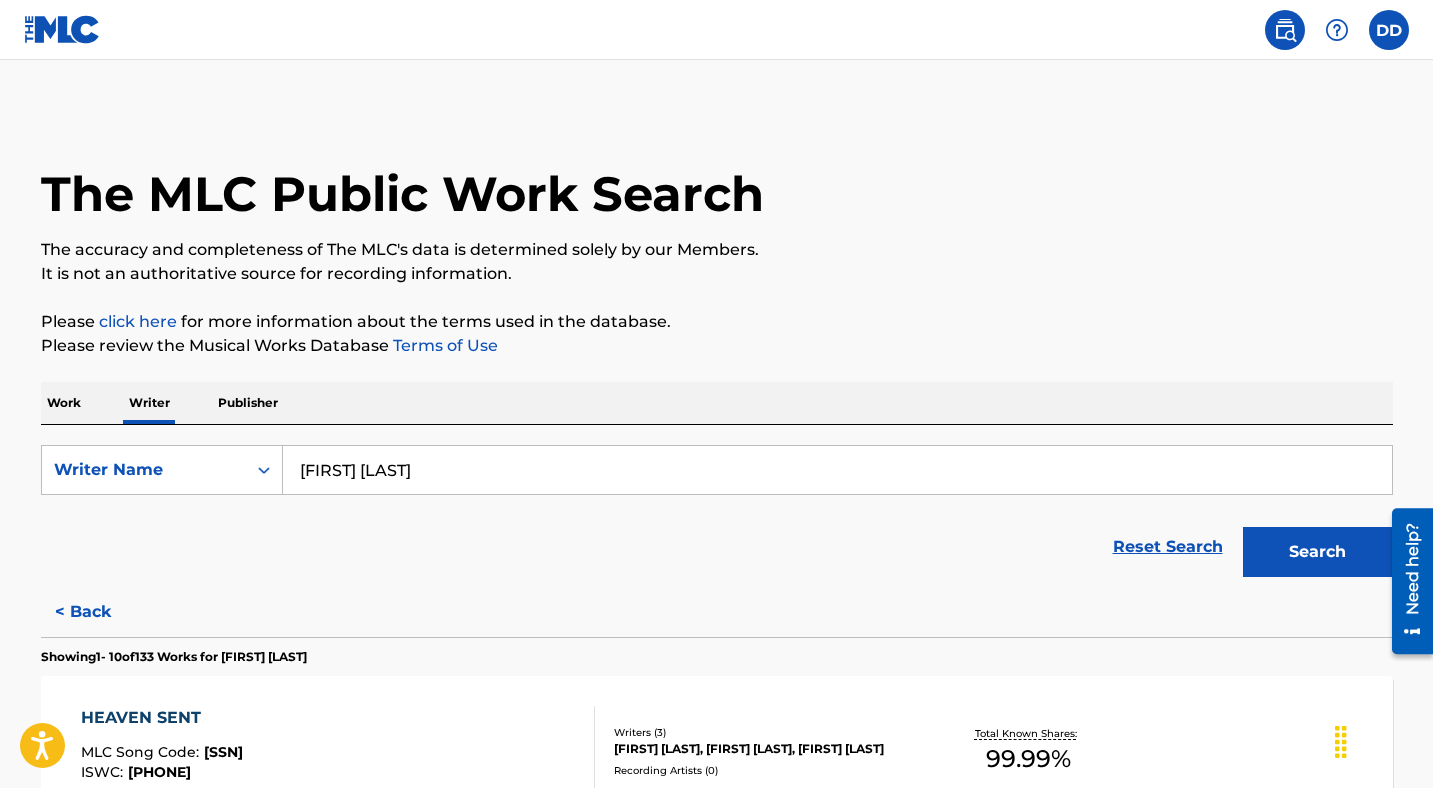 click on "[FIRST] [LAST]" at bounding box center [837, 470] 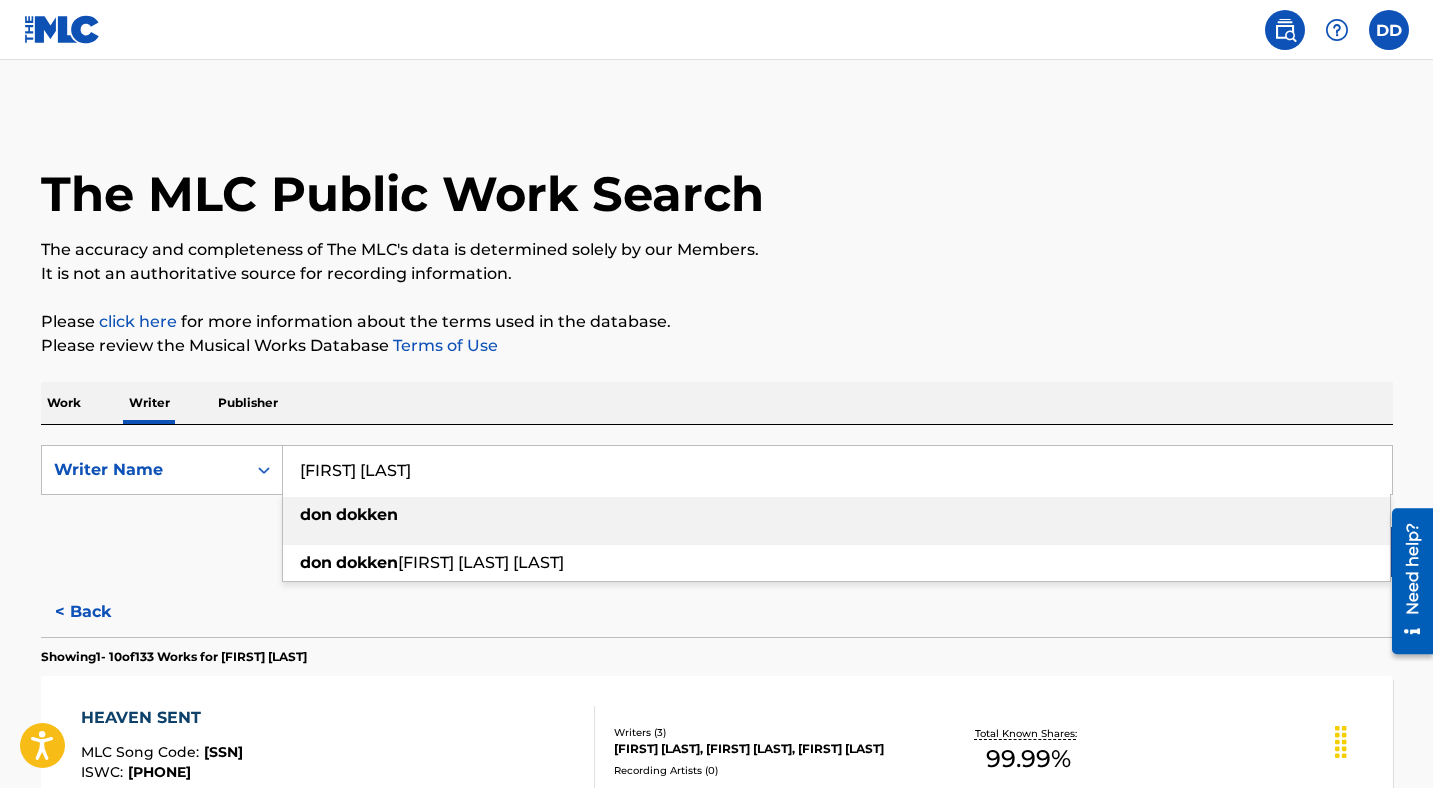 paste on "[FIRST] [MIDDLE] [LAST]" 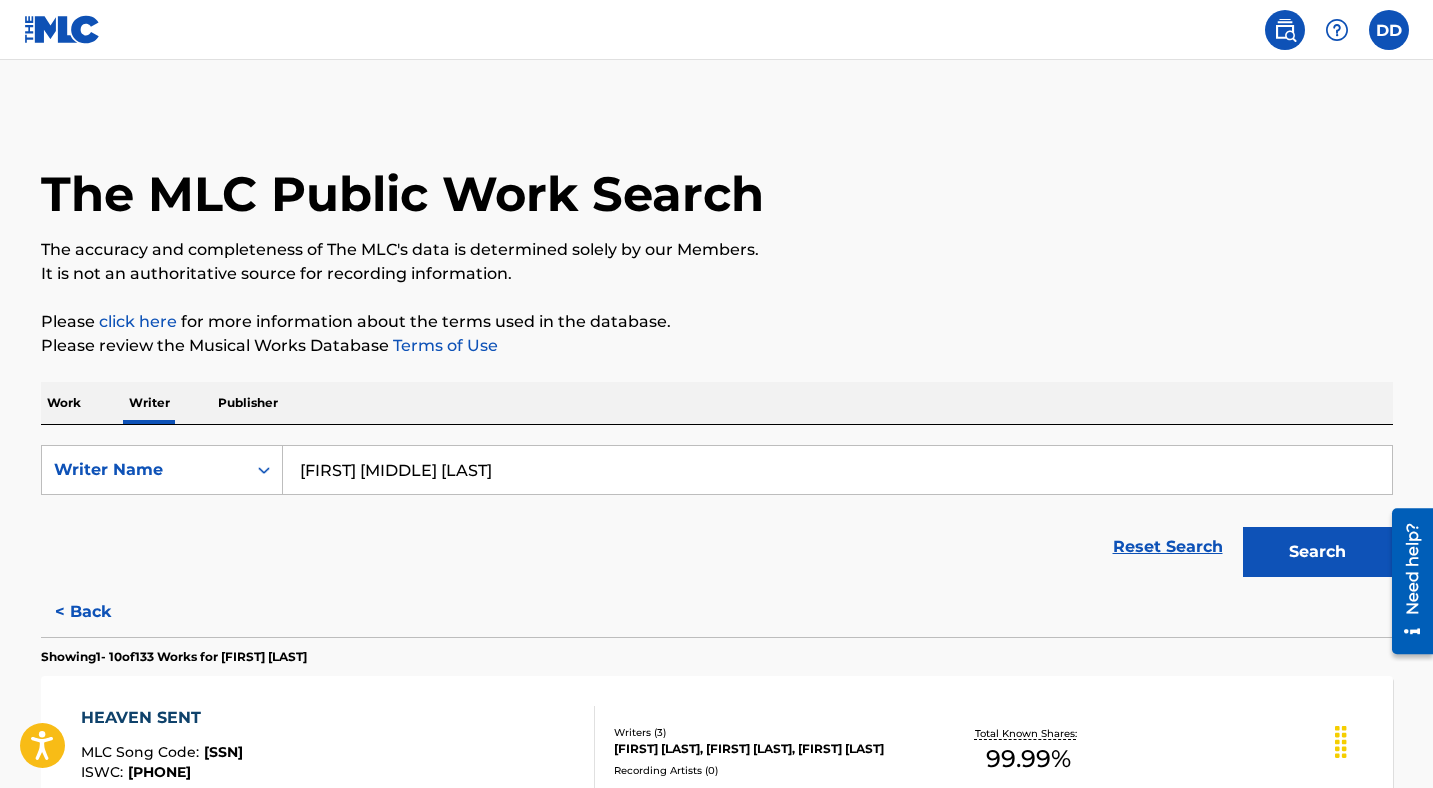 type on "[FIRST] [MIDDLE] [LAST]" 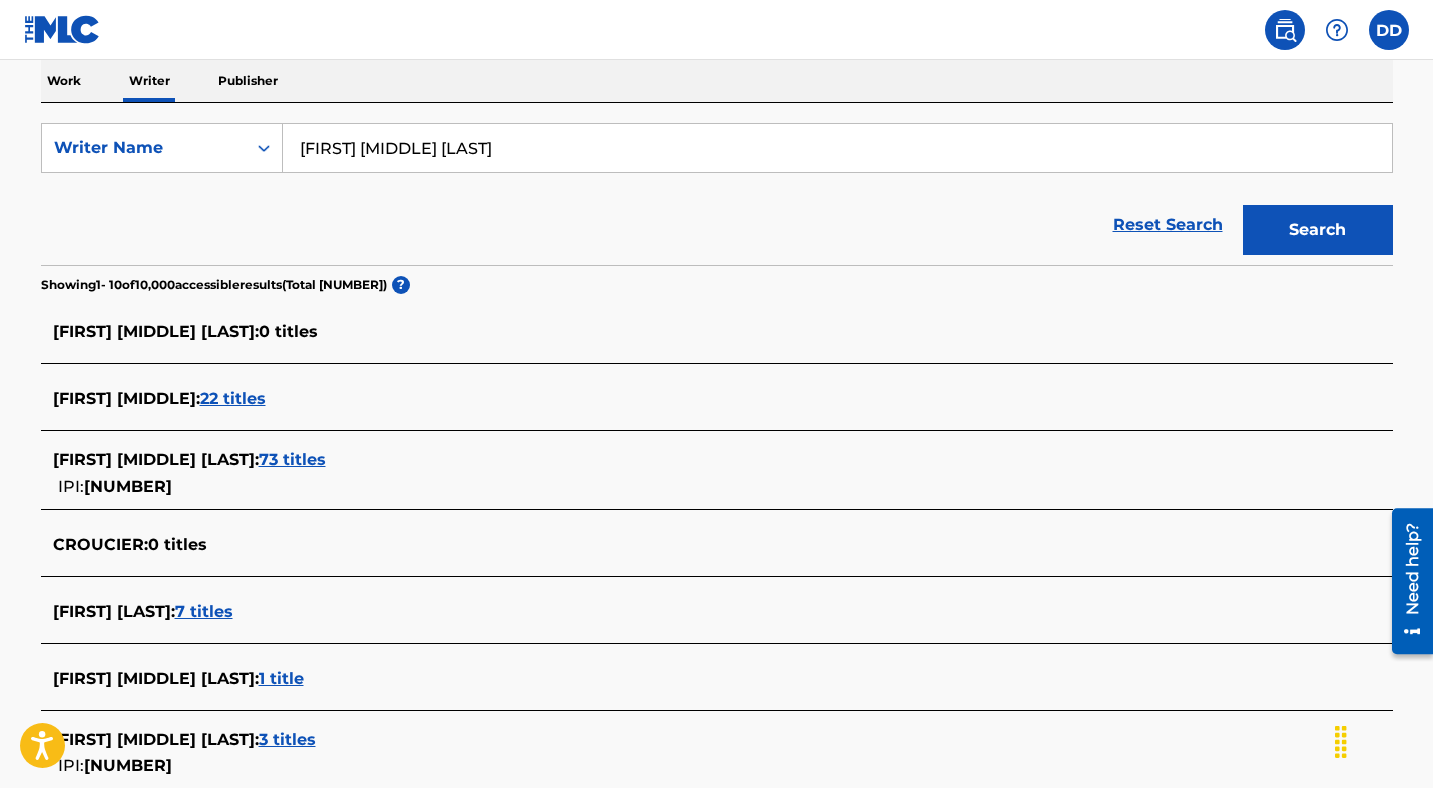 scroll, scrollTop: 323, scrollLeft: 0, axis: vertical 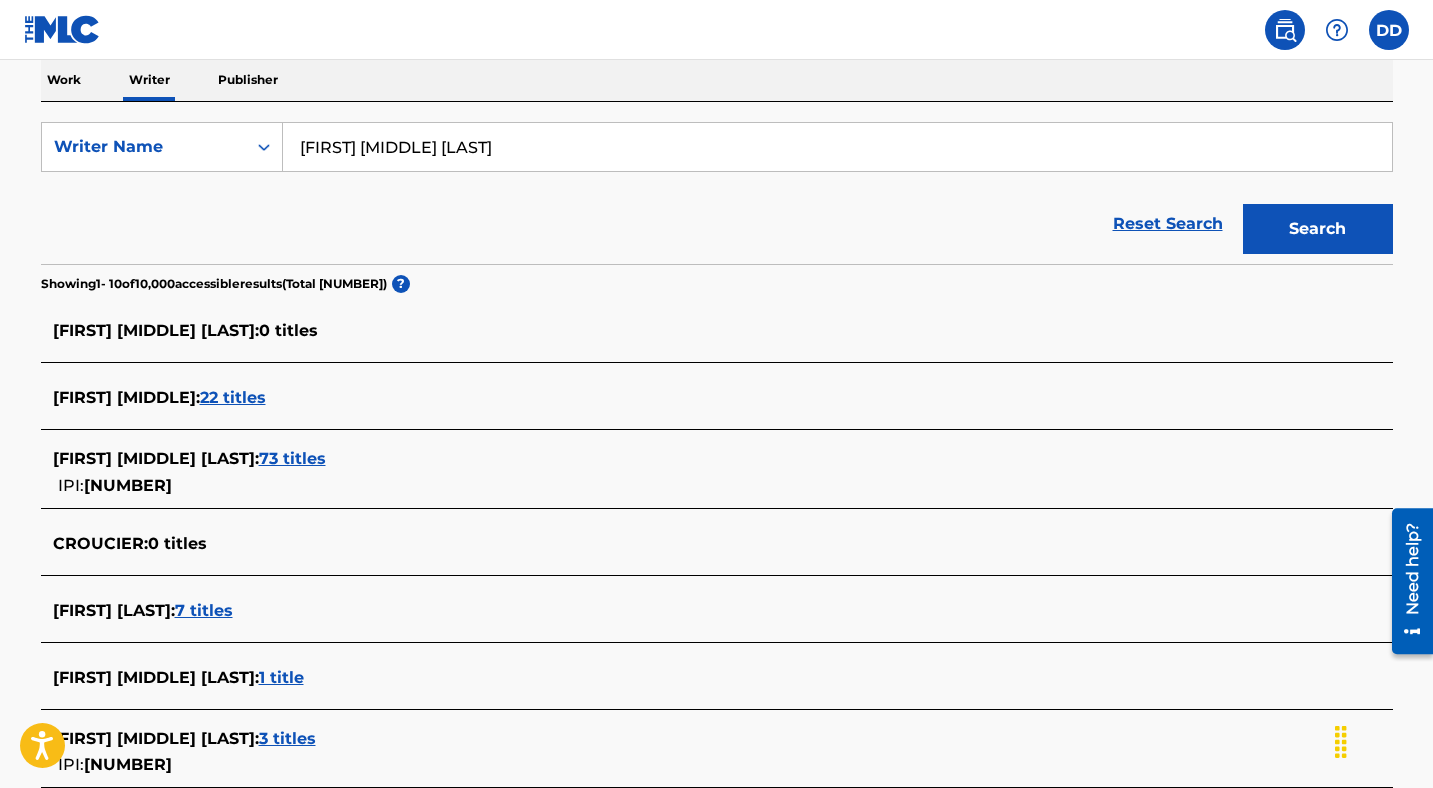 click on "73 titles" at bounding box center [292, 458] 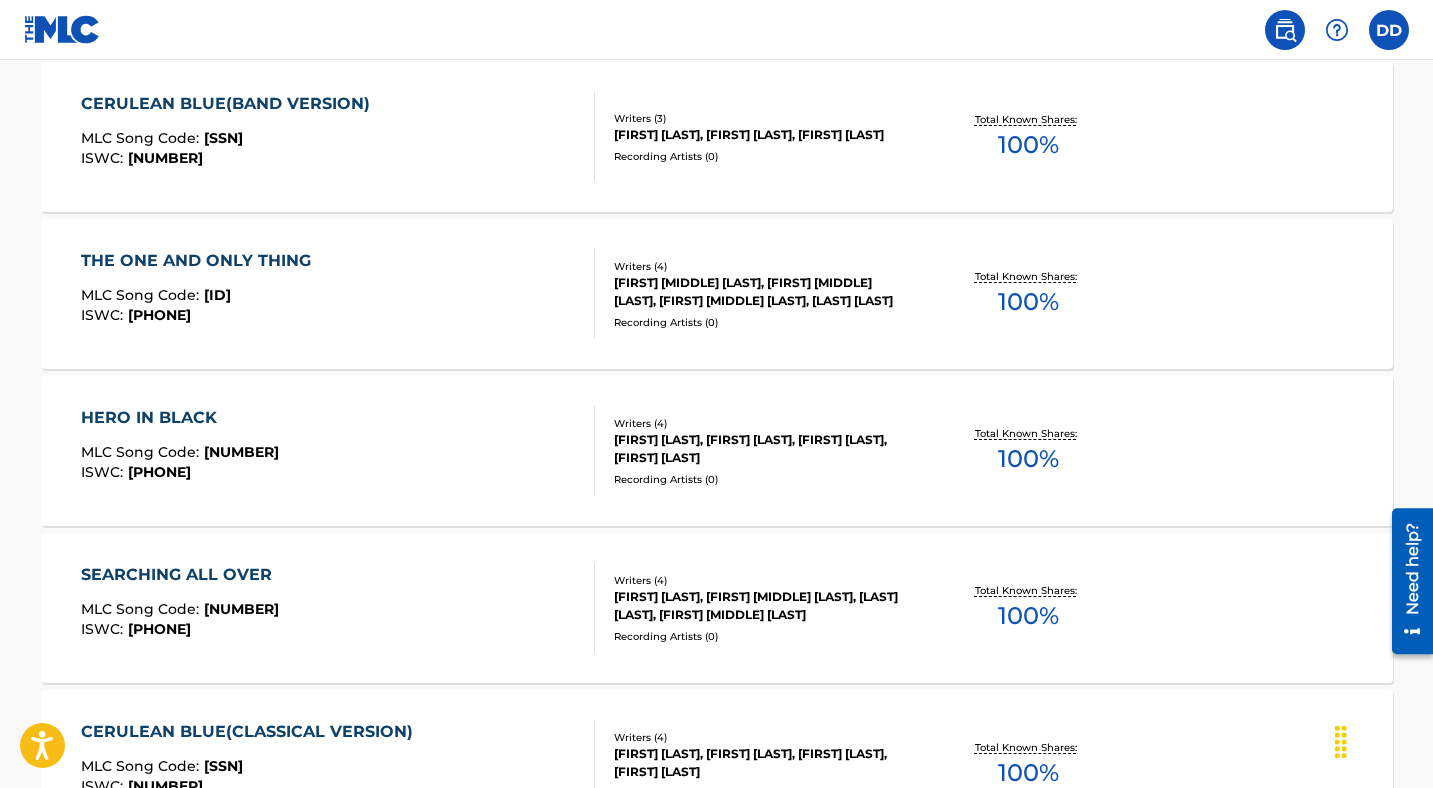 scroll, scrollTop: 653, scrollLeft: 0, axis: vertical 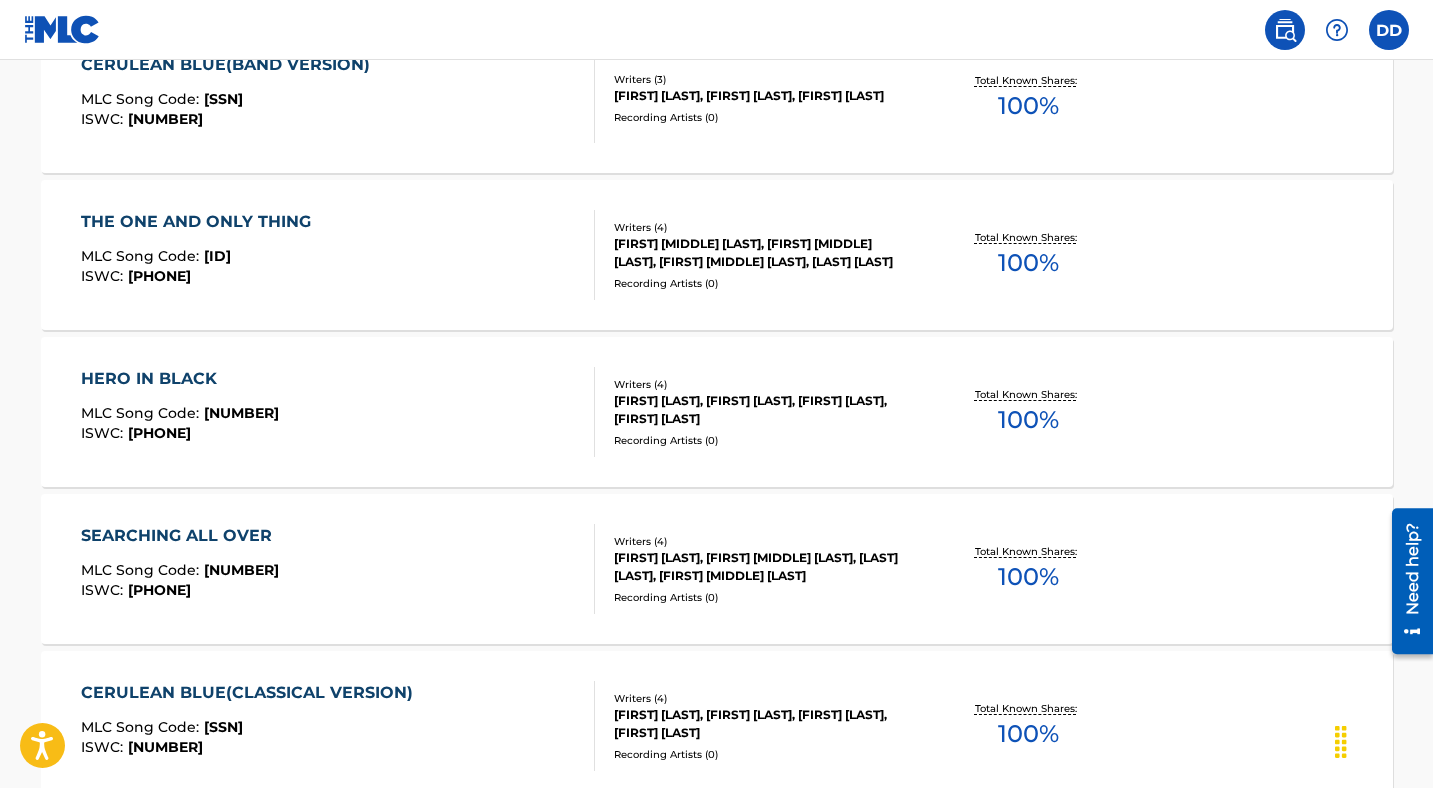 click on "HERO IN BLACK MLC Song Code : HG8TUY ISWC : T1011946102" at bounding box center (338, 412) 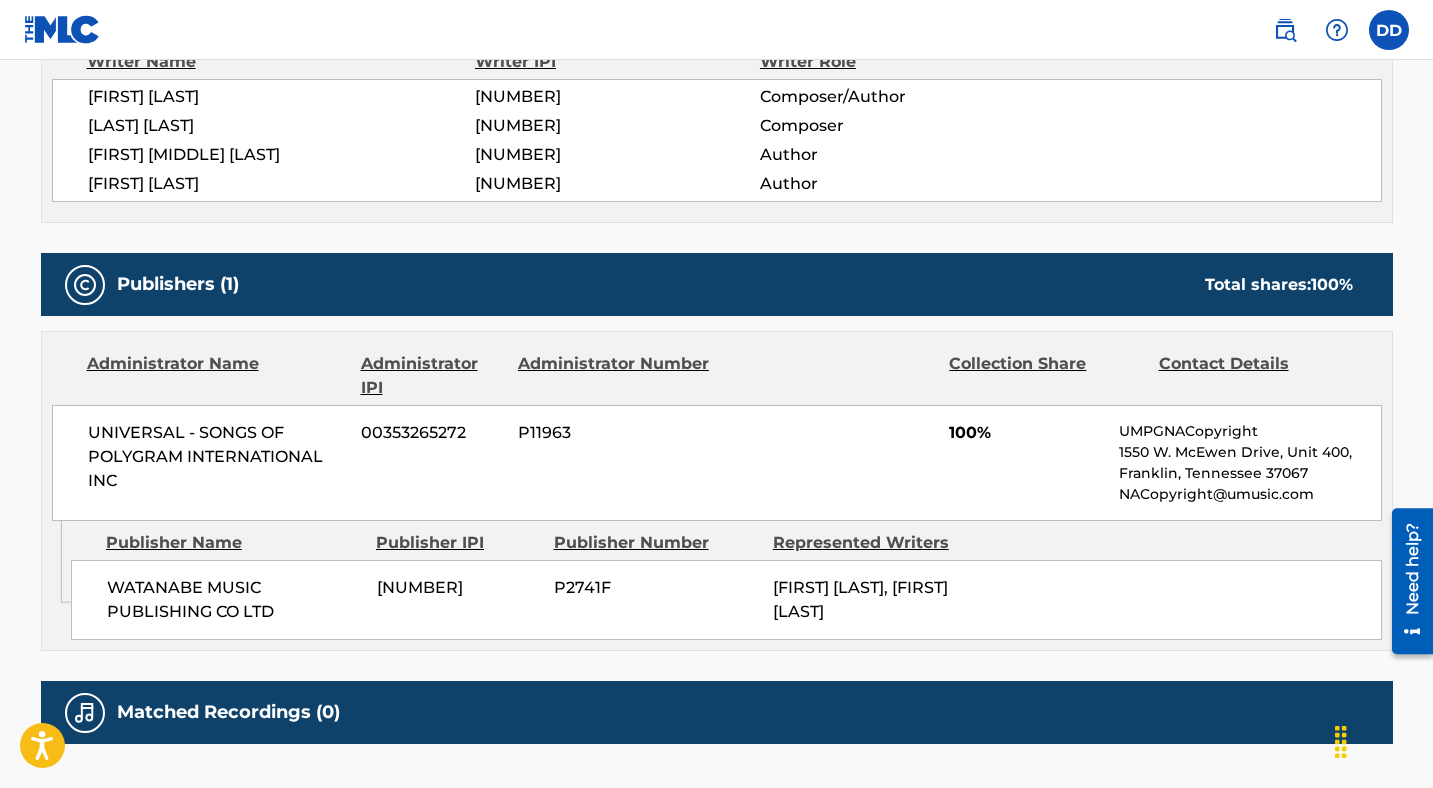 scroll, scrollTop: 0, scrollLeft: 0, axis: both 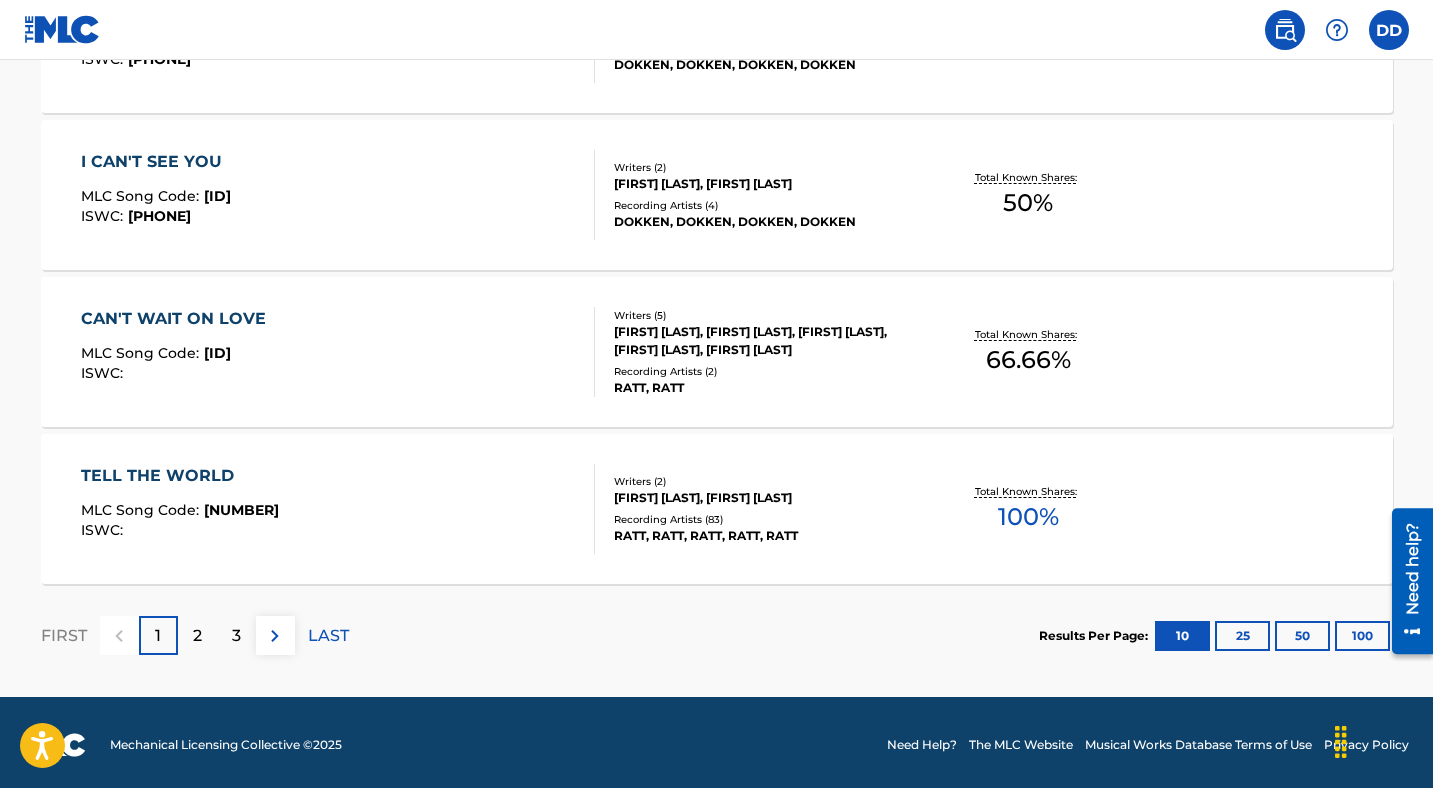 click on "100" at bounding box center [1362, 636] 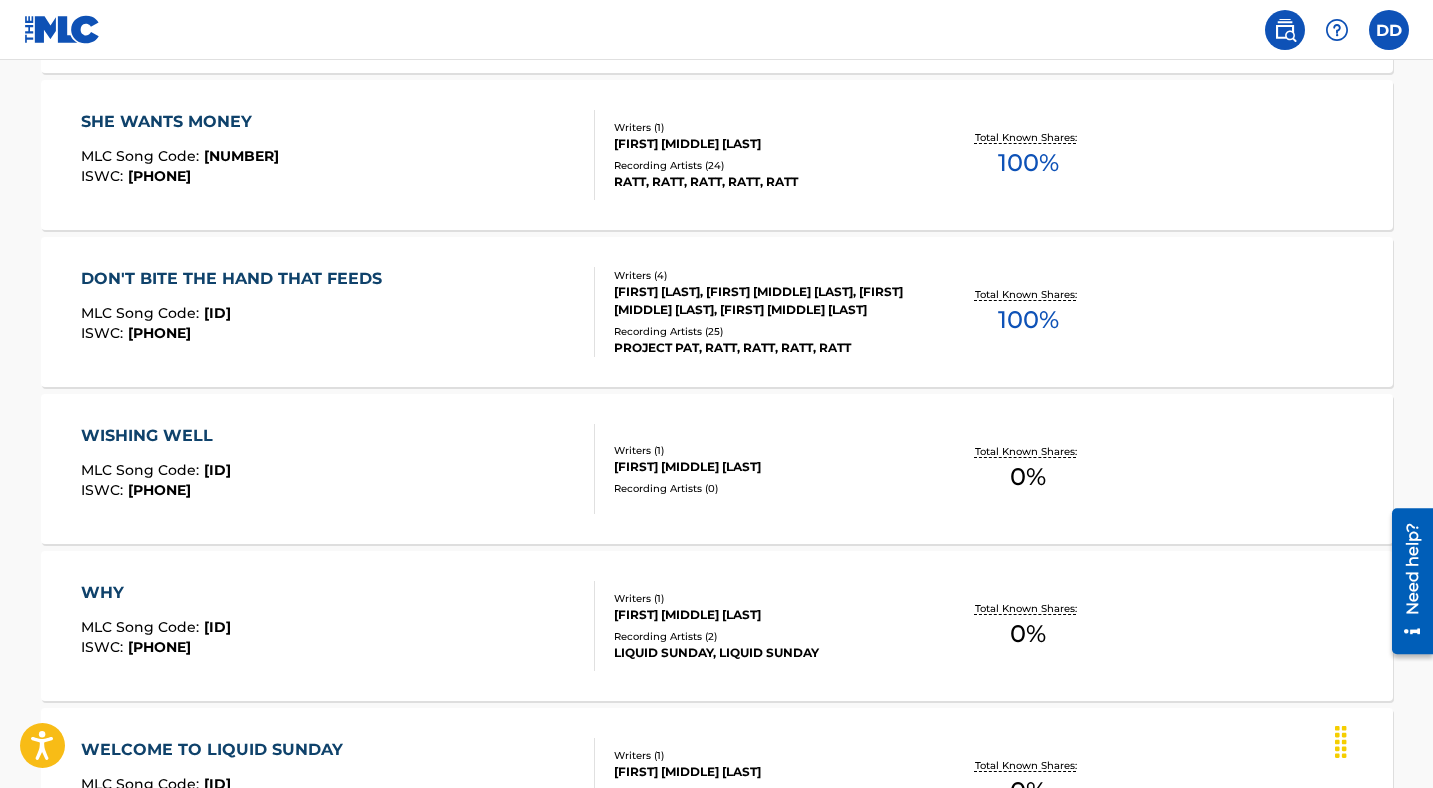 scroll, scrollTop: 6566, scrollLeft: 0, axis: vertical 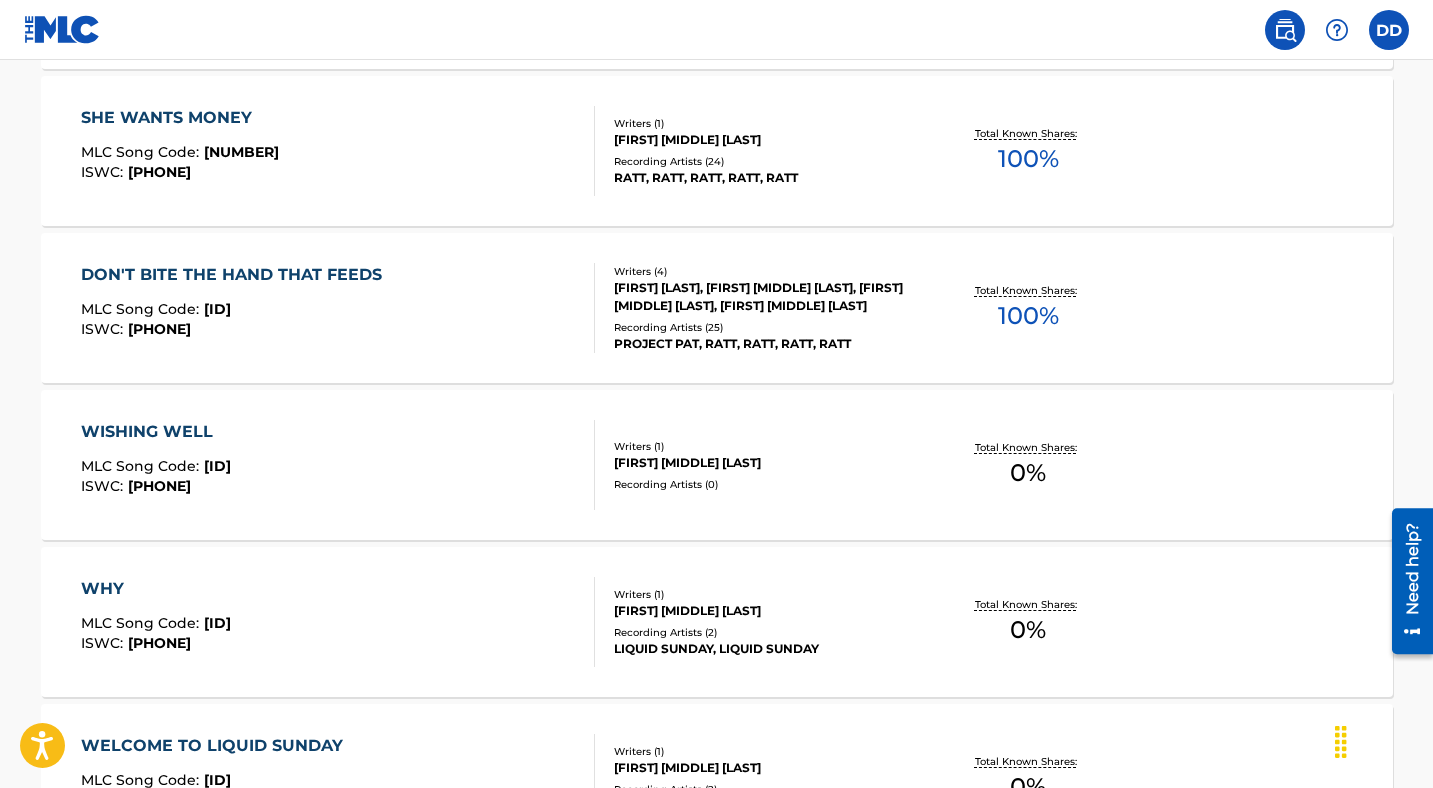 click on "WISHING WELL" at bounding box center [156, 432] 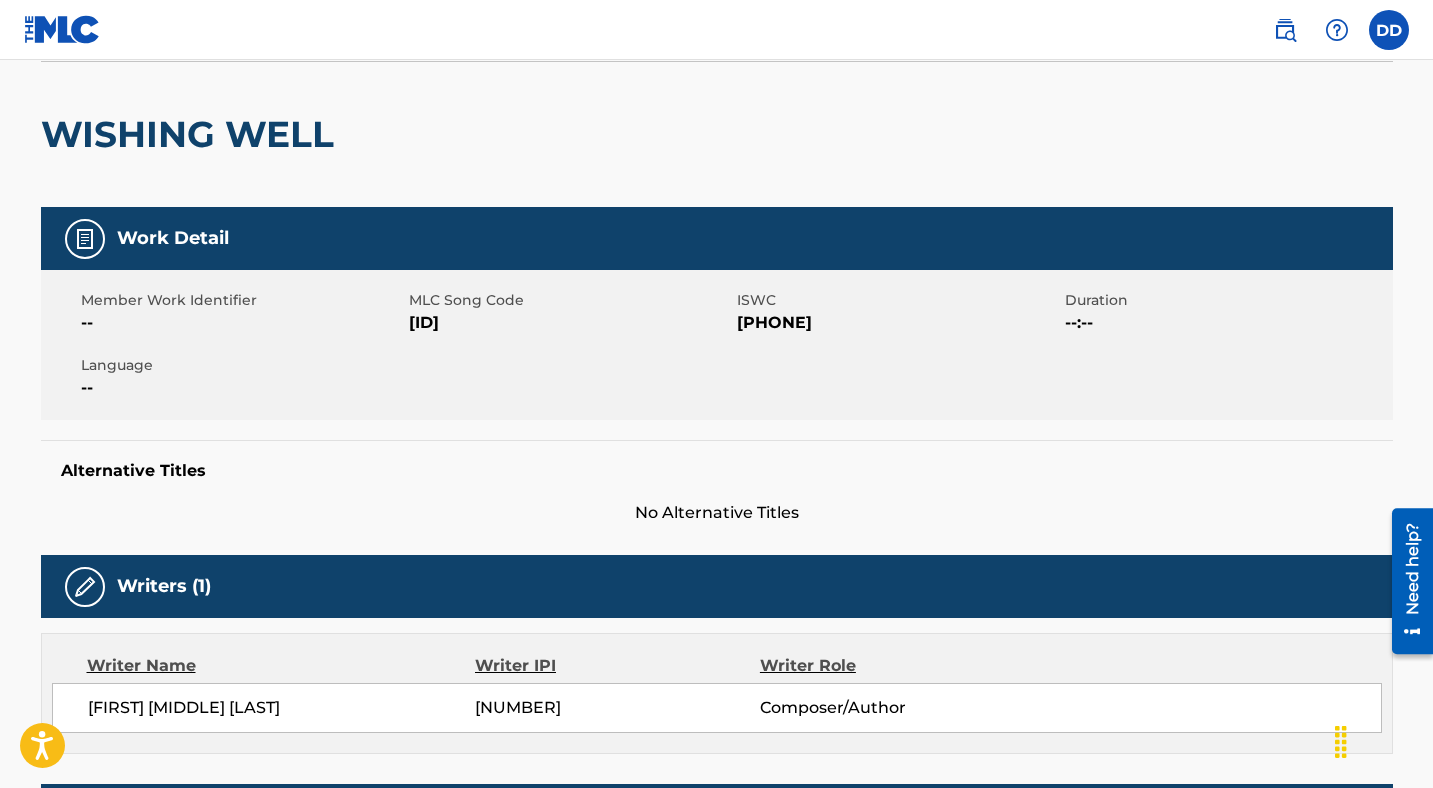 scroll, scrollTop: 140, scrollLeft: 0, axis: vertical 